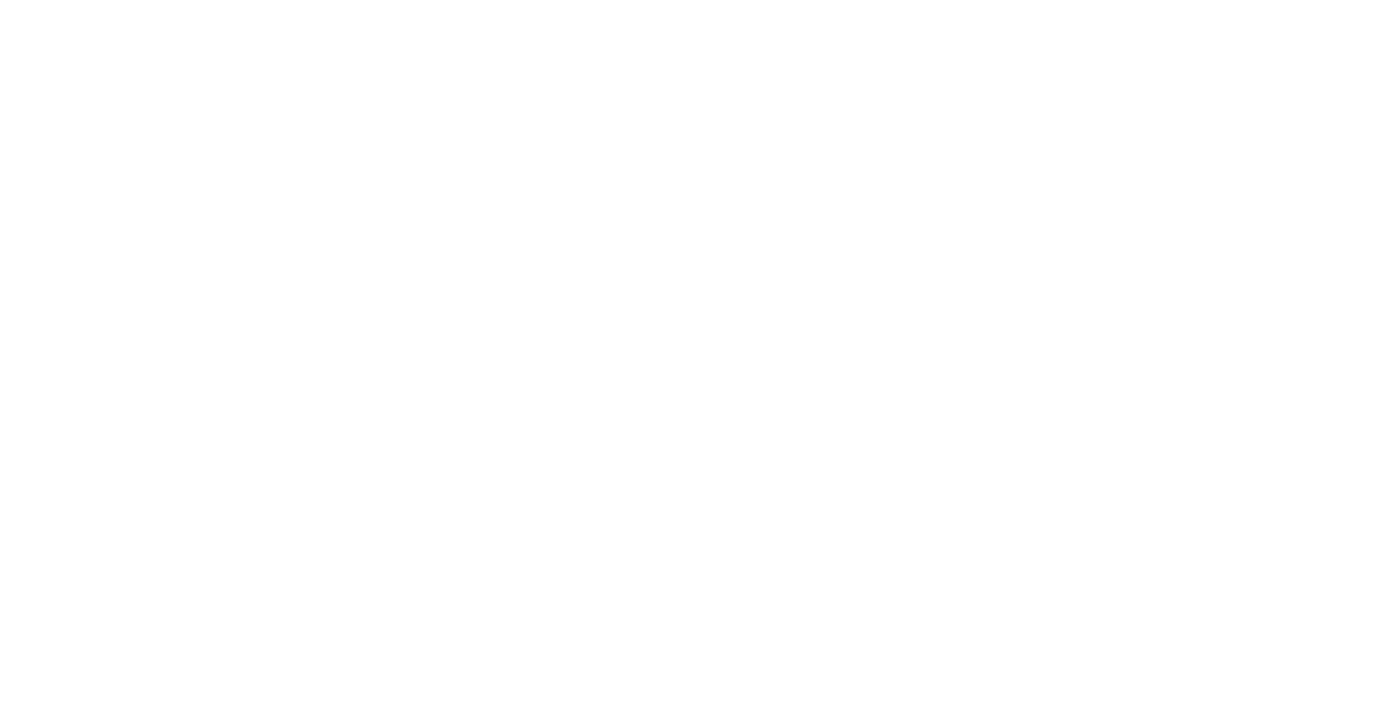 scroll, scrollTop: 0, scrollLeft: 0, axis: both 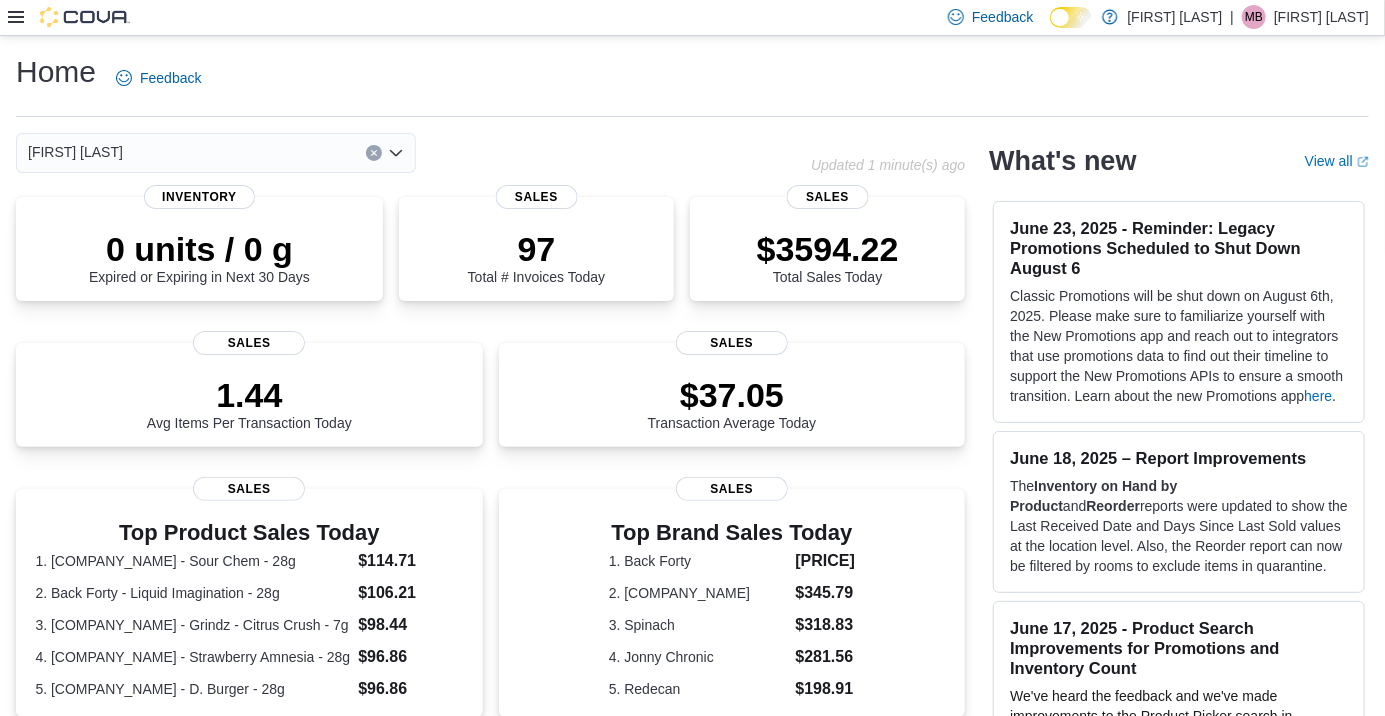 click 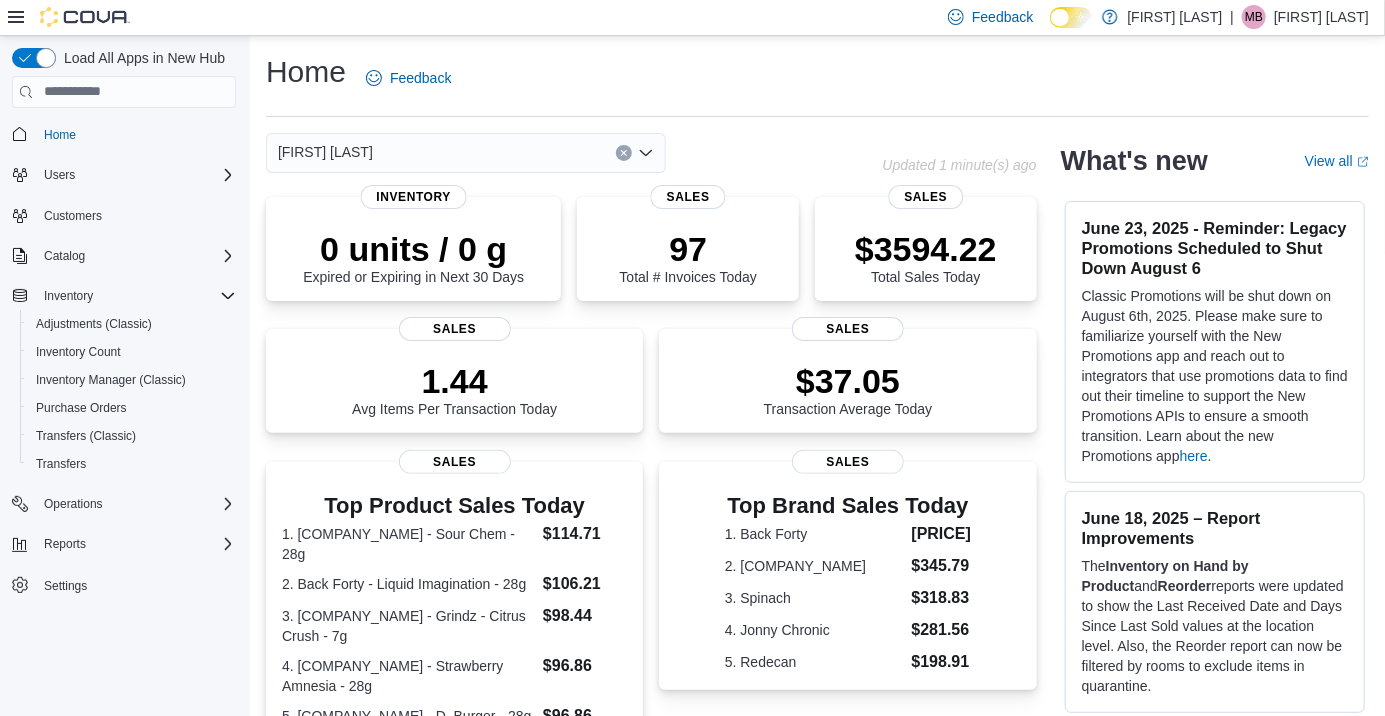 click on "Inventory Count" at bounding box center [132, 352] 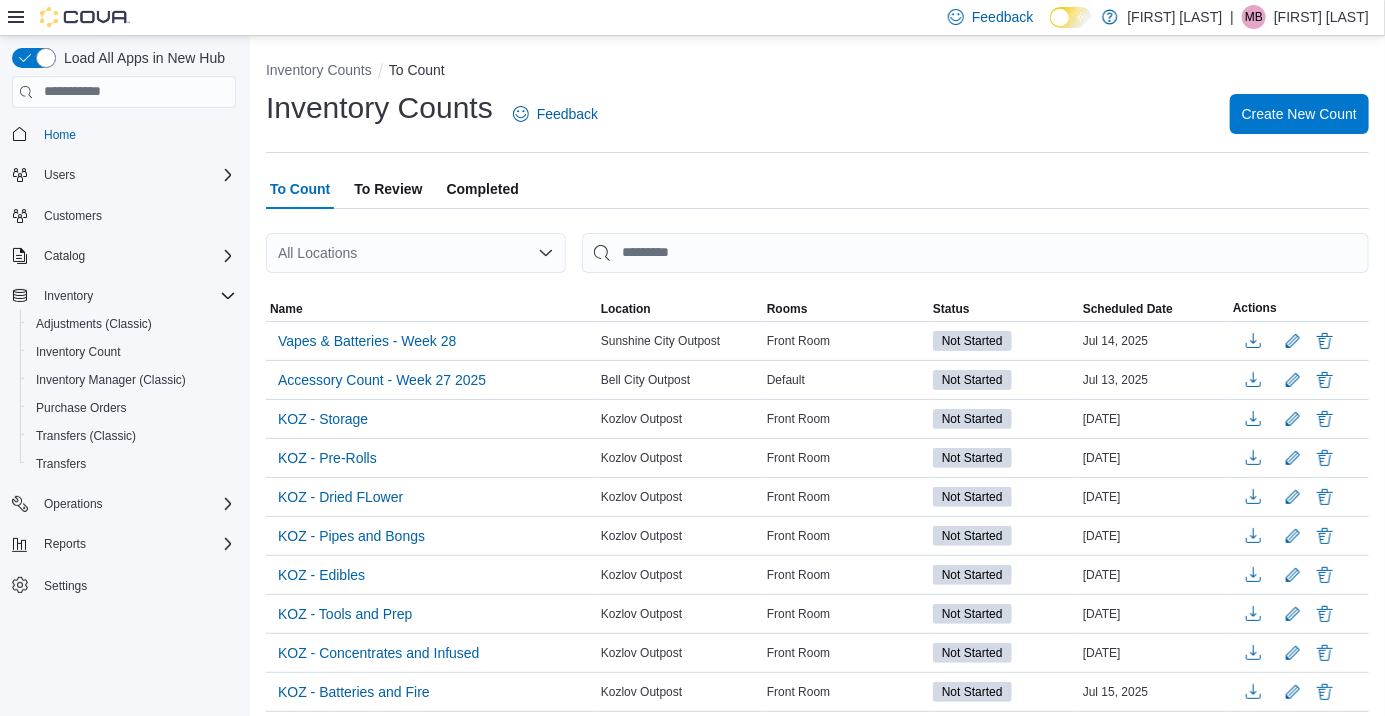 click on "Sunshine City Outpost" at bounding box center [660, 341] 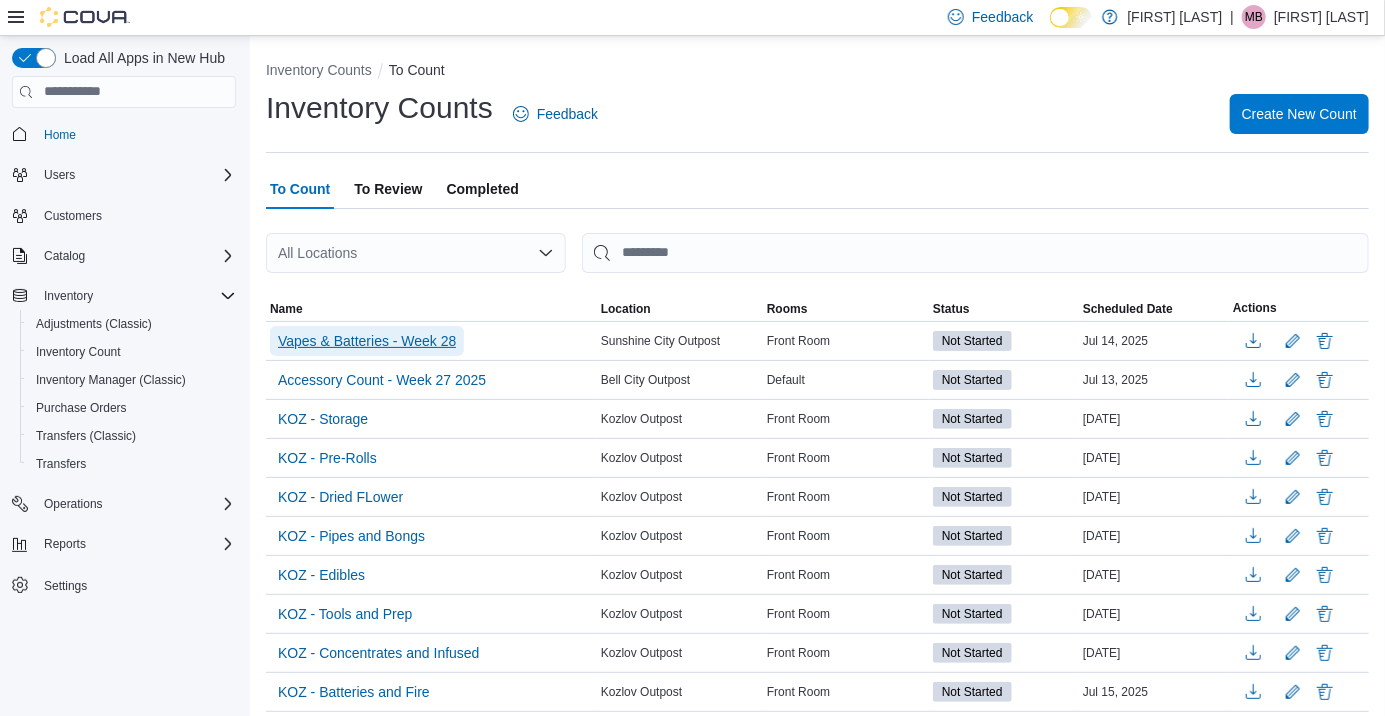 click on "Vapes & Batteries - Week 28" at bounding box center (367, 341) 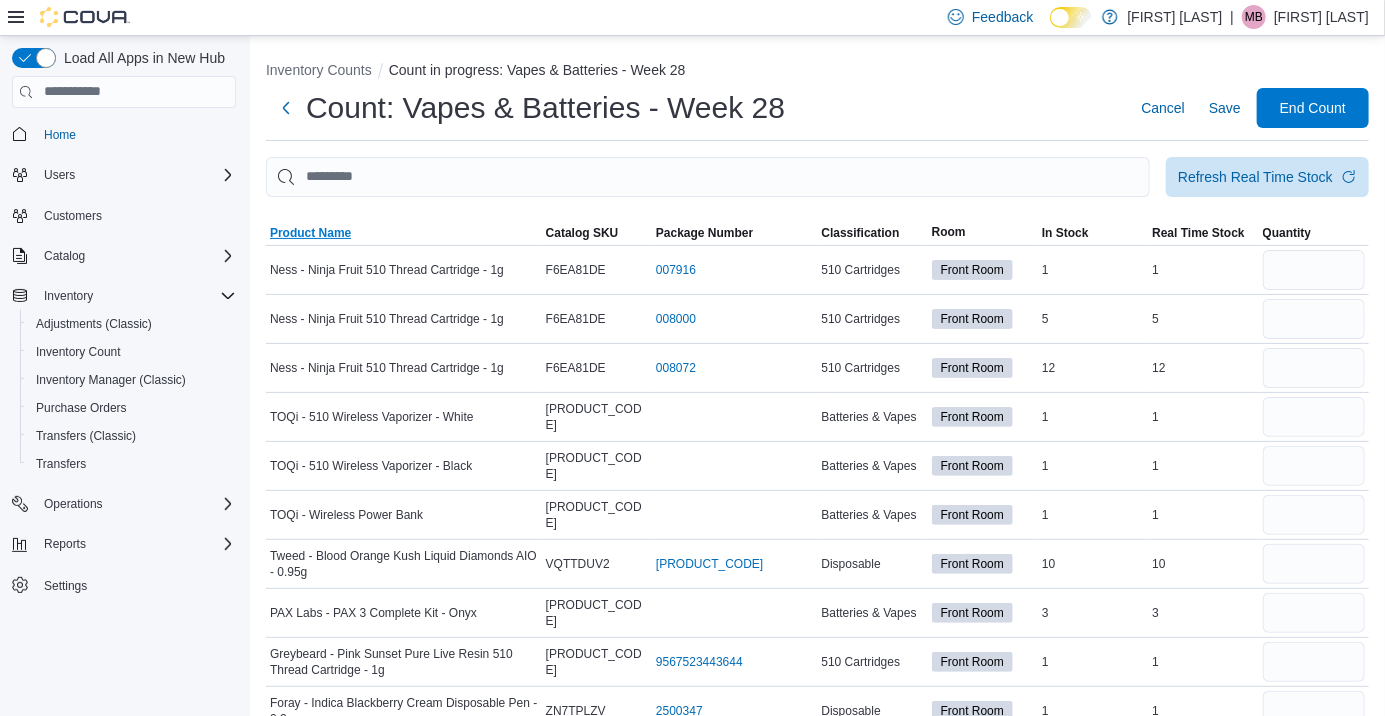 click on "Product Name" at bounding box center [310, 233] 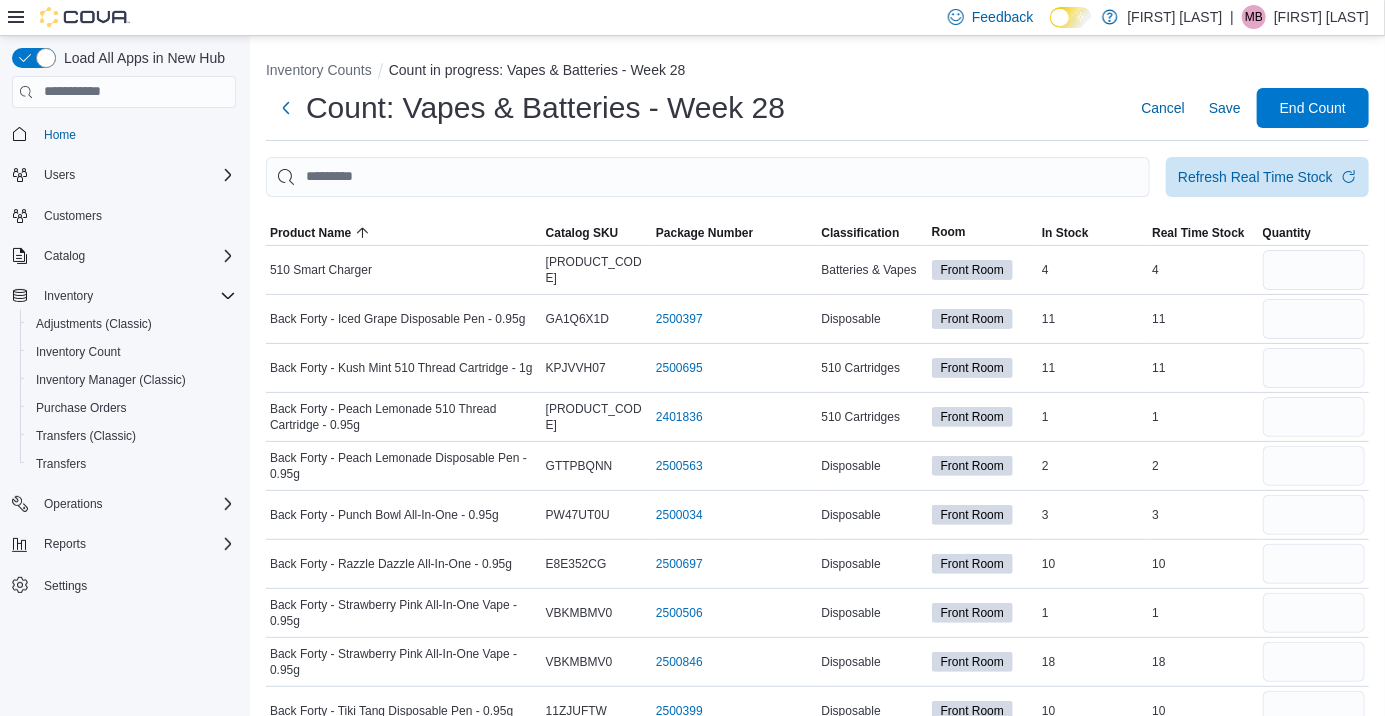 click on "Inventory Counts Count in progress: Vapes & Batteries - Week 28 Count: Vapes & Batteries - Week 28  Cancel Save End Count Refresh Real Time Stock Sorting This table contains 127 rows. Product Name Catalog SKU Package Number Classification Room In Stock Real Time Stock Quantity 510 Smart Charger Catalog SKU [PRODUCT_CODE] Package Number Batteries & Vapes Front Room In Stock 4  Real Time Stock 4  Back Forty - Iced Grape Disposable Pen - 0.95g Catalog SKU [PRODUCT_CODE] Package Number [PRODUCT_CODE] (opens in a new tab or window) Disposable Front Room In Stock 11  Real Time Stock 11  Back Forty - Kush Mint 510 Thread Cartridge - 1g Catalog SKU [PRODUCT_CODE] Package Number [PRODUCT_CODE] (opens in a new tab or window) 510 Cartridges Front Room In Stock 11  Real Time Stock 11  Back Forty - Peach Lemonade 510 Thread Cartridge - 0.95g Catalog SKU [PRODUCT_CODE] Package Number [PRODUCT_CODE] (opens in a new tab or window) 510 Cartridges Front Room In Stock 1  Real Time Stock 1  Back Forty - Peach Lemonade Disposable Pen - 0.95g Catalog SKU [PRODUCT_CODE] 2500563 2" at bounding box center (817, 3264) 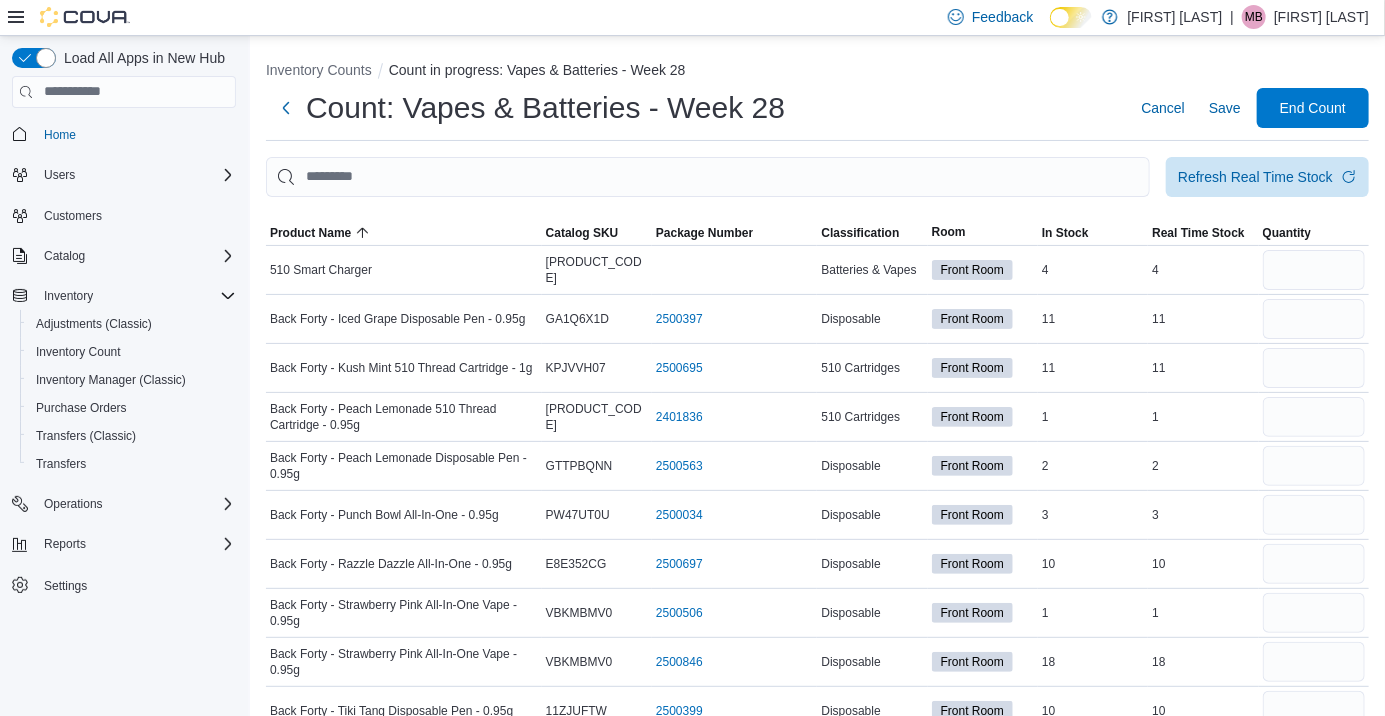 click on "Inventory Counts Count in progress: Vapes & Batteries - Week 28 Count: Vapes & Batteries - Week 28  Cancel Save End Count Refresh Real Time Stock Sorting This table contains 127 rows. Product Name Catalog SKU Package Number Classification Room In Stock Real Time Stock Quantity 510 Smart Charger Catalog SKU [PRODUCT_CODE] Package Number Batteries & Vapes Front Room In Stock 4  Real Time Stock 4  Back Forty - Iced Grape Disposable Pen - 0.95g Catalog SKU [PRODUCT_CODE] Package Number [PRODUCT_CODE] (opens in a new tab or window) Disposable Front Room In Stock 11  Real Time Stock 11  Back Forty - Kush Mint 510 Thread Cartridge - 1g Catalog SKU [PRODUCT_CODE] Package Number [PRODUCT_CODE] (opens in a new tab or window) 510 Cartridges Front Room In Stock 11  Real Time Stock 11  Back Forty - Peach Lemonade 510 Thread Cartridge - 0.95g Catalog SKU [PRODUCT_CODE] Package Number [PRODUCT_CODE] (opens in a new tab or window) 510 Cartridges Front Room In Stock 1  Real Time Stock 1  Back Forty - Peach Lemonade Disposable Pen - 0.95g Catalog SKU [PRODUCT_CODE] 2500563 2" at bounding box center (817, 3264) 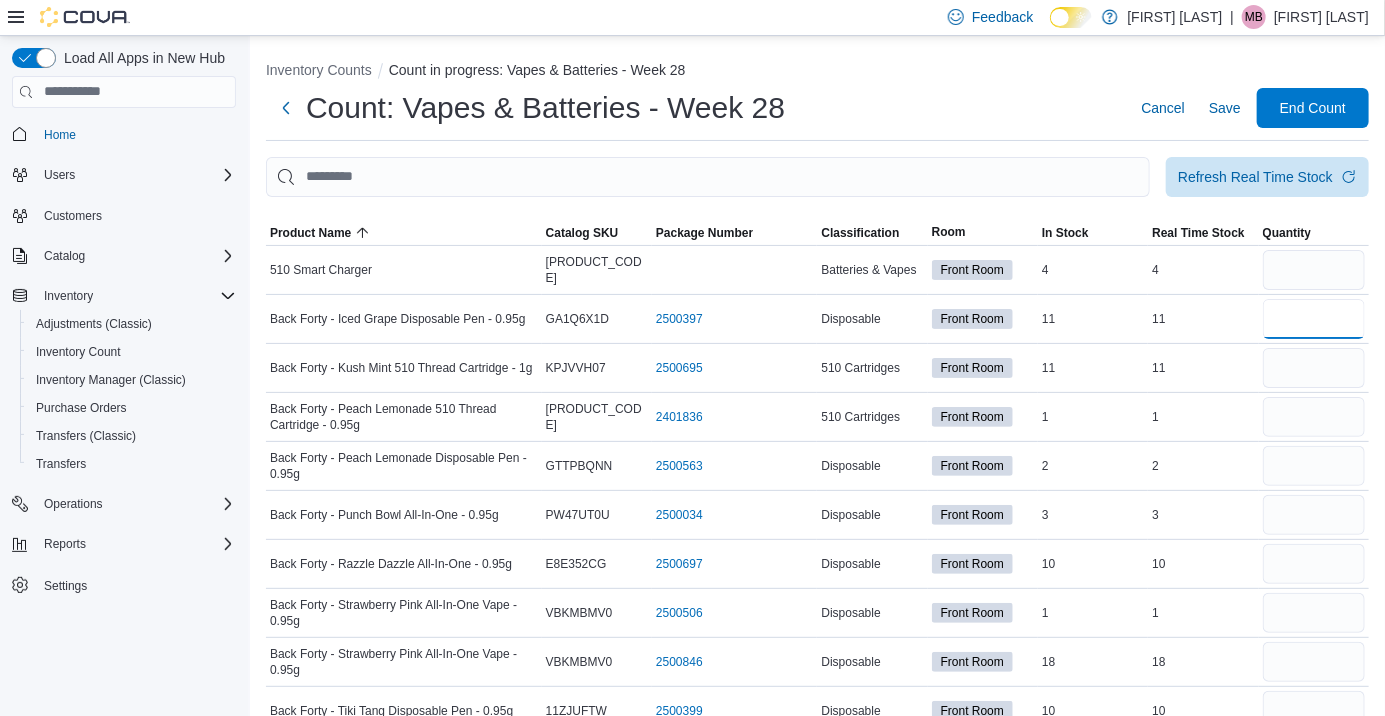 click at bounding box center [1314, 319] 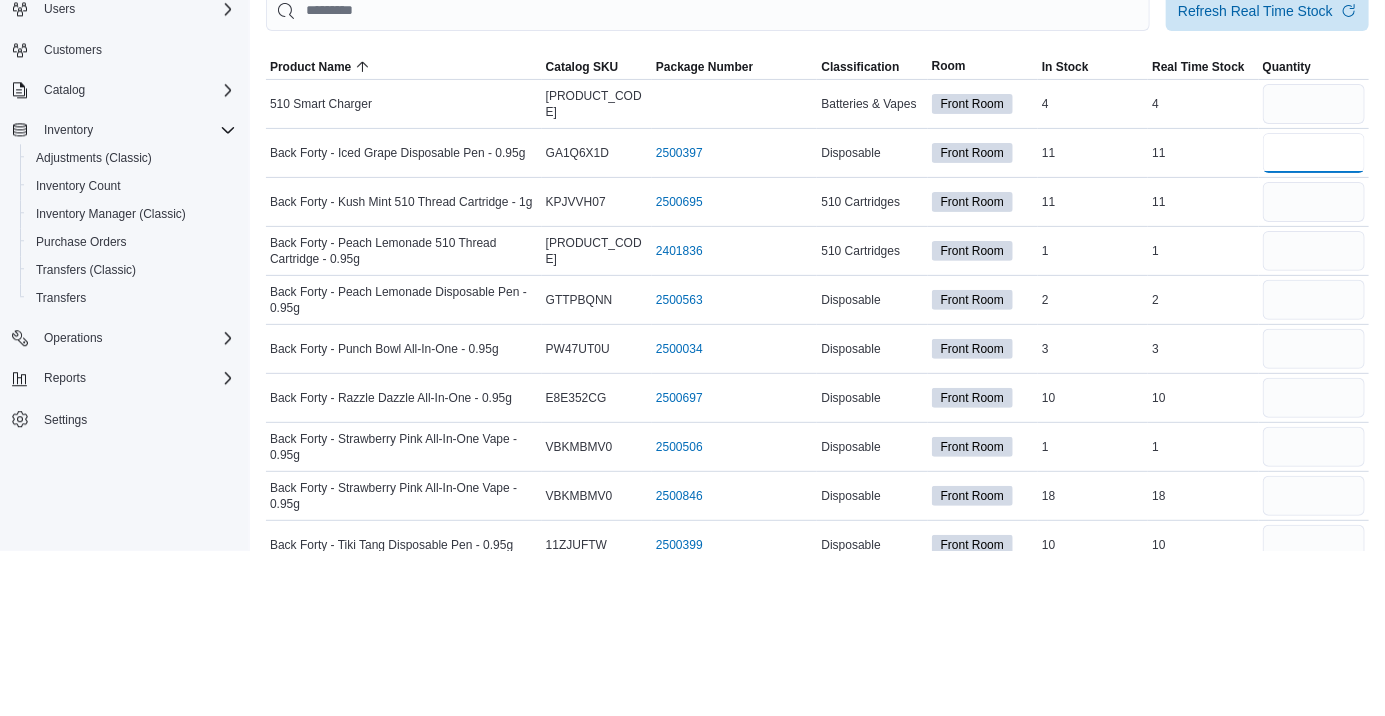 type on "**" 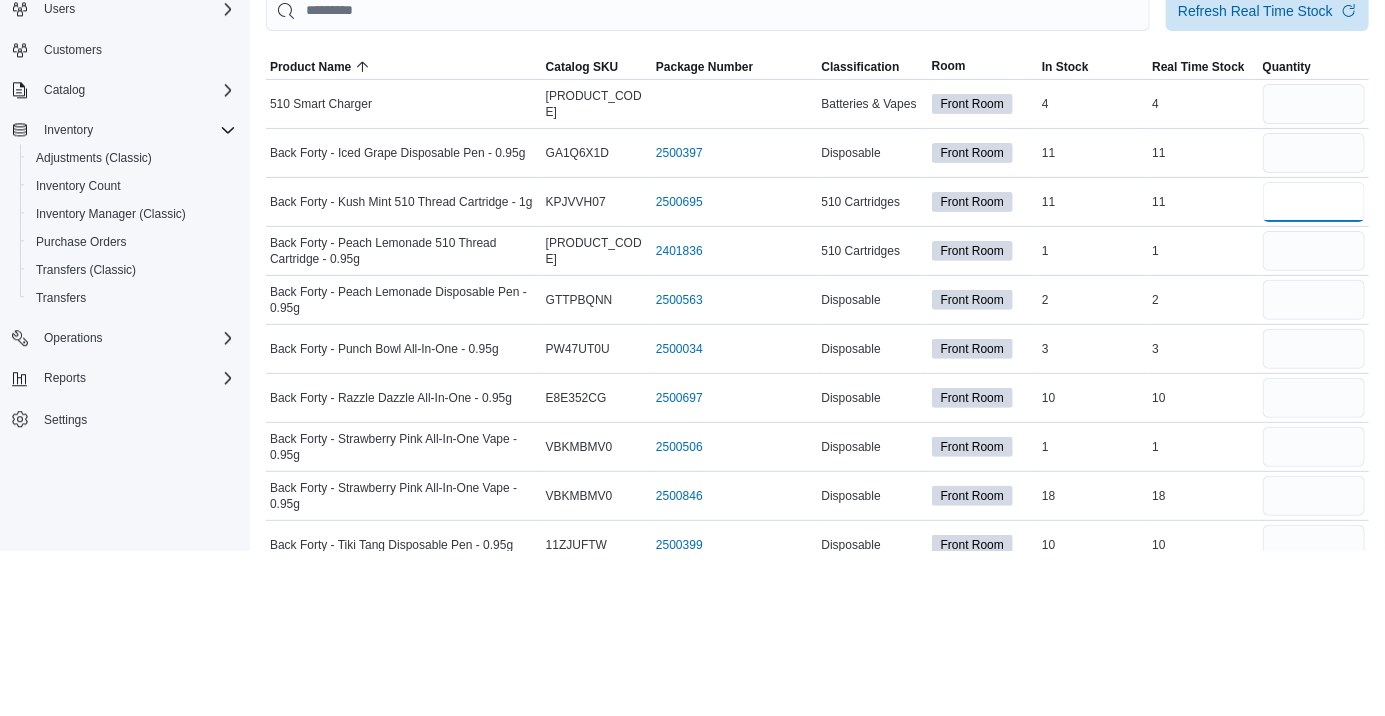 click at bounding box center (1314, 368) 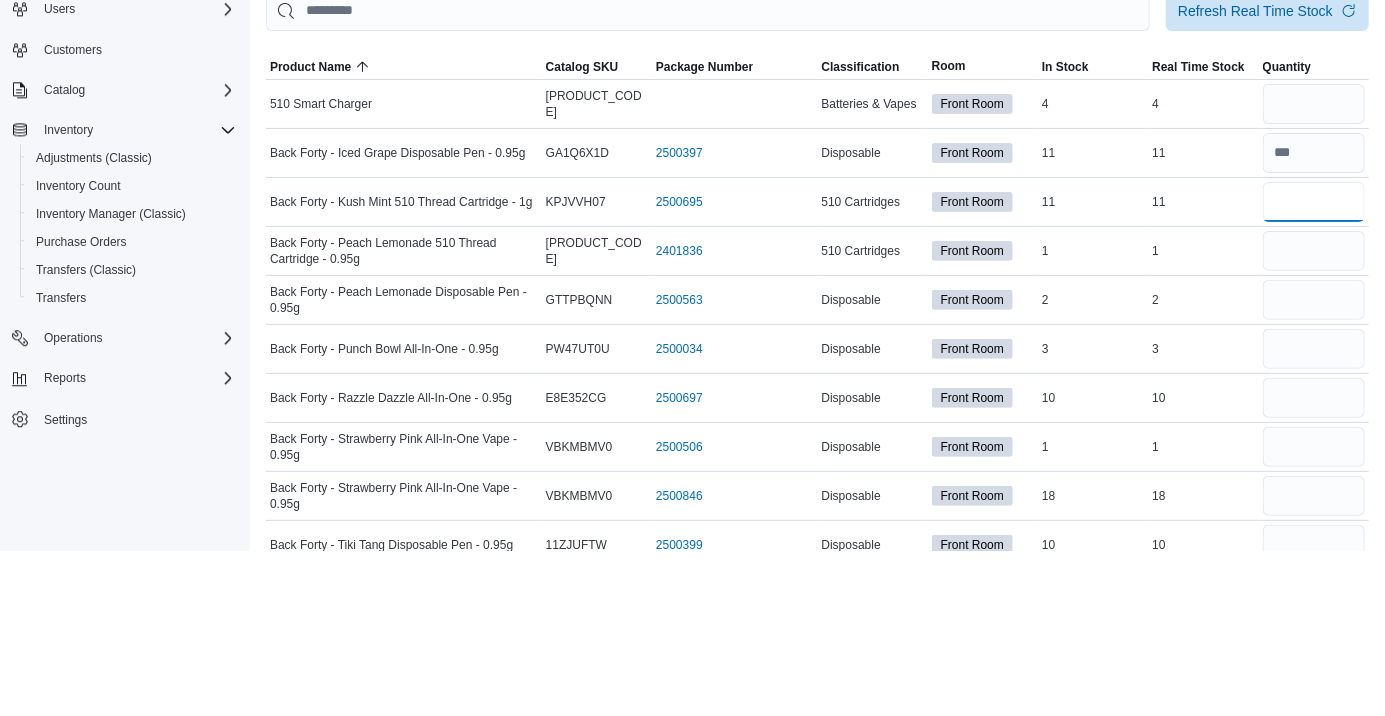 type on "**" 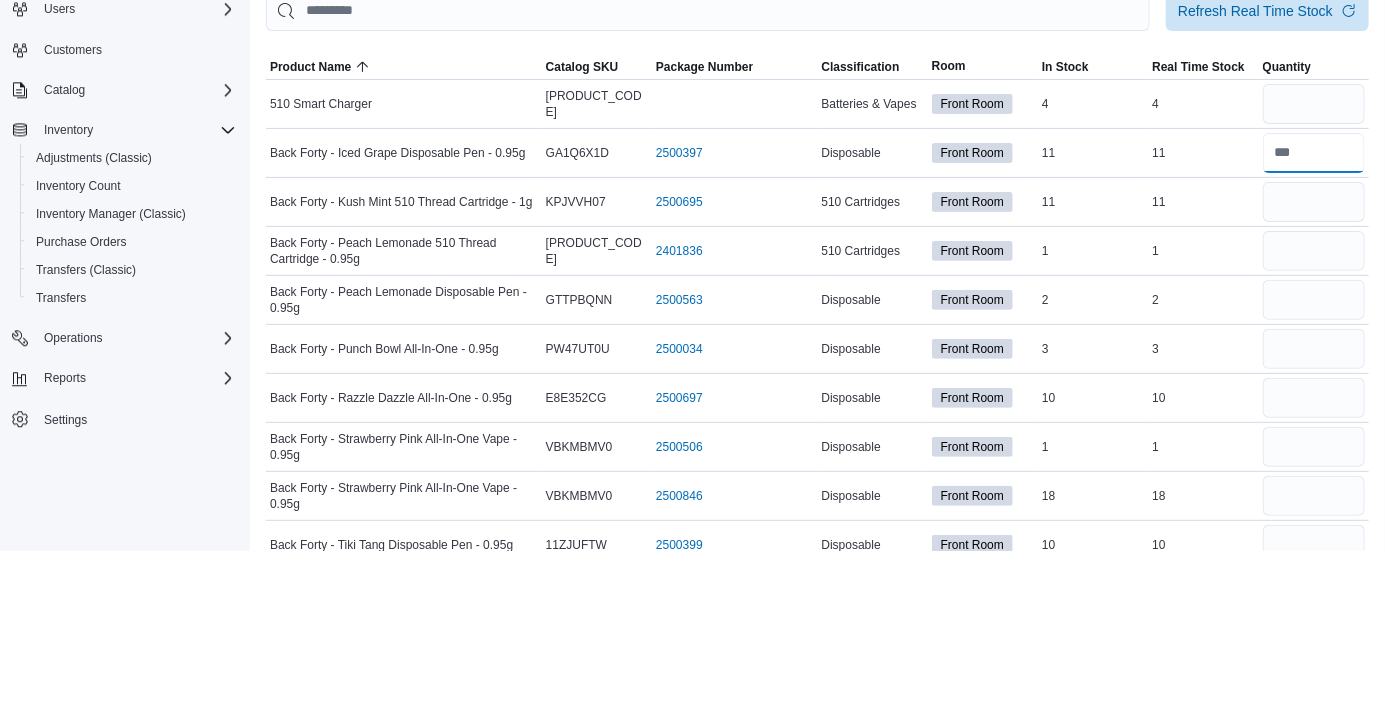 click at bounding box center [1314, 319] 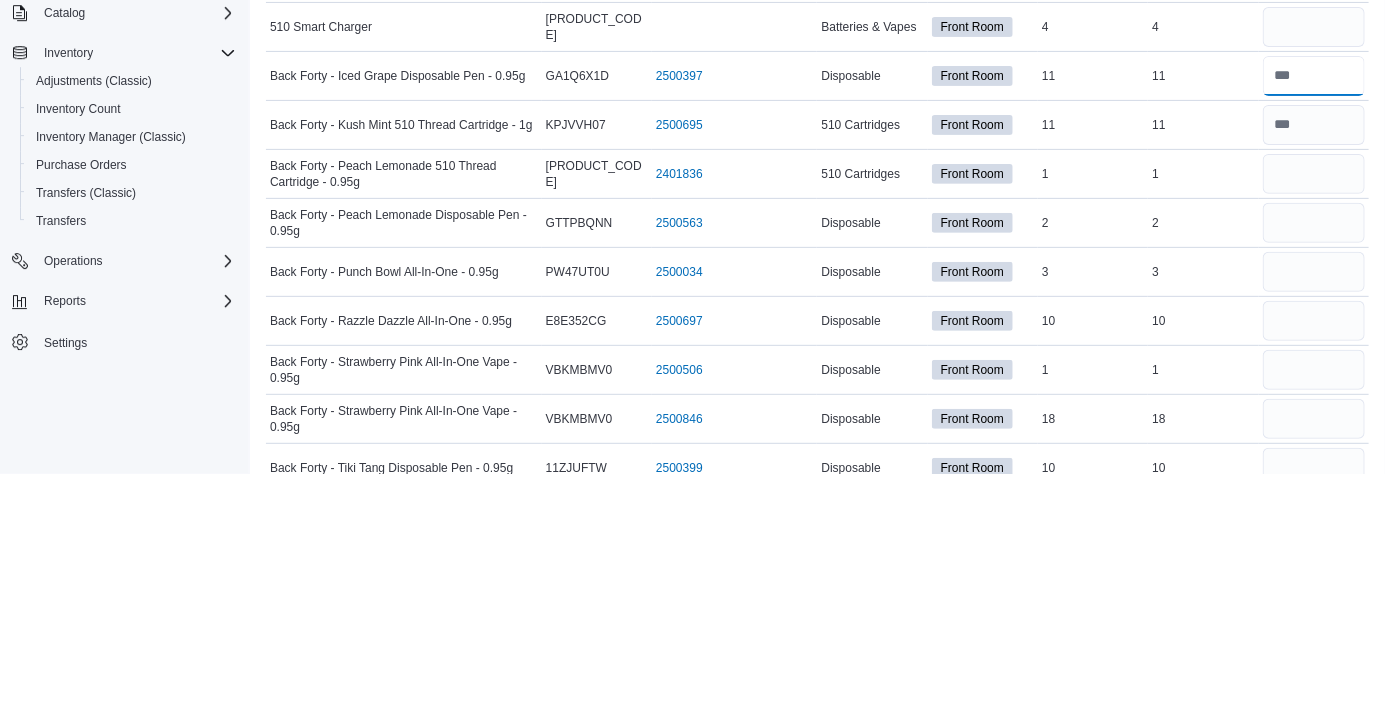 type on "*" 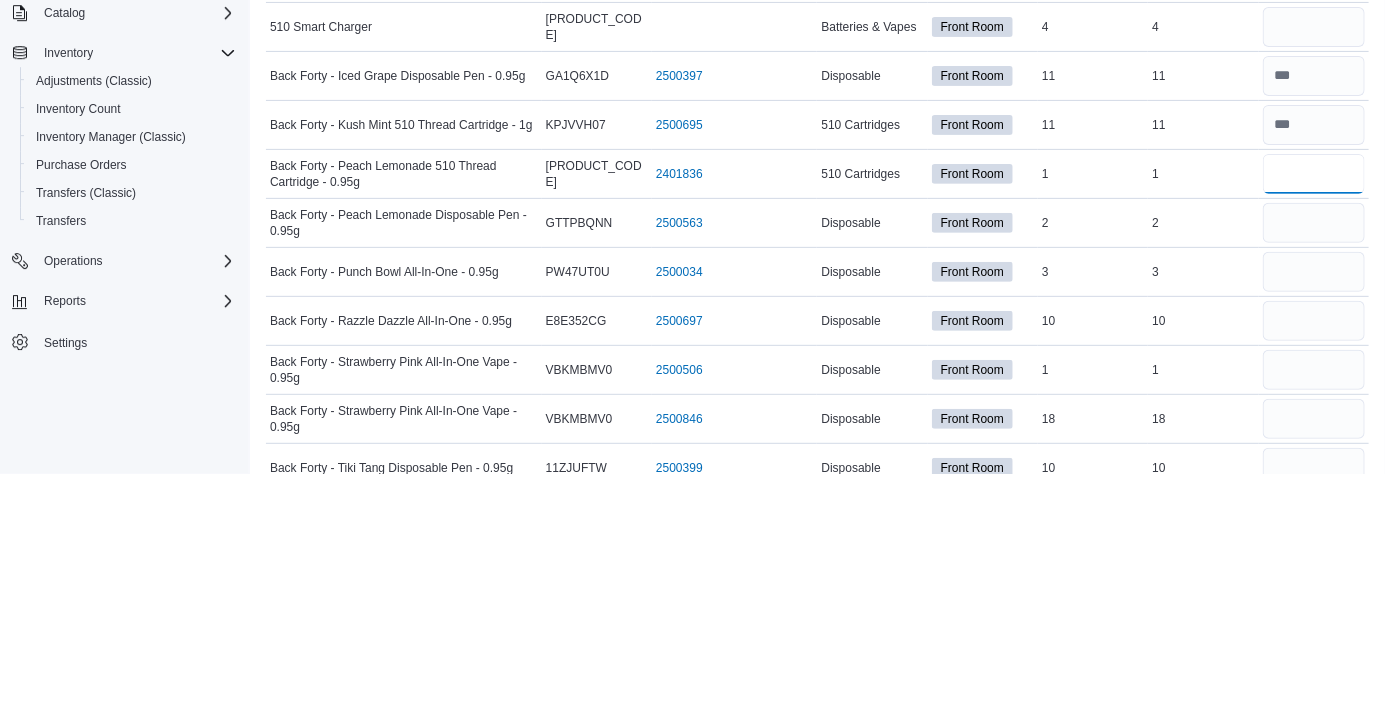 click at bounding box center (1314, 417) 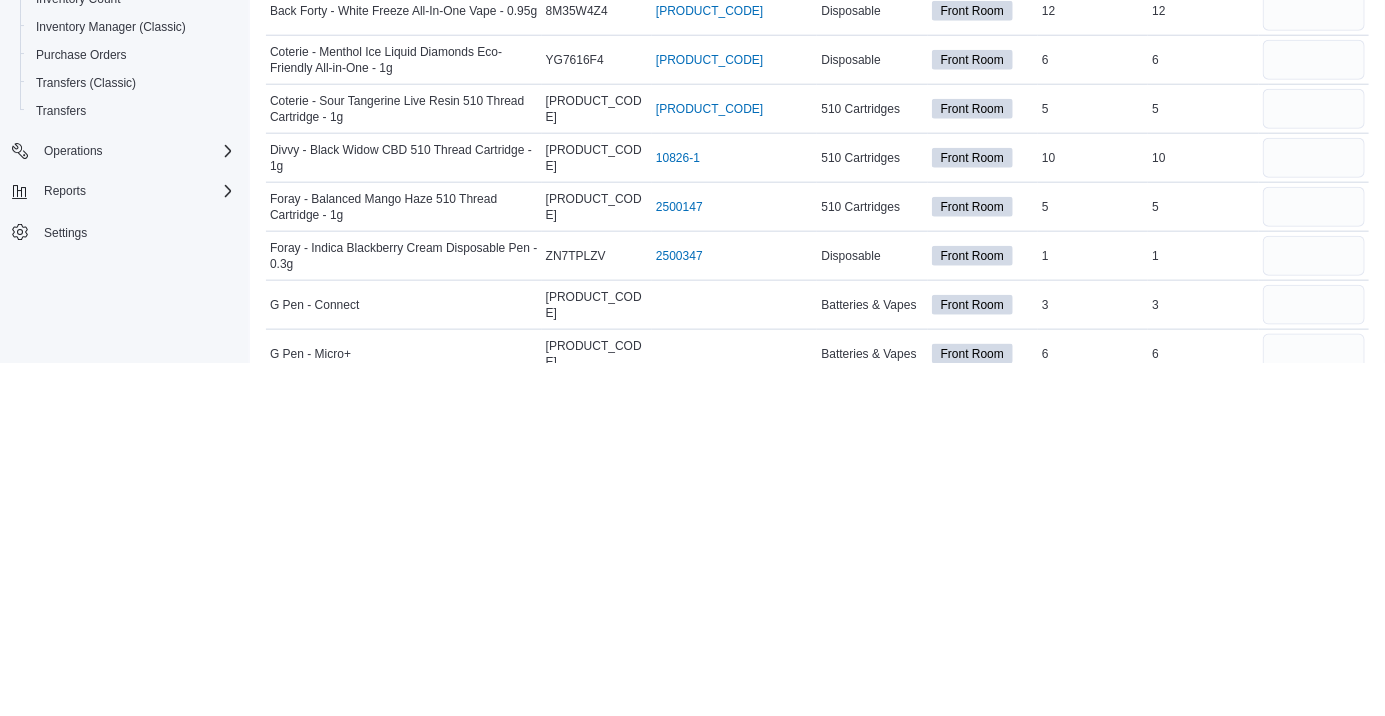 scroll, scrollTop: 619, scrollLeft: 0, axis: vertical 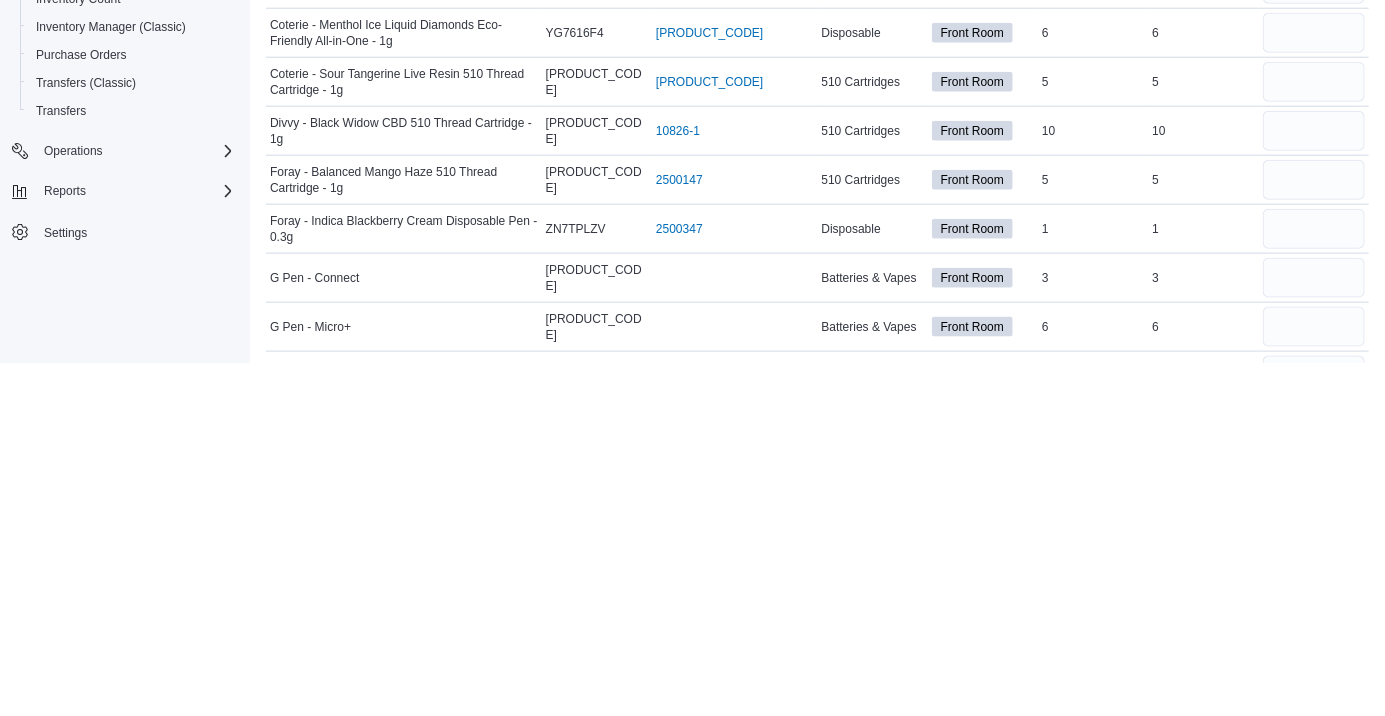 type on "*" 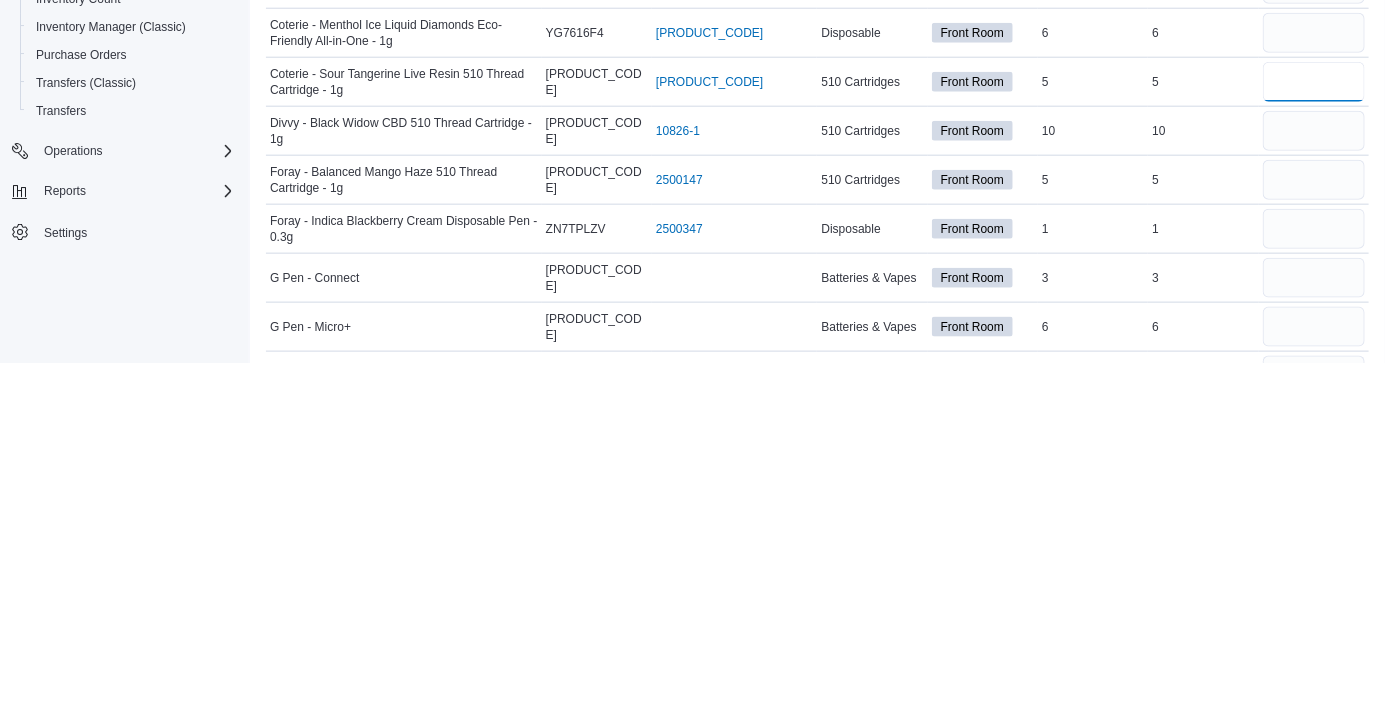 click at bounding box center [1314, 435] 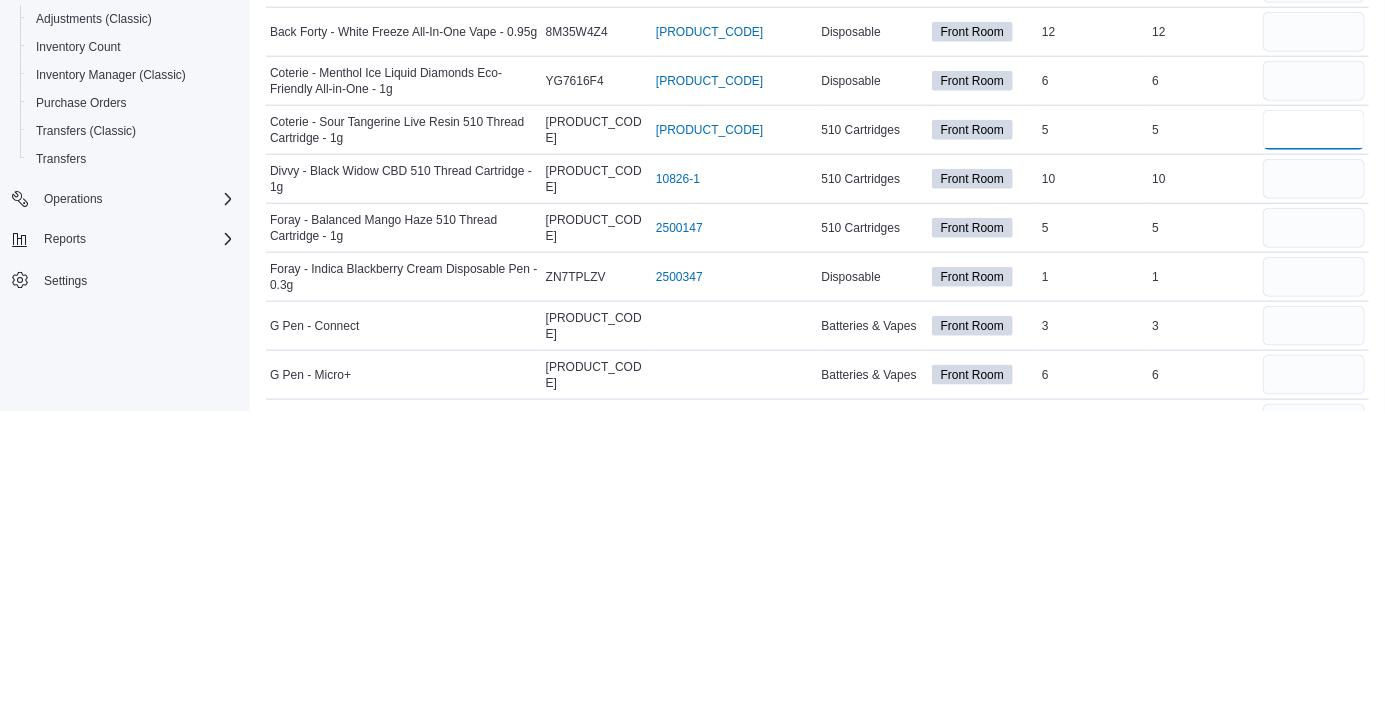 type on "*" 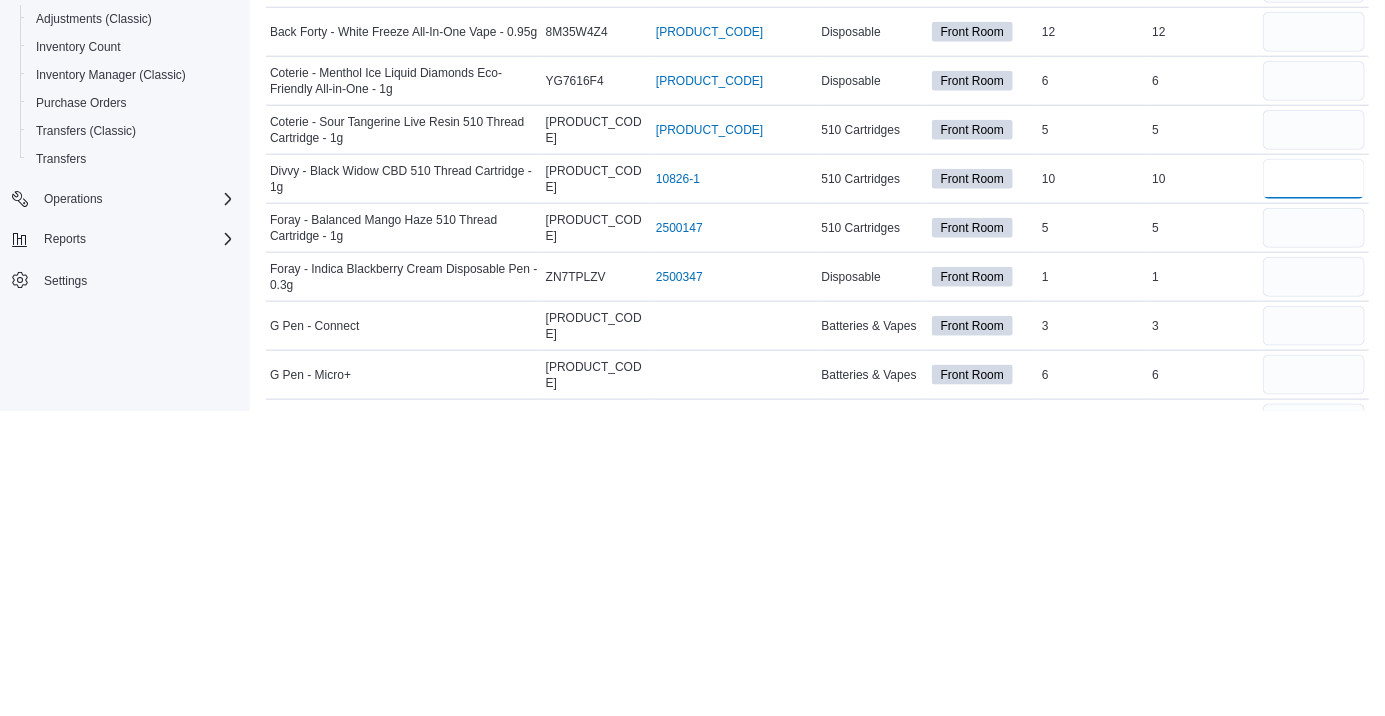 click at bounding box center (1314, 484) 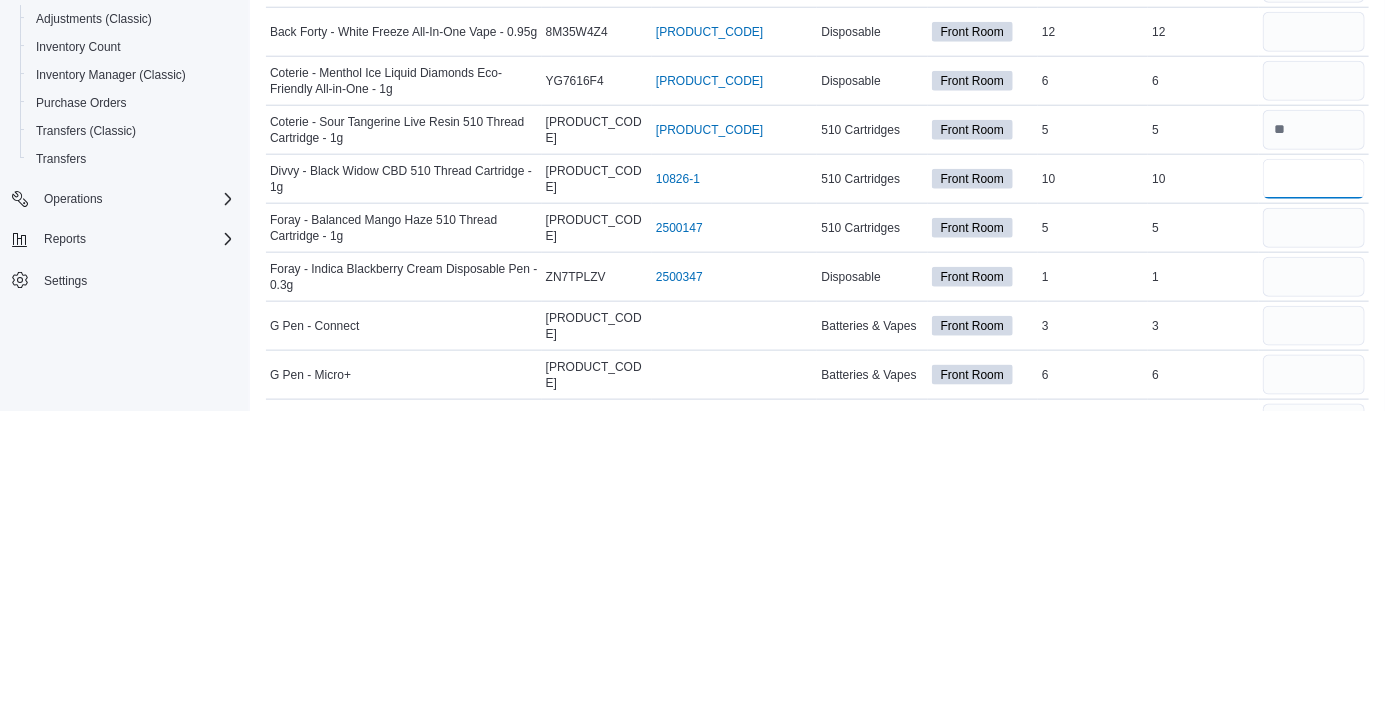 type on "**" 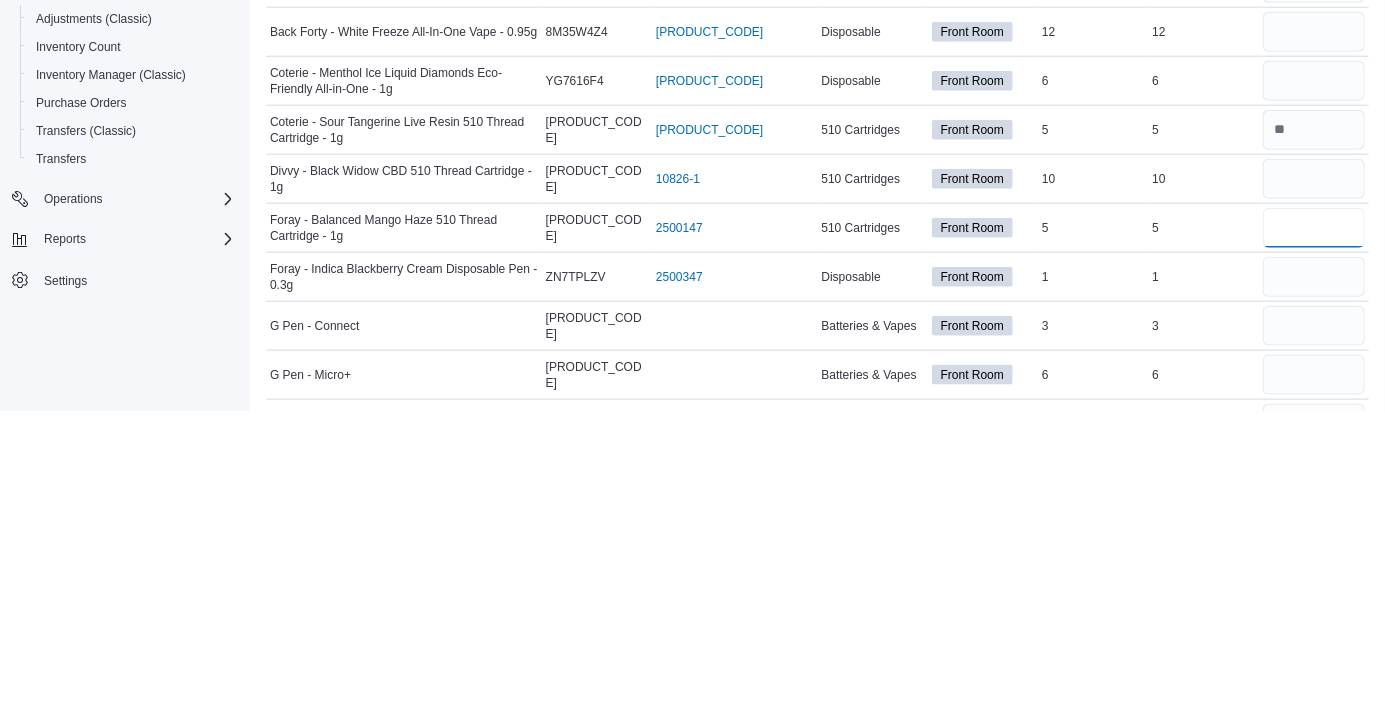 click at bounding box center (1314, 533) 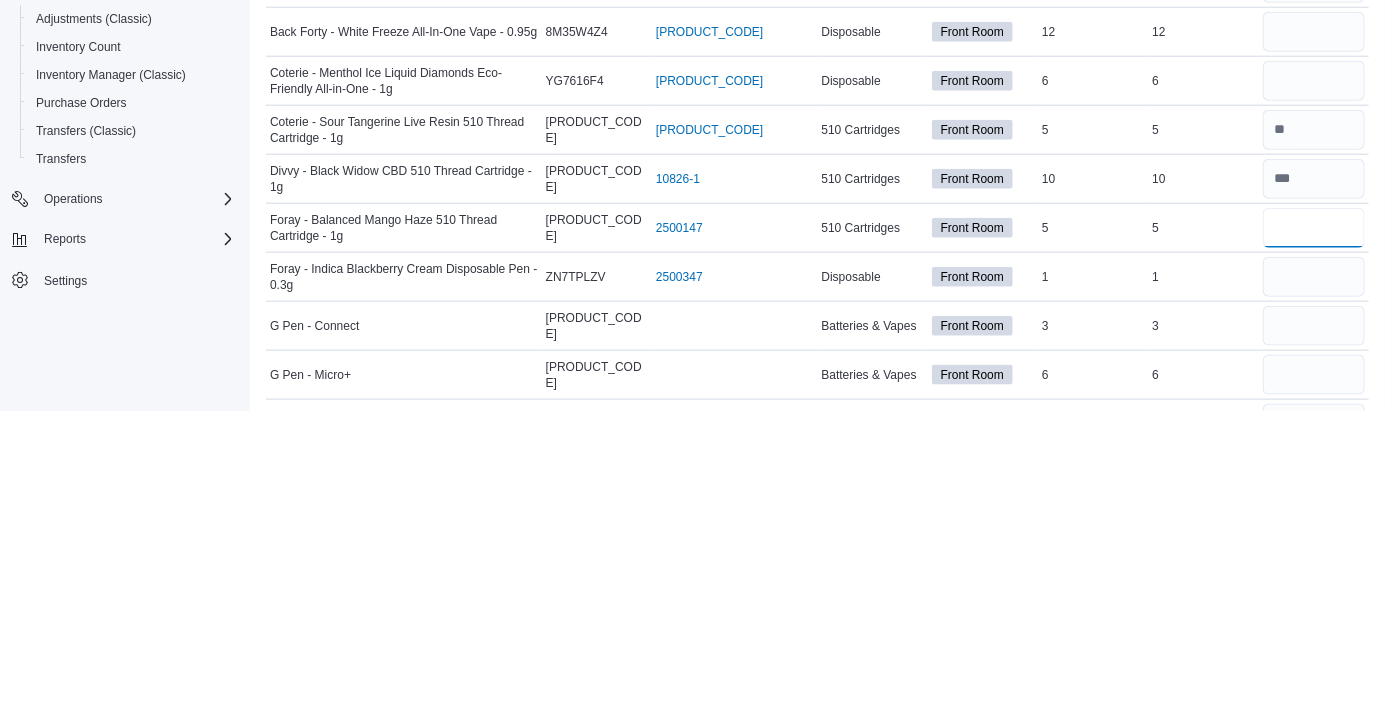 type on "*" 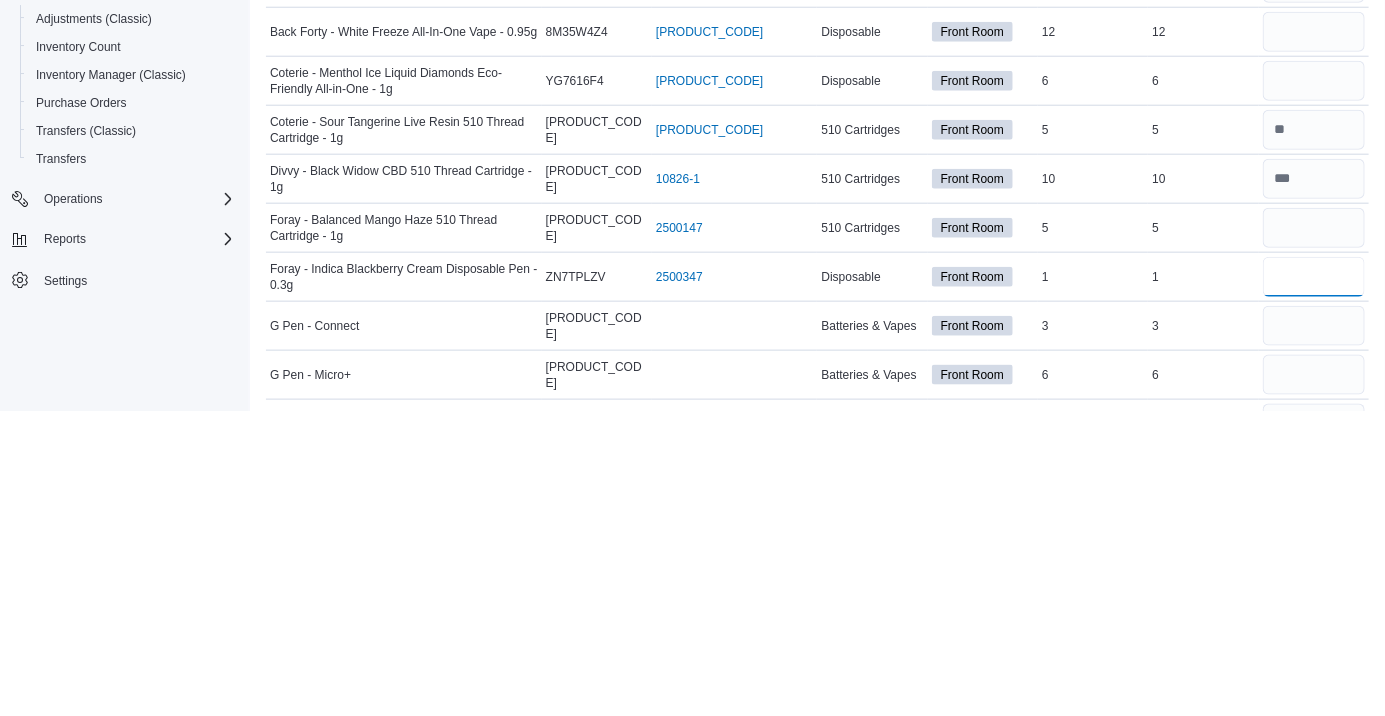 click at bounding box center [1314, 582] 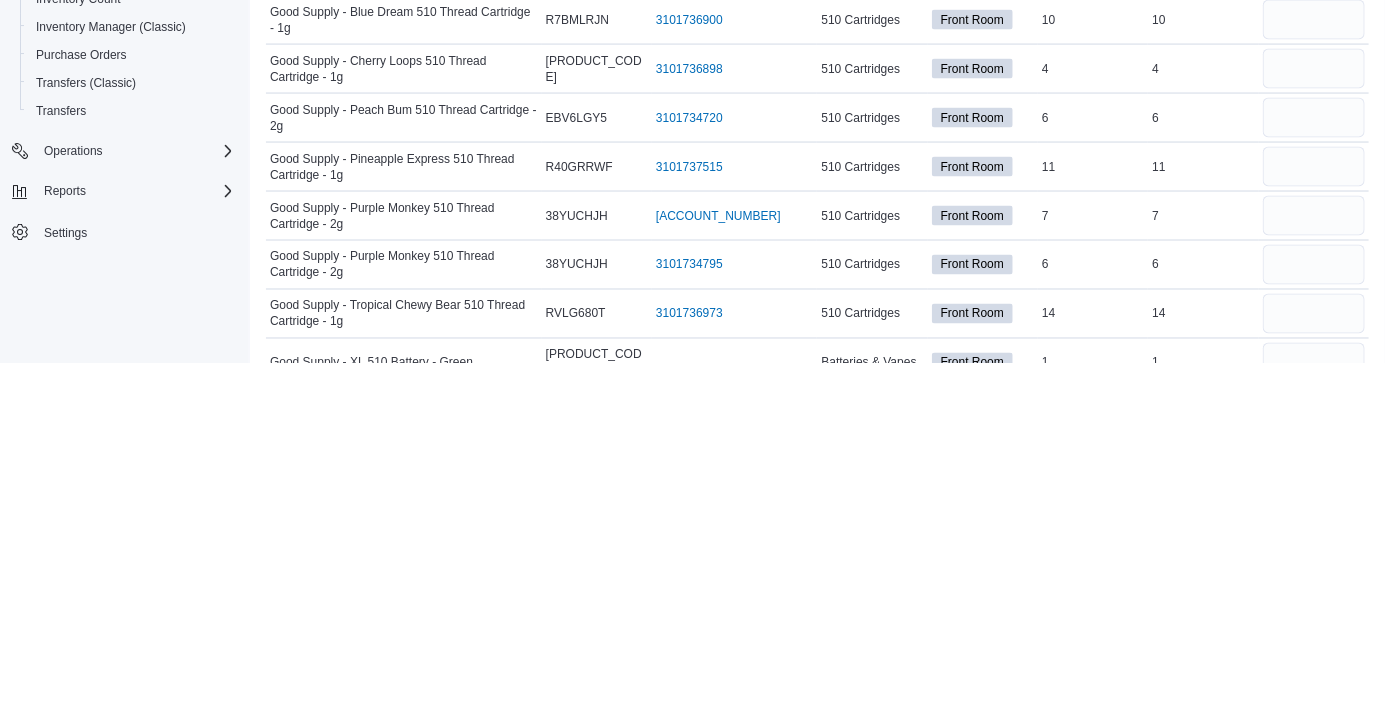 scroll, scrollTop: 1074, scrollLeft: 0, axis: vertical 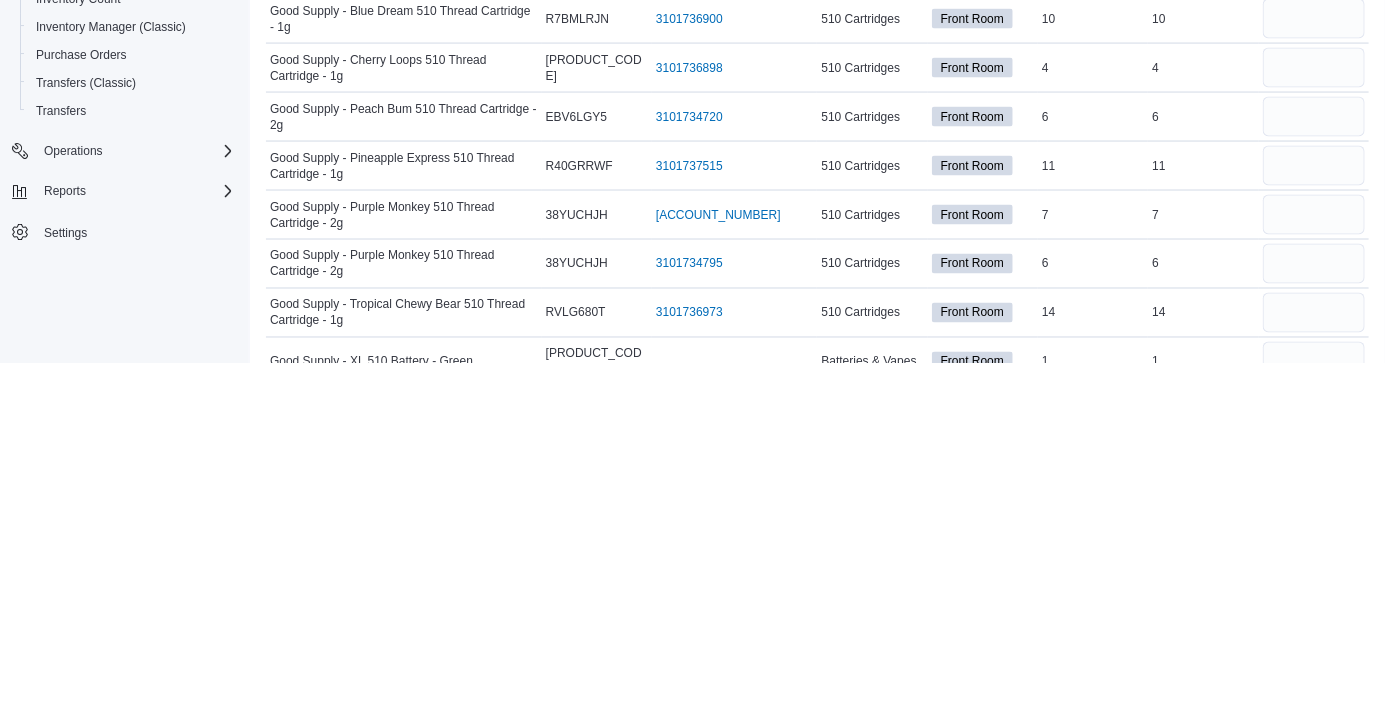 type on "*" 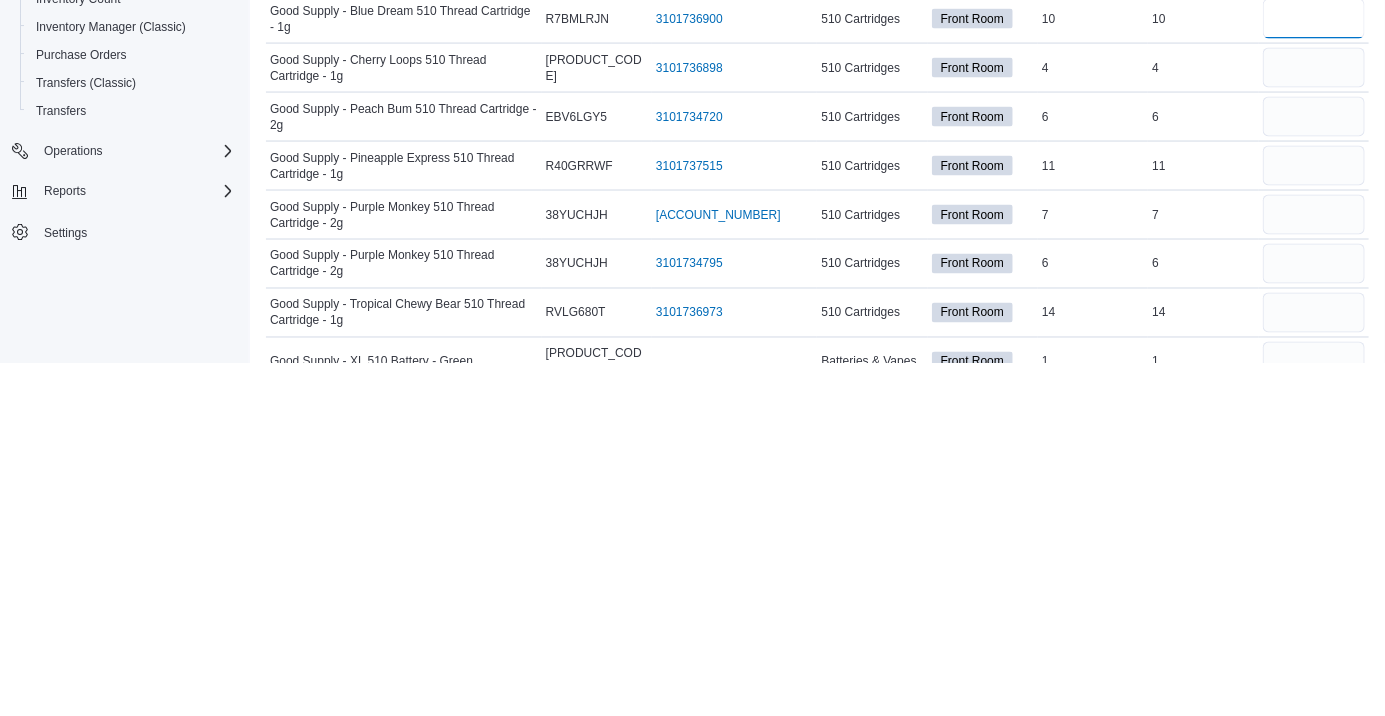 click at bounding box center (1314, 372) 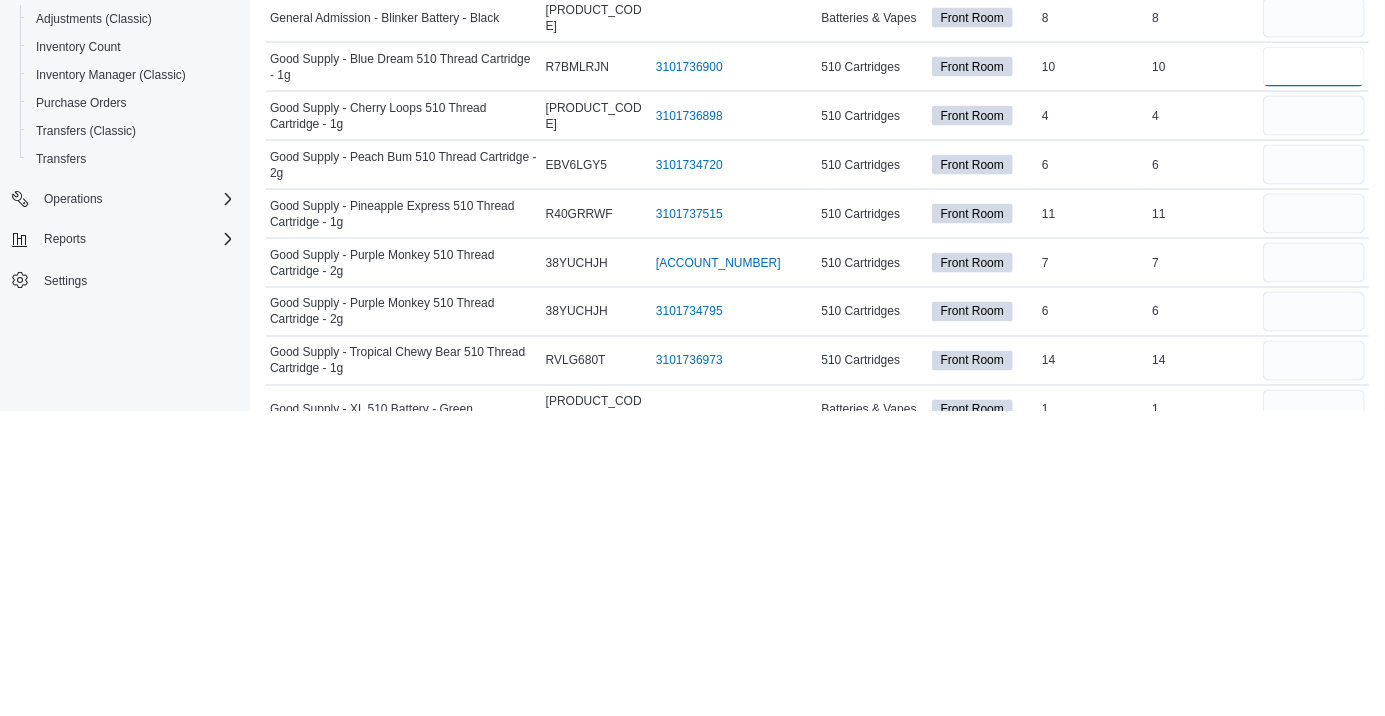 type on "**" 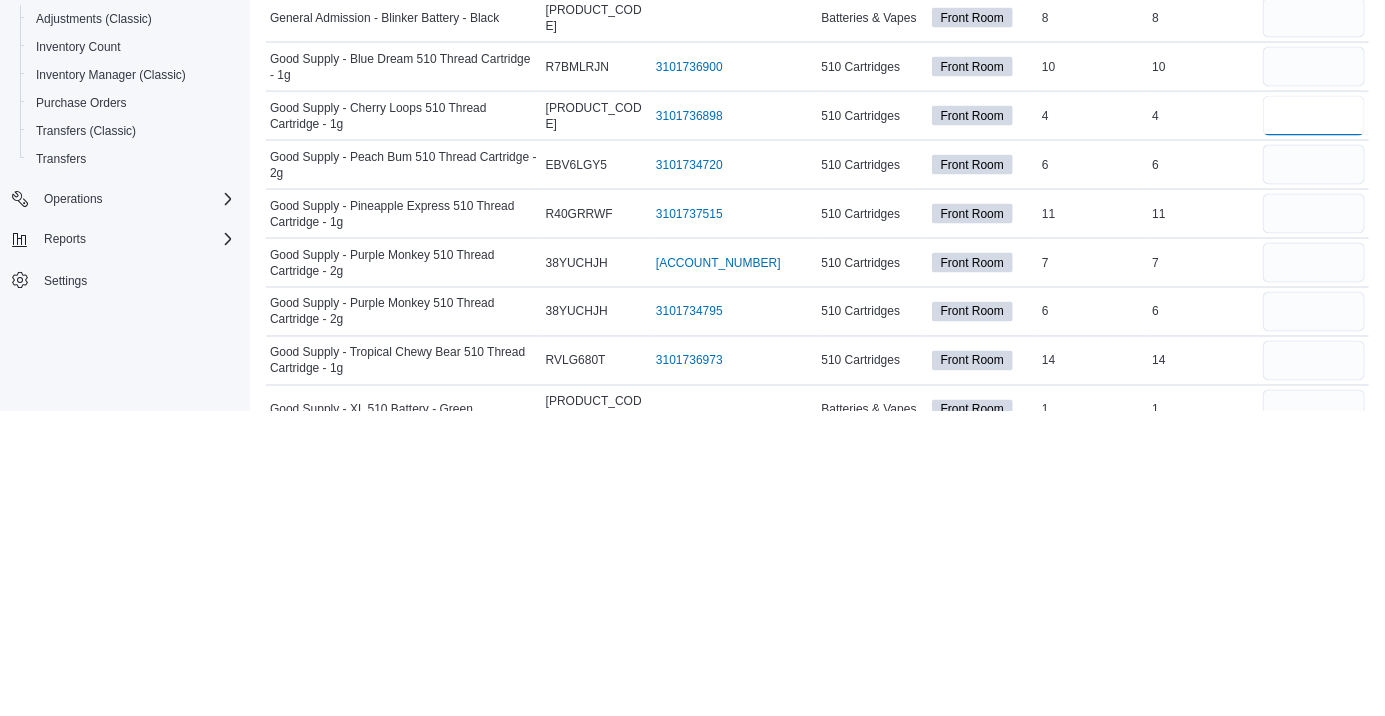 click at bounding box center [1314, 421] 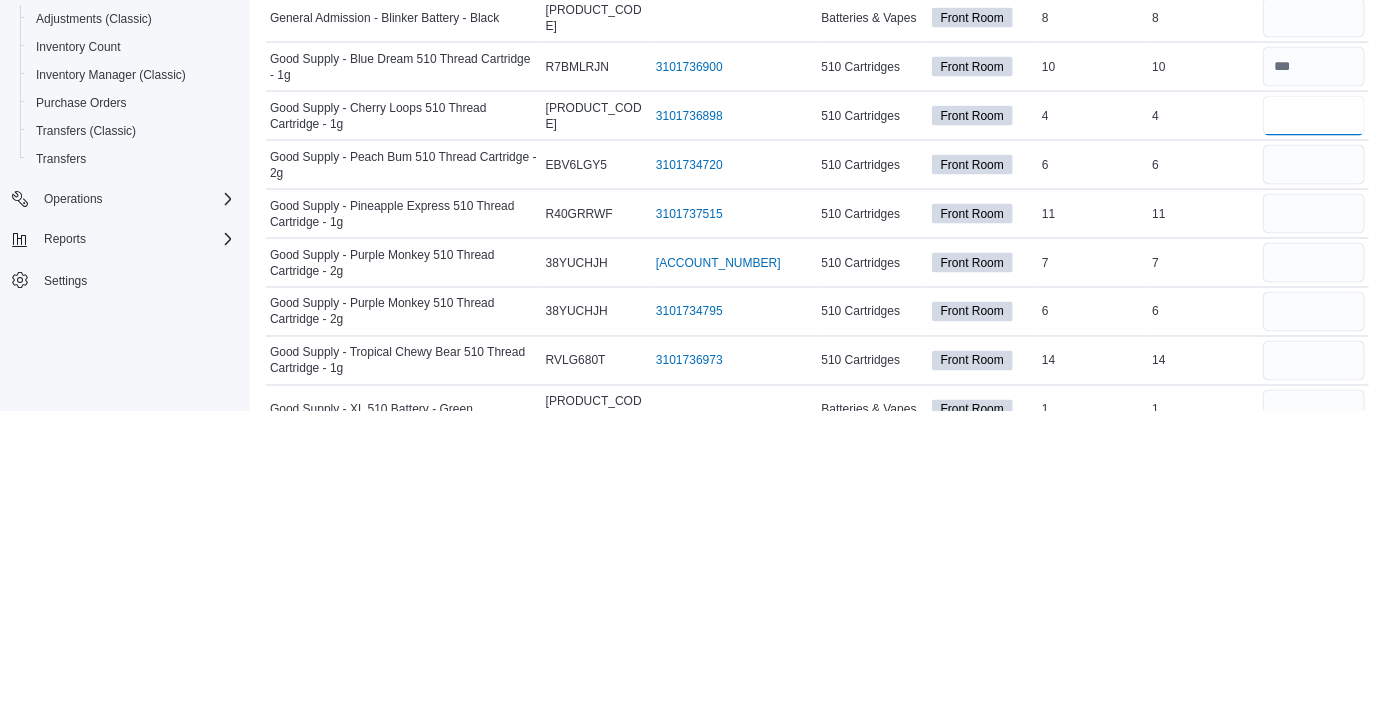 type on "*" 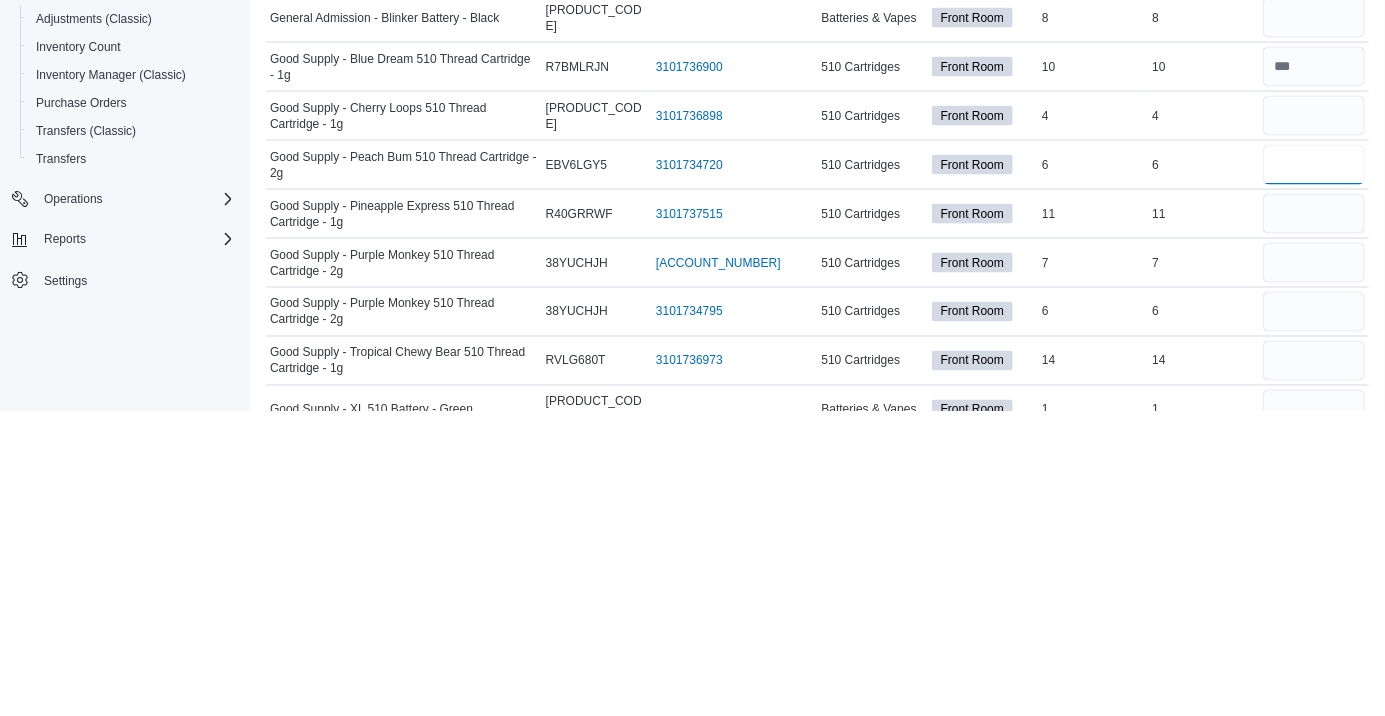 click at bounding box center [1314, 470] 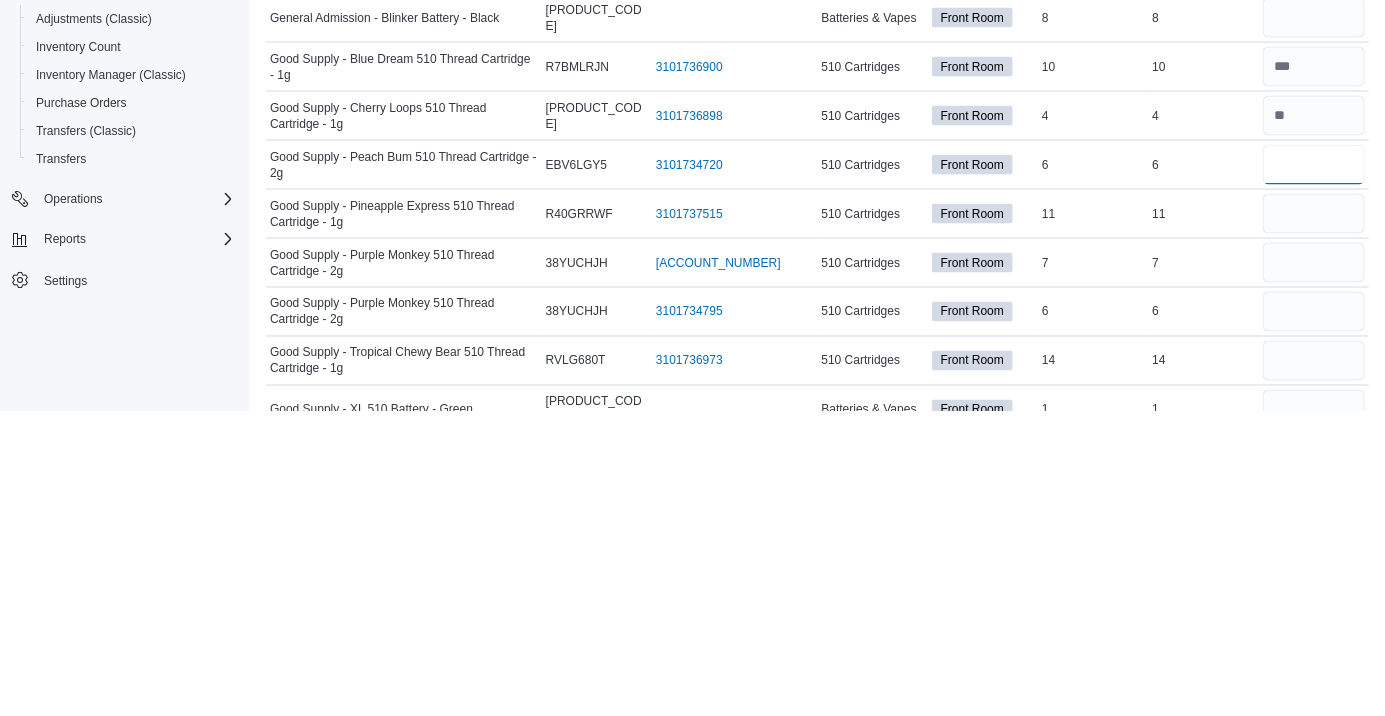 type on "*" 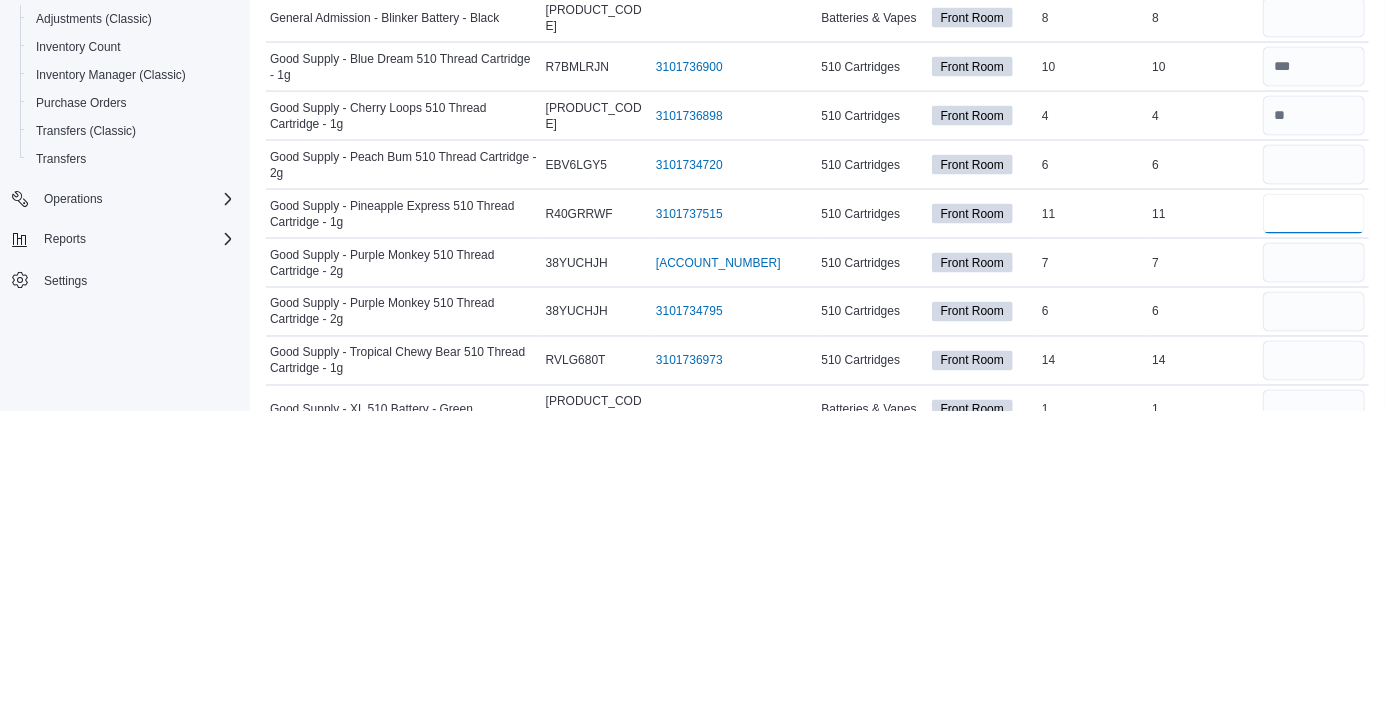 click at bounding box center (1314, 519) 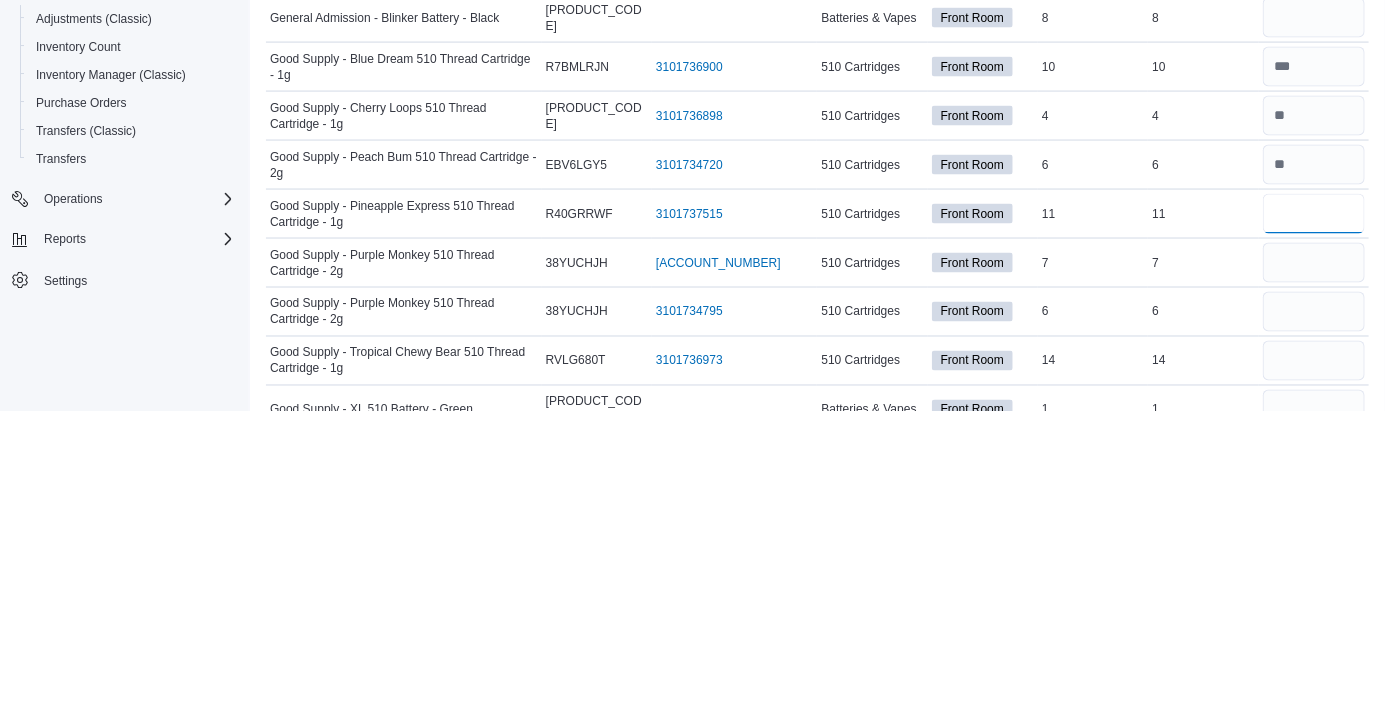 type 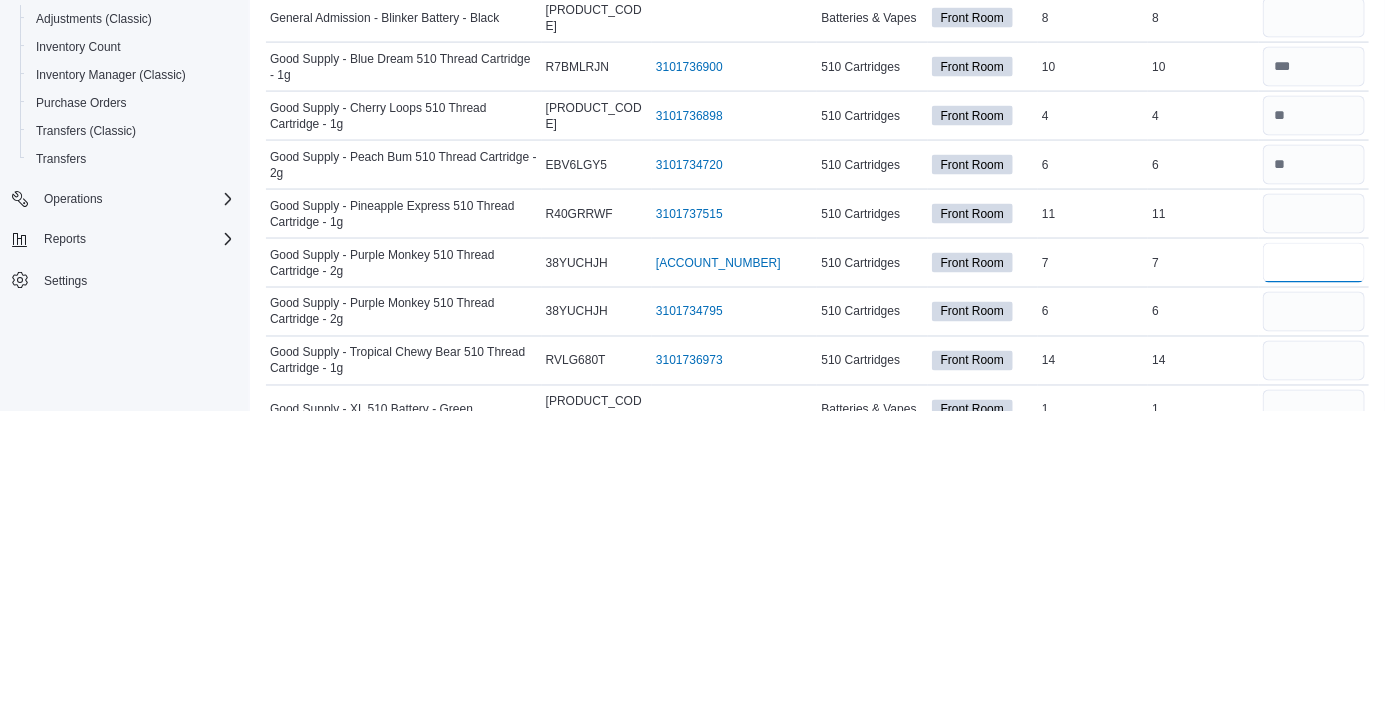 click at bounding box center [1314, 568] 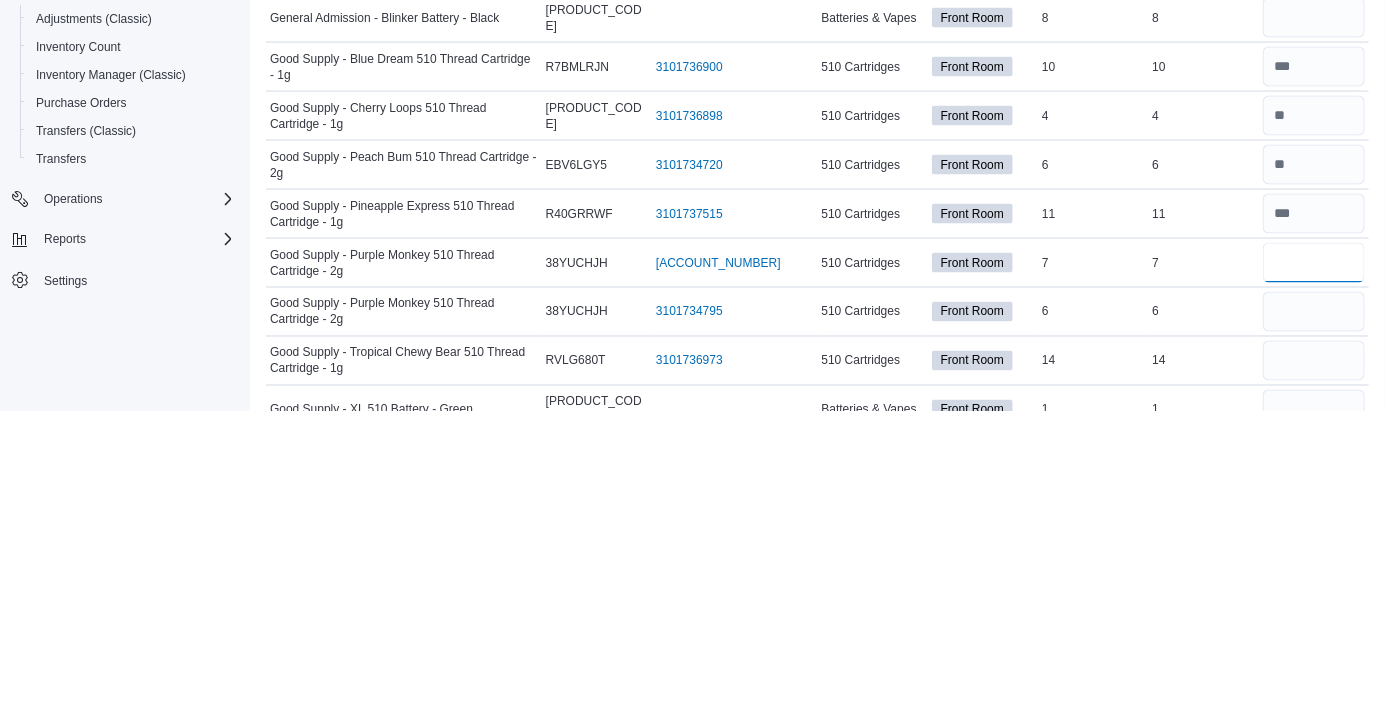 type on "*" 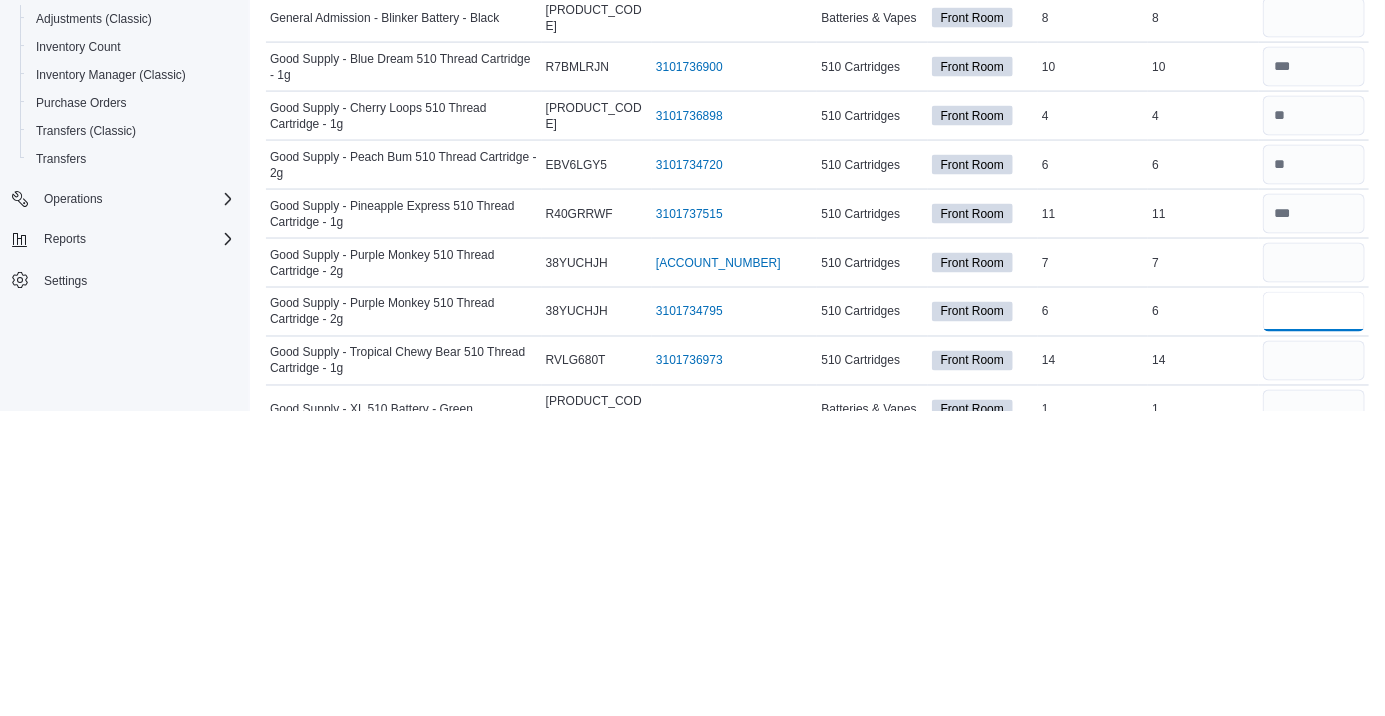 click at bounding box center (1314, 617) 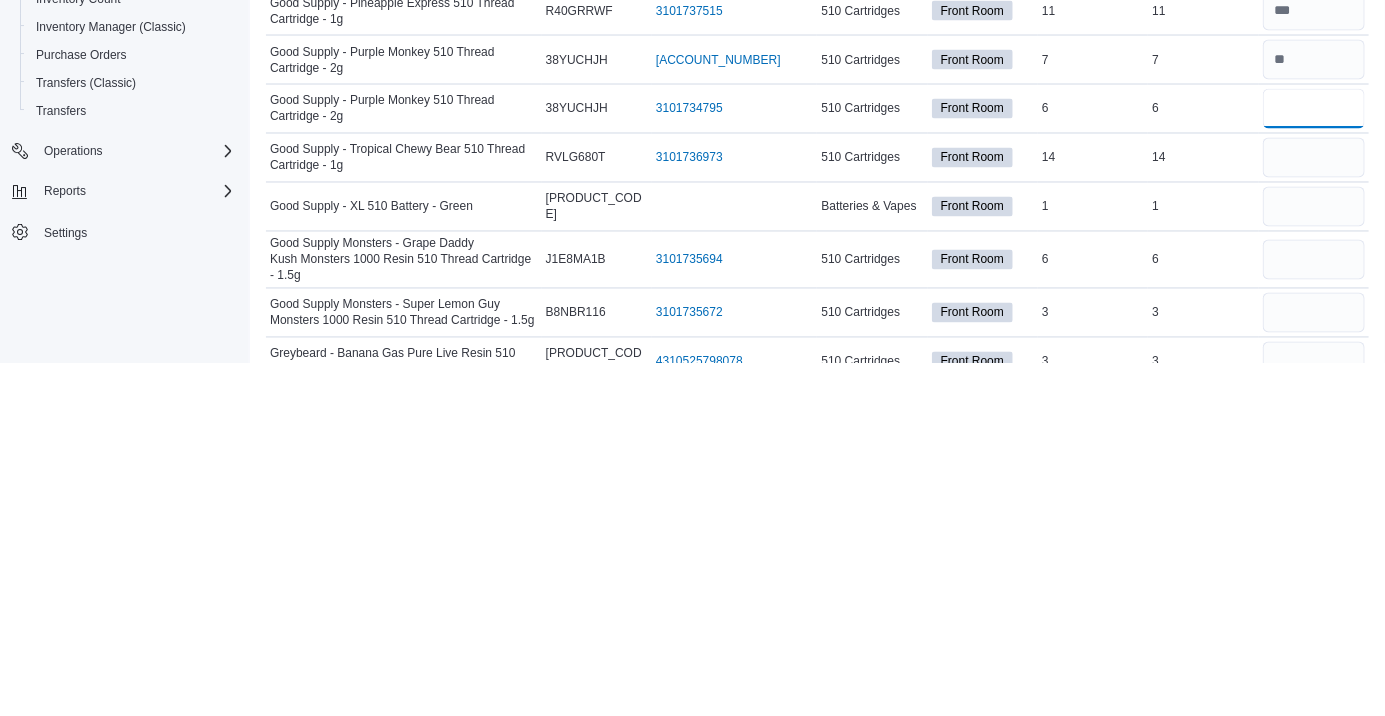 scroll, scrollTop: 1240, scrollLeft: 0, axis: vertical 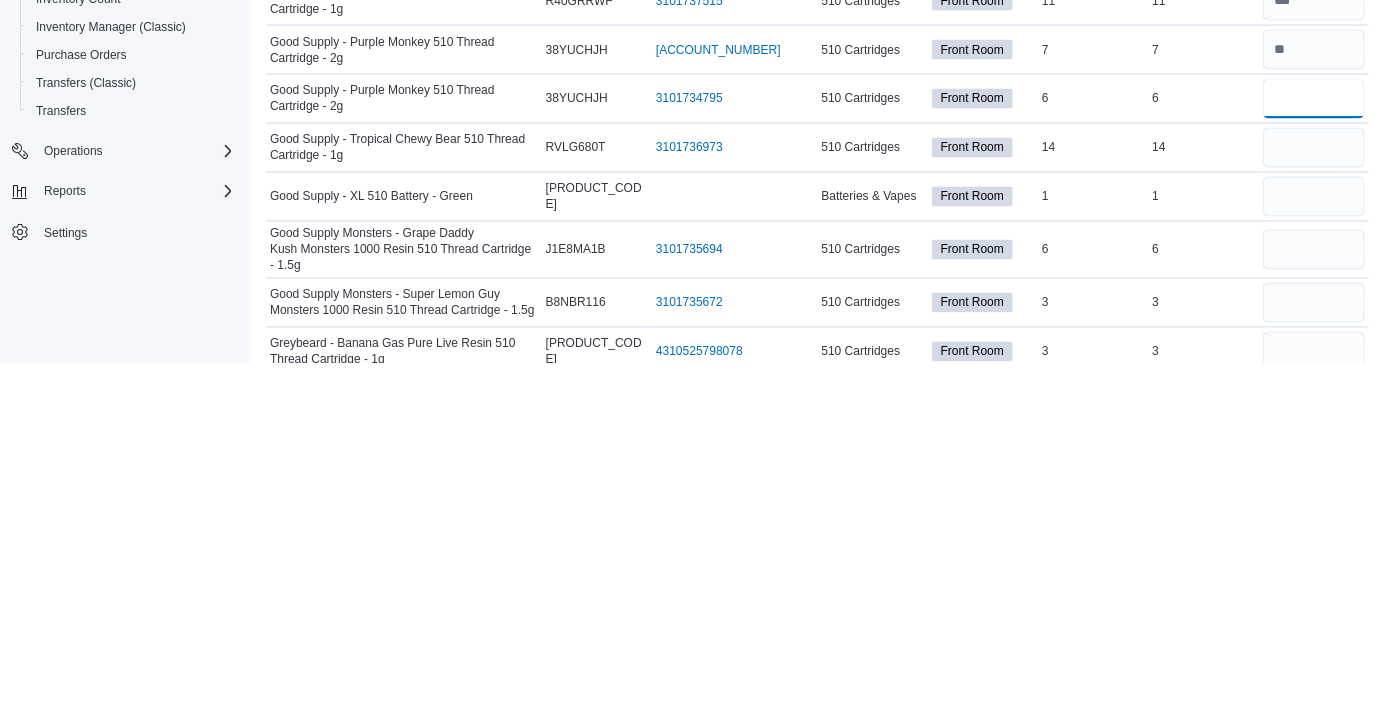 type on "*" 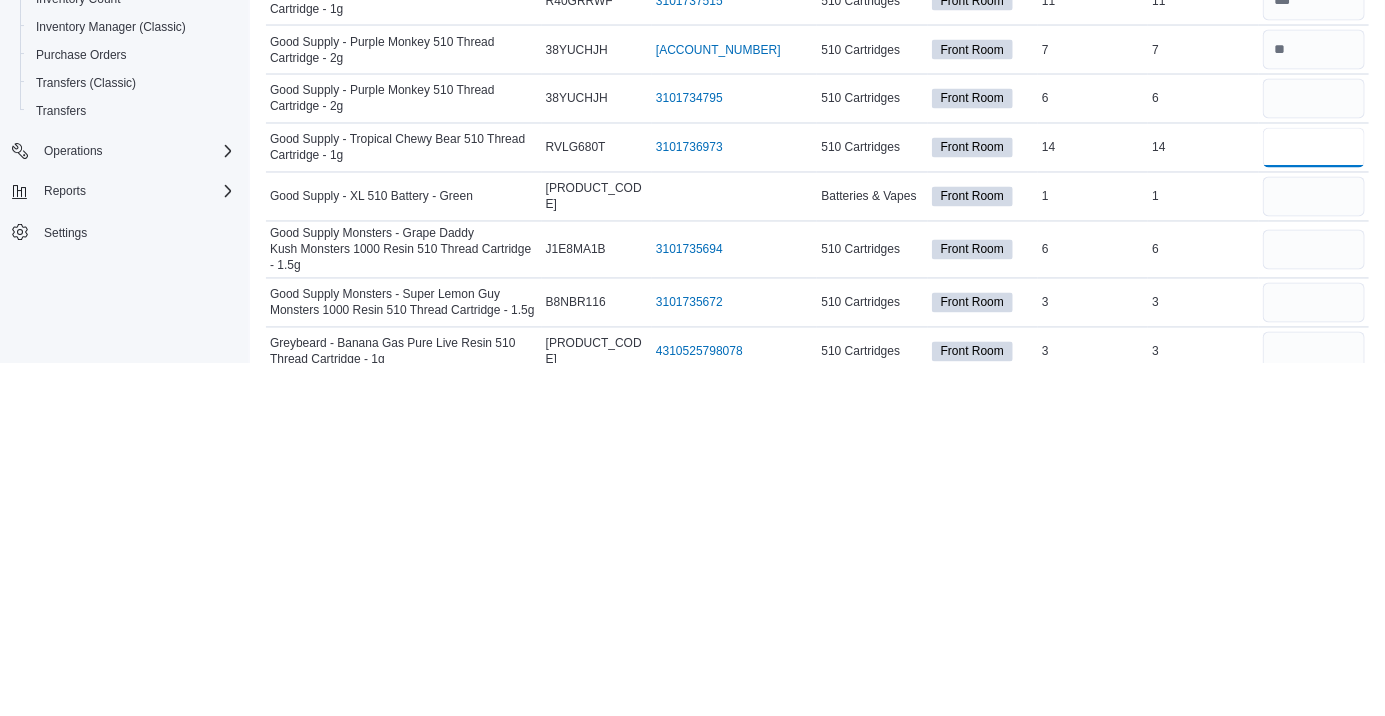 click at bounding box center [1314, 500] 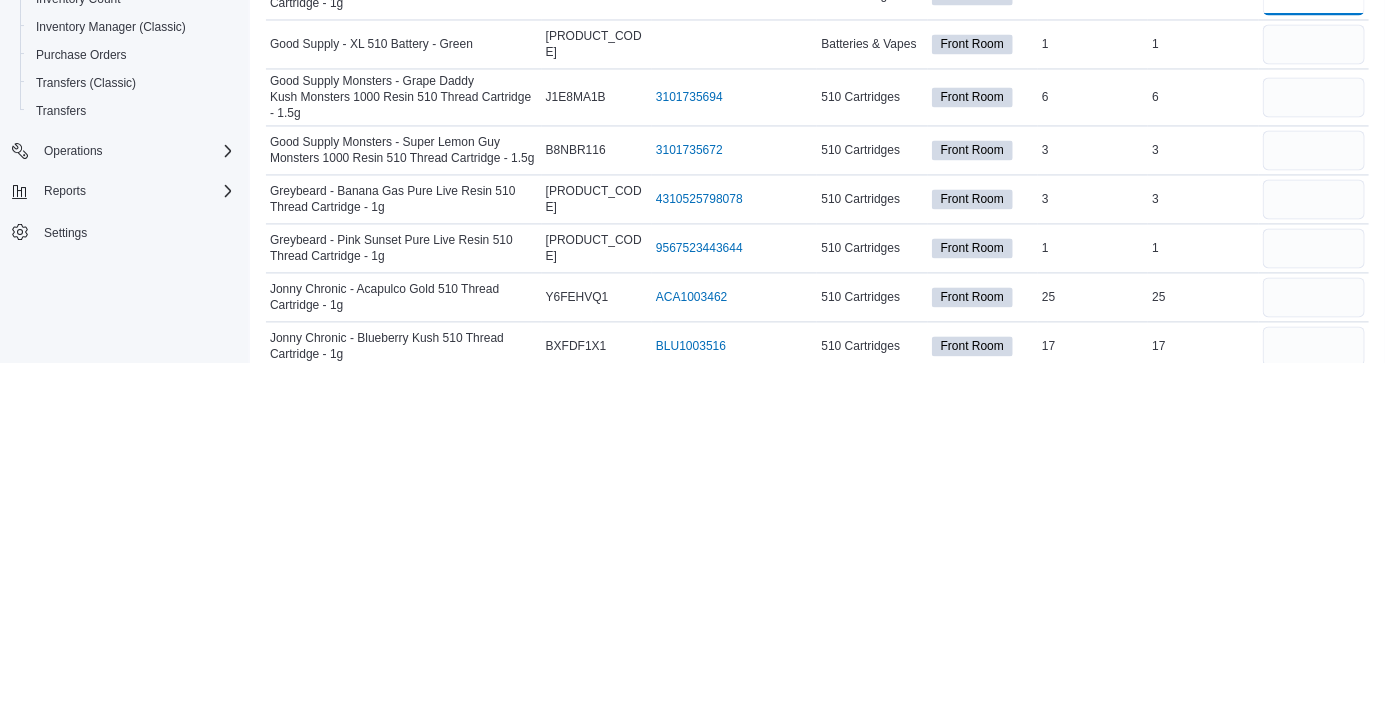 scroll, scrollTop: 1399, scrollLeft: 0, axis: vertical 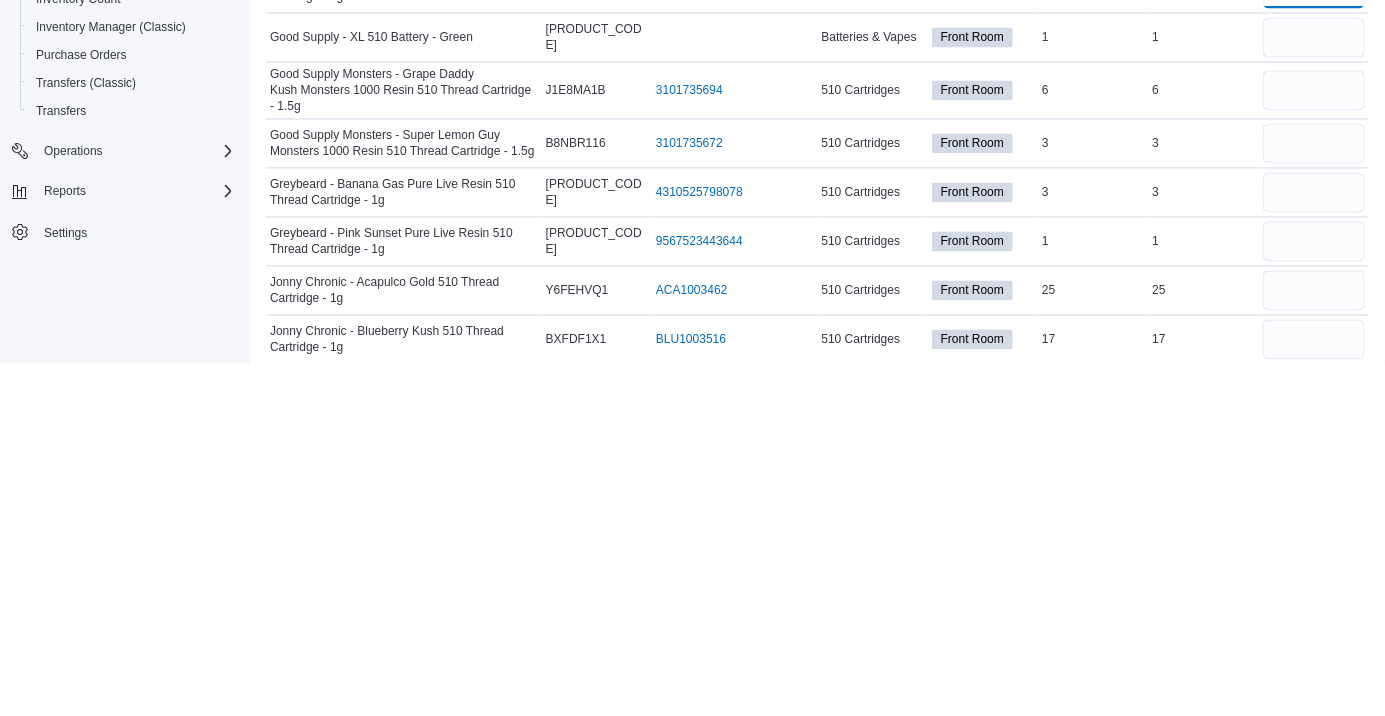 type on "**" 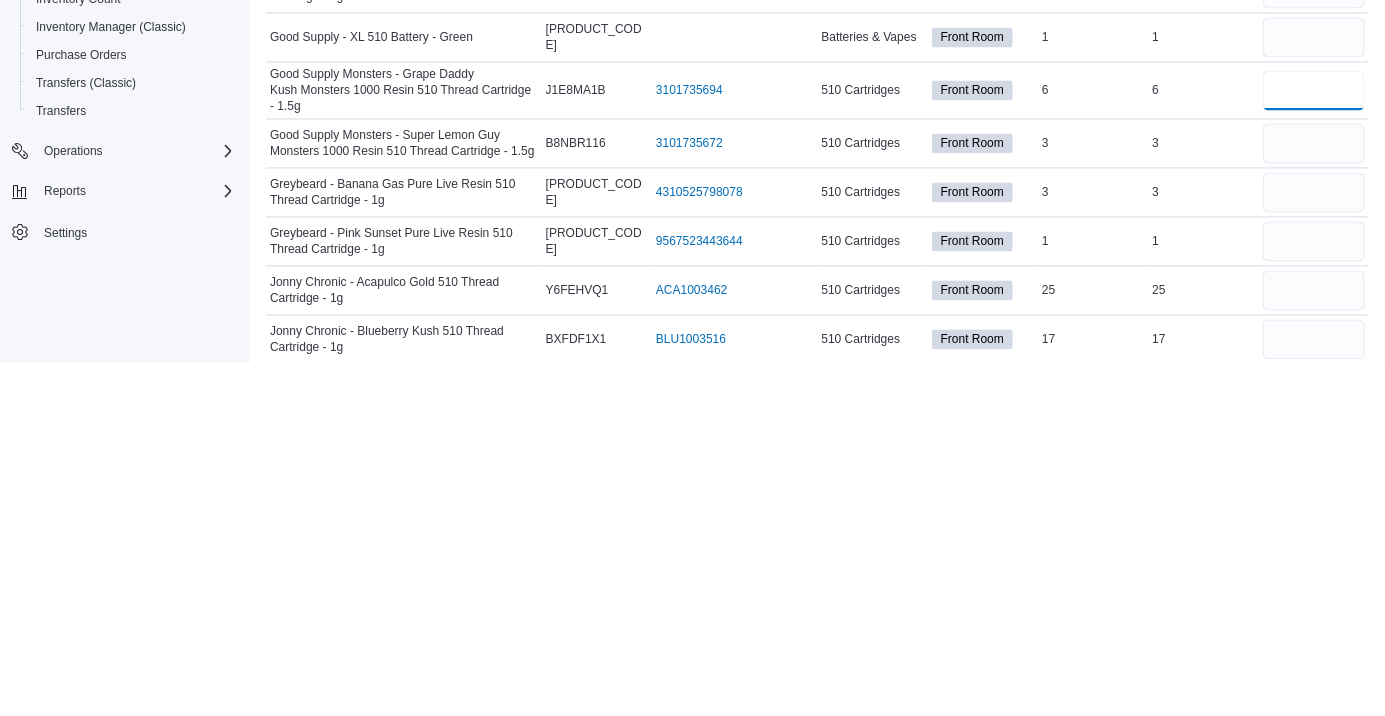 click at bounding box center [1314, 443] 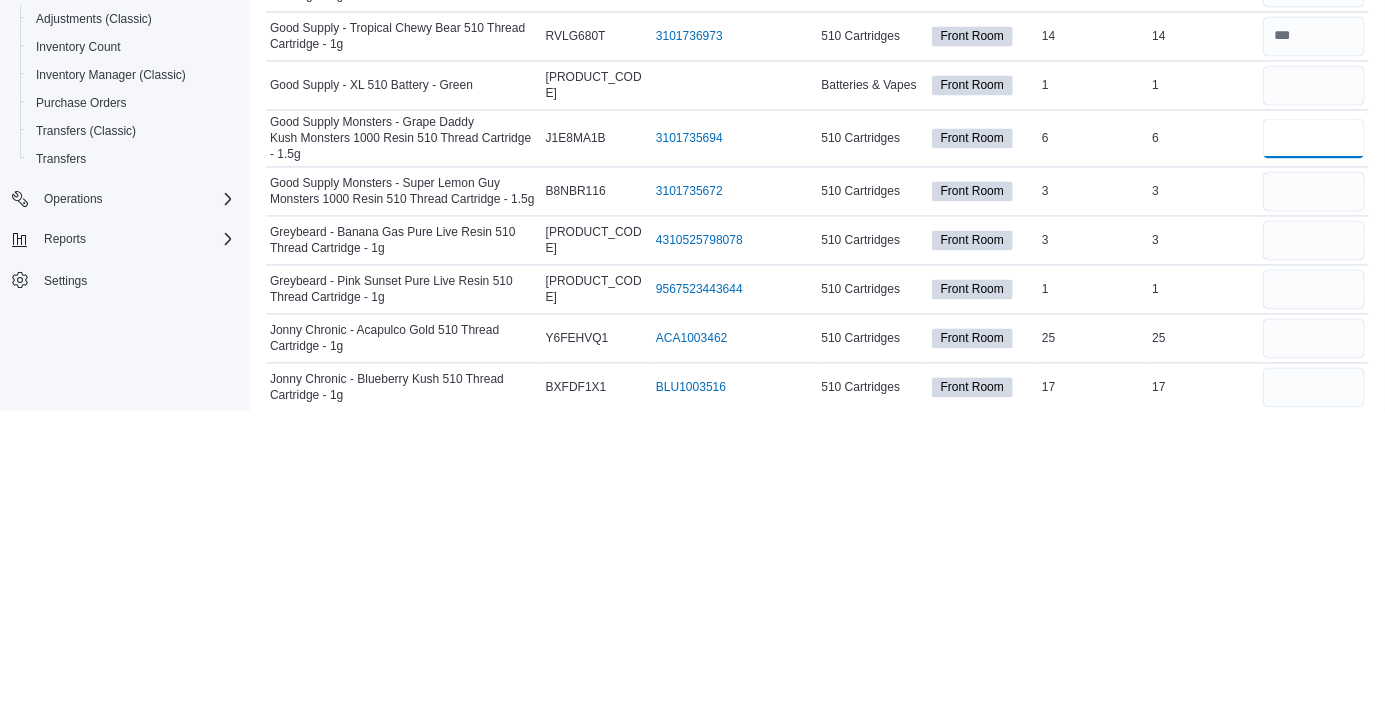 type on "*" 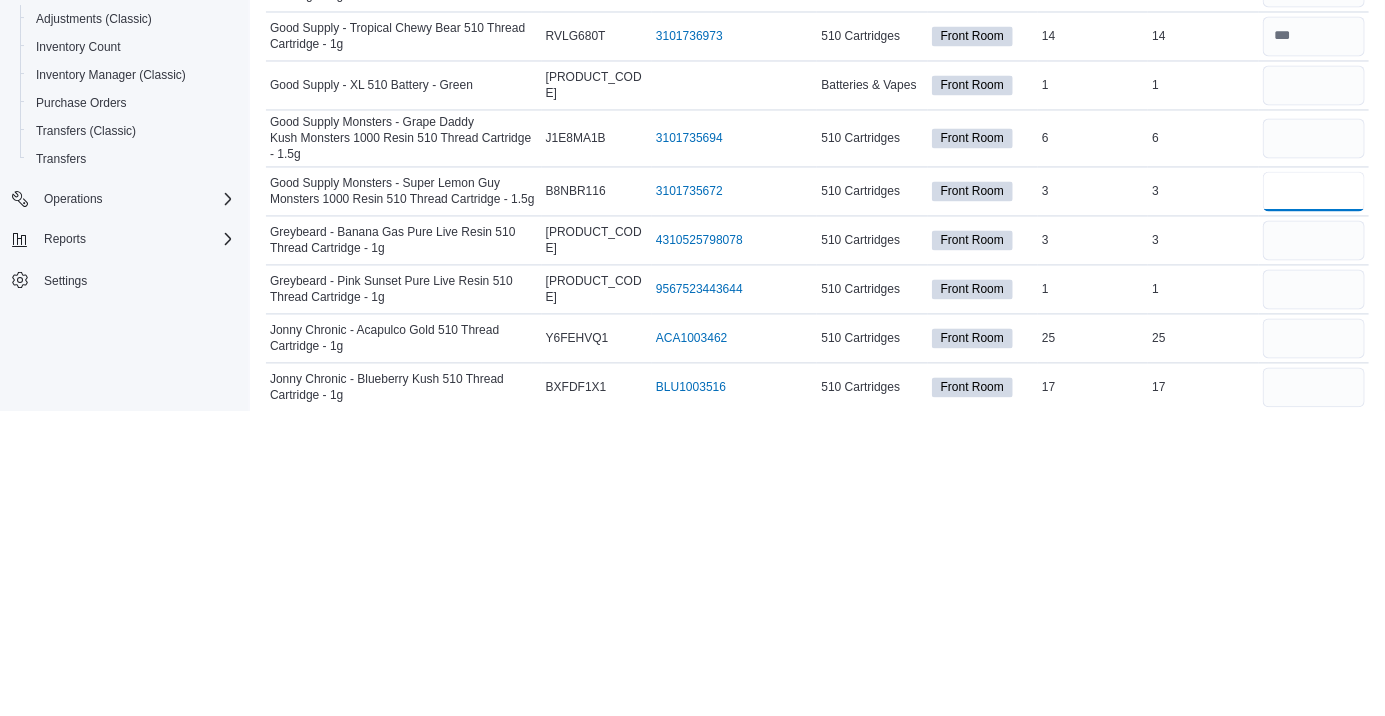 click at bounding box center (1314, 496) 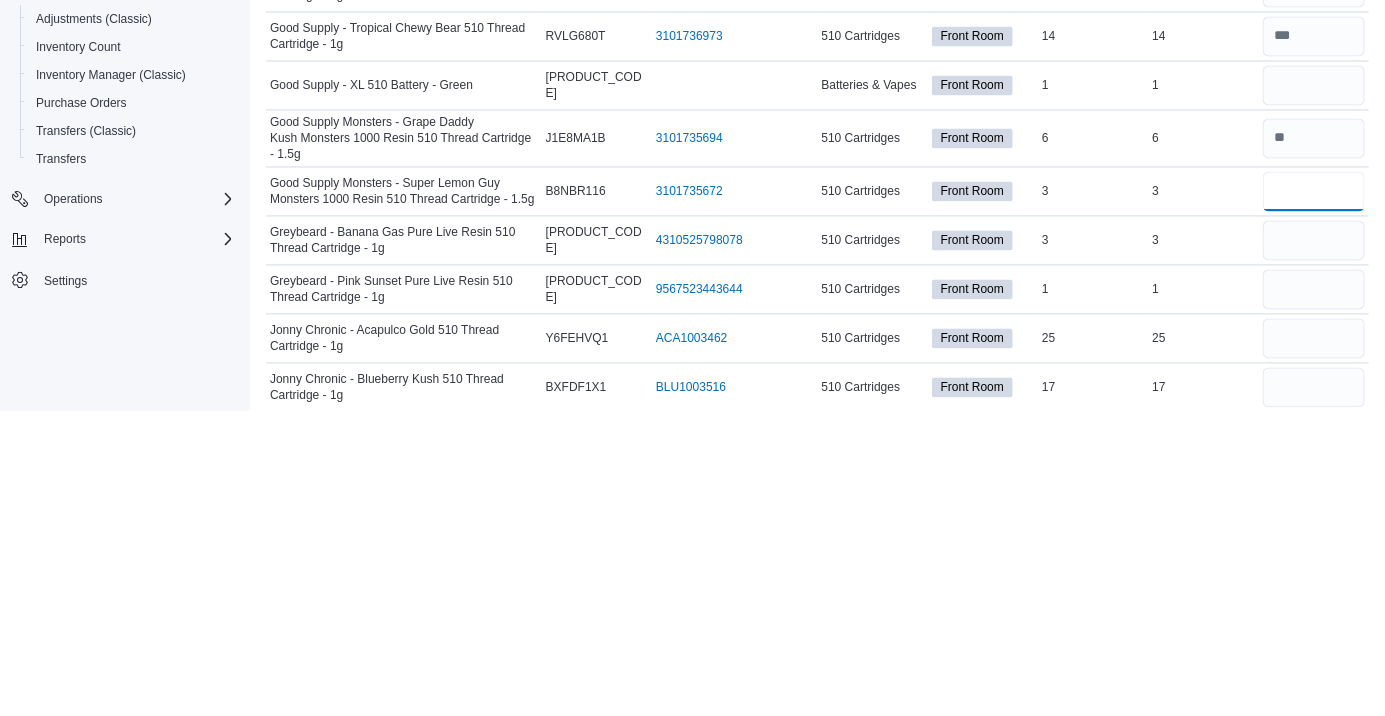 type on "*" 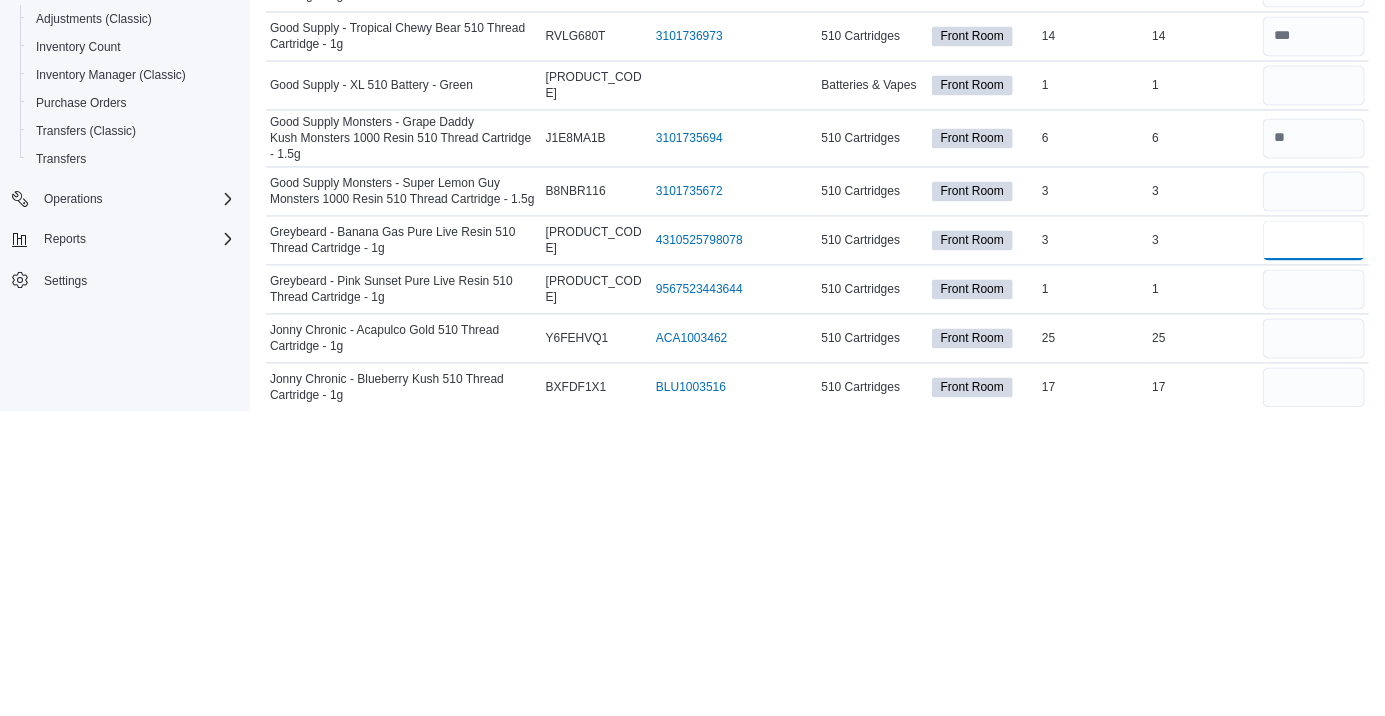 click at bounding box center (1314, 545) 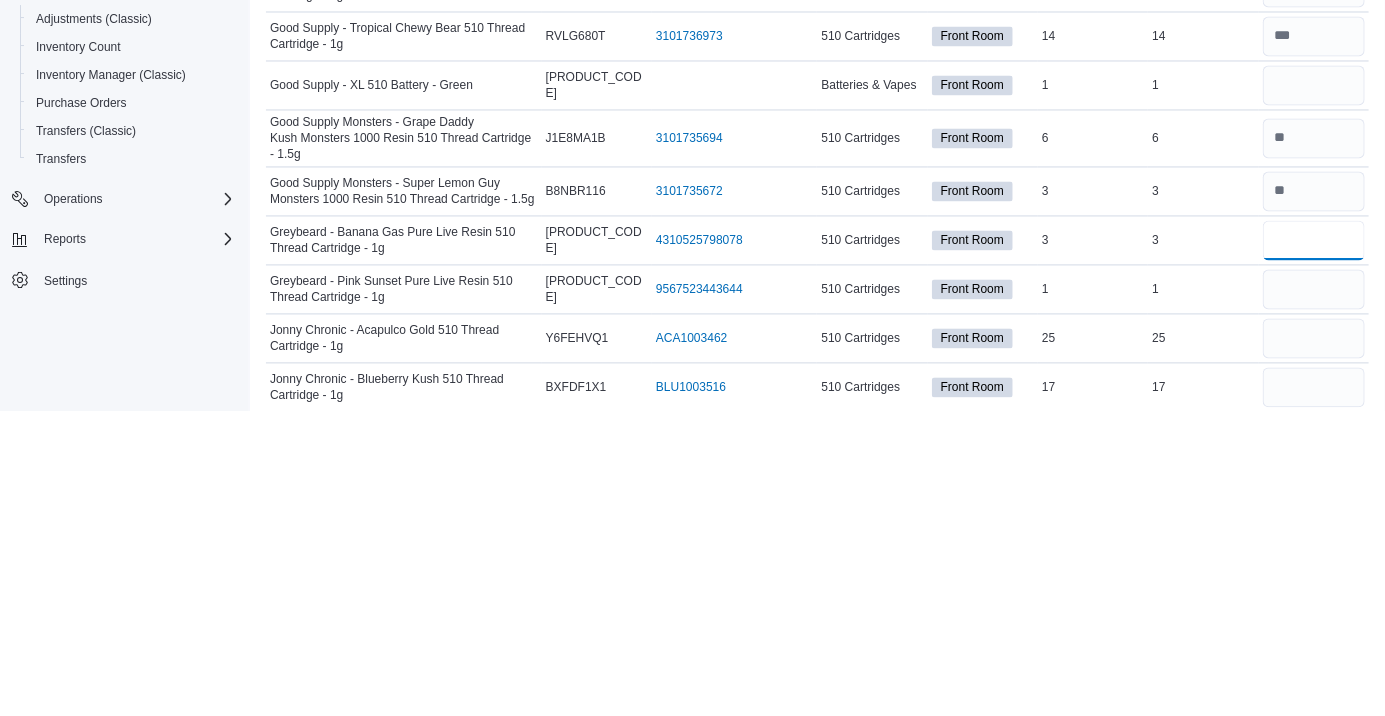 type on "*" 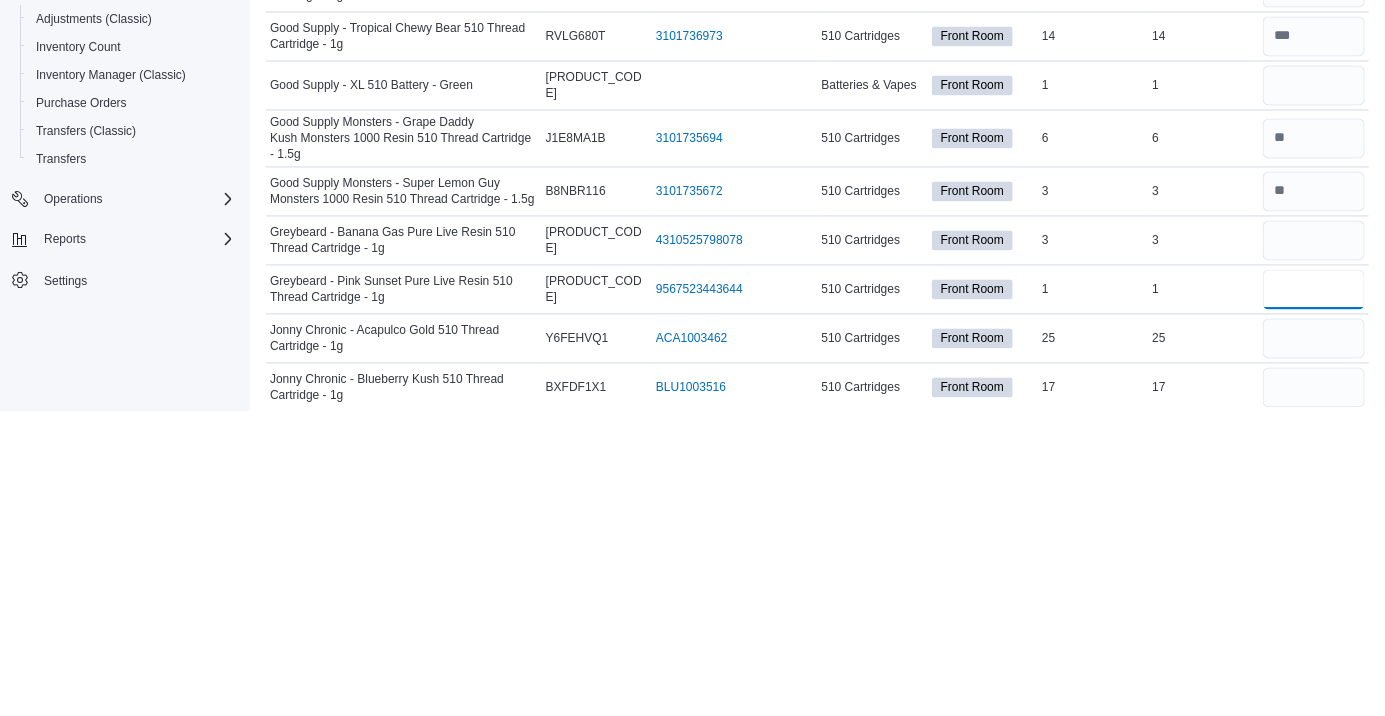 click at bounding box center (1314, 594) 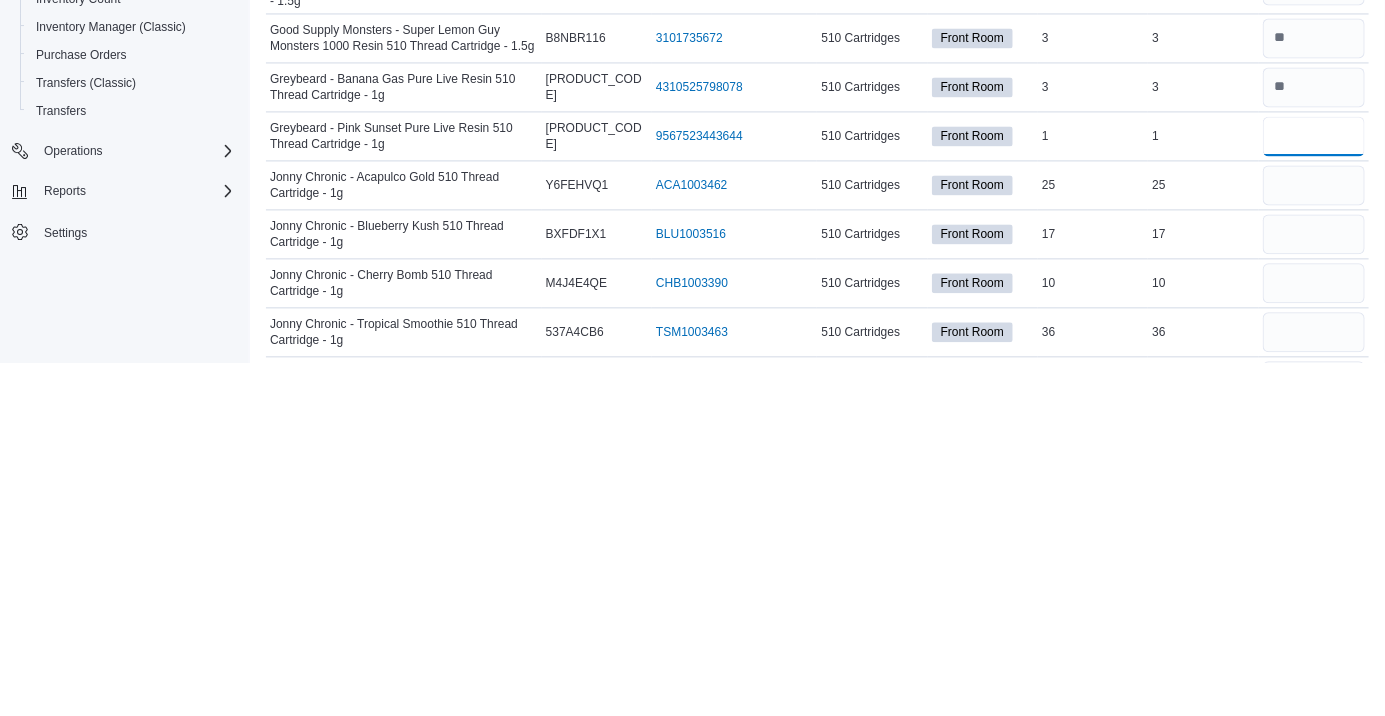 scroll, scrollTop: 1506, scrollLeft: 0, axis: vertical 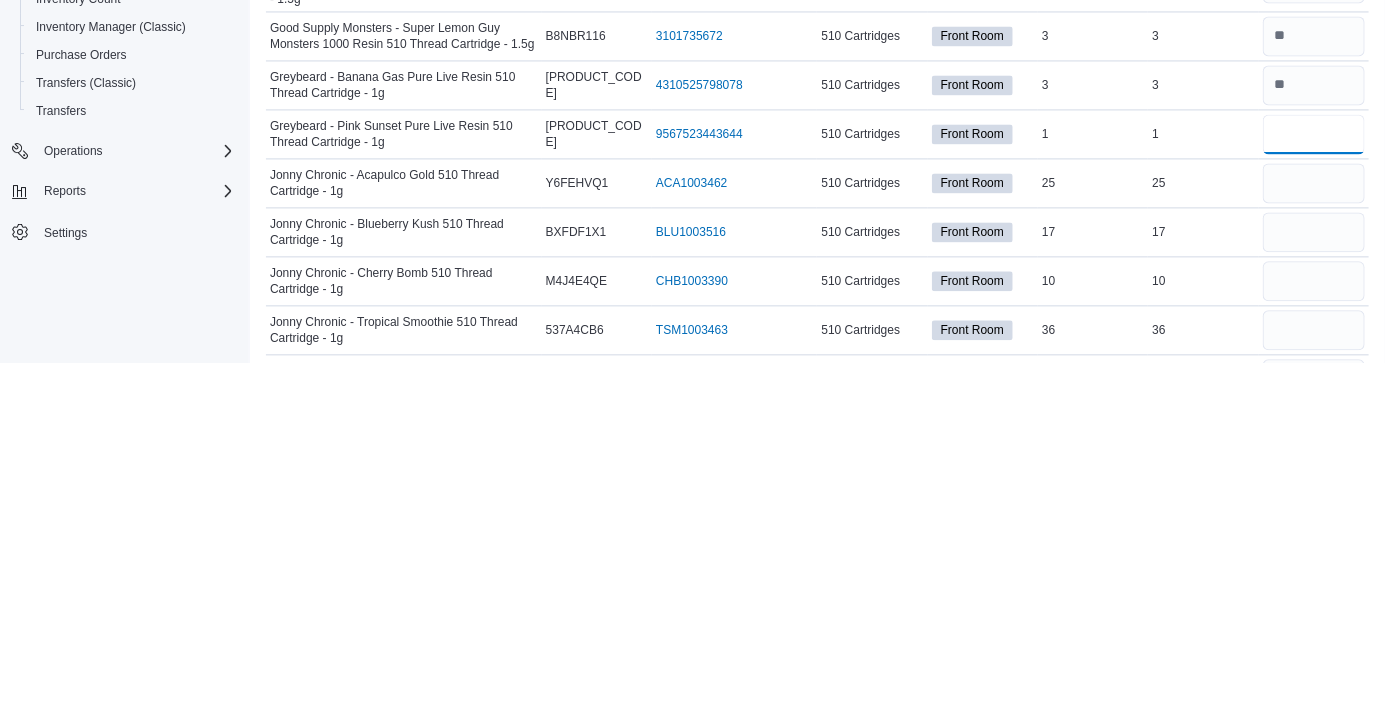 type on "*" 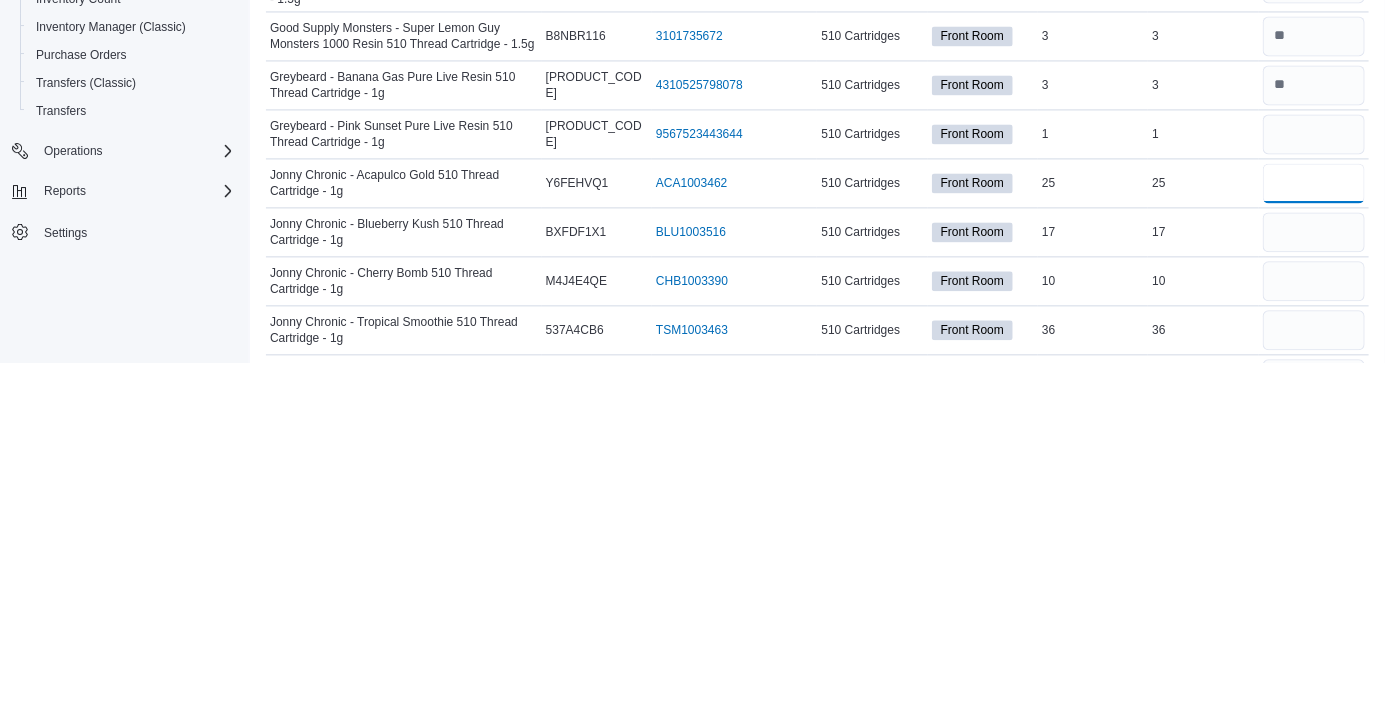 click at bounding box center [1314, 536] 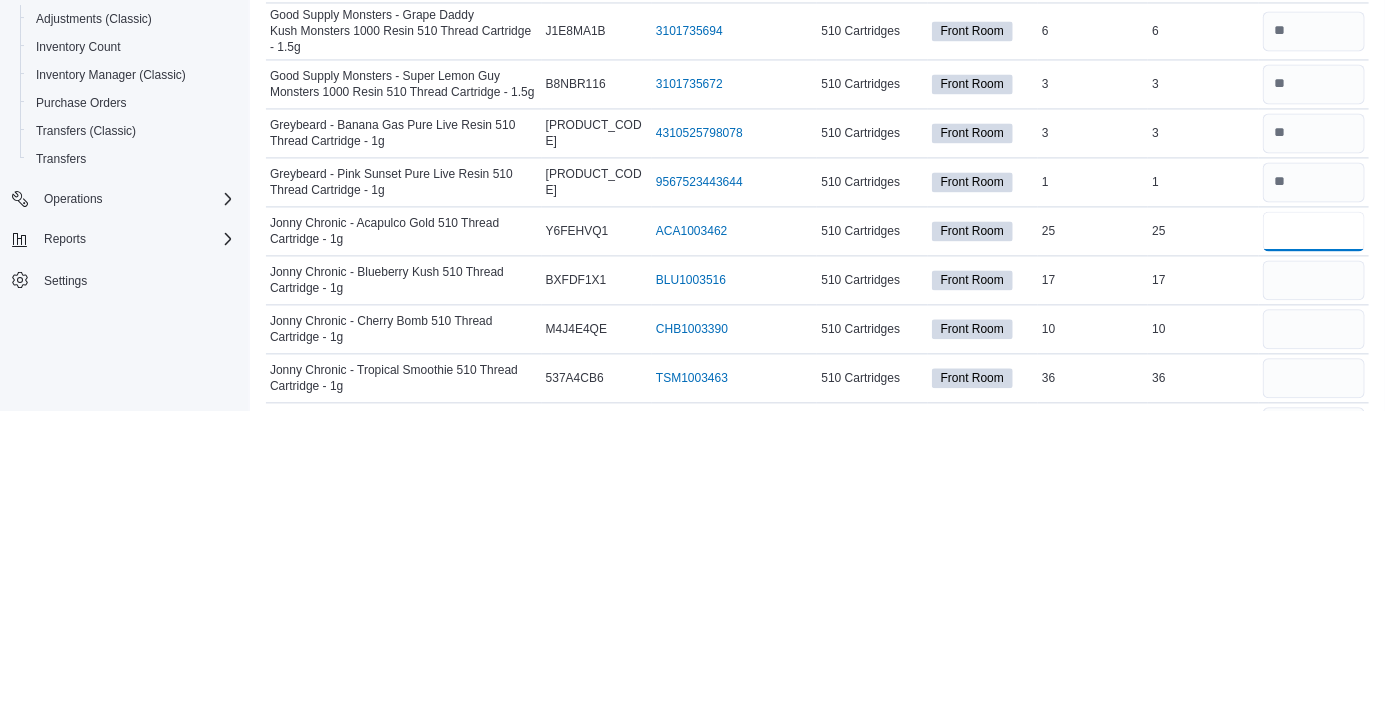 type on "**" 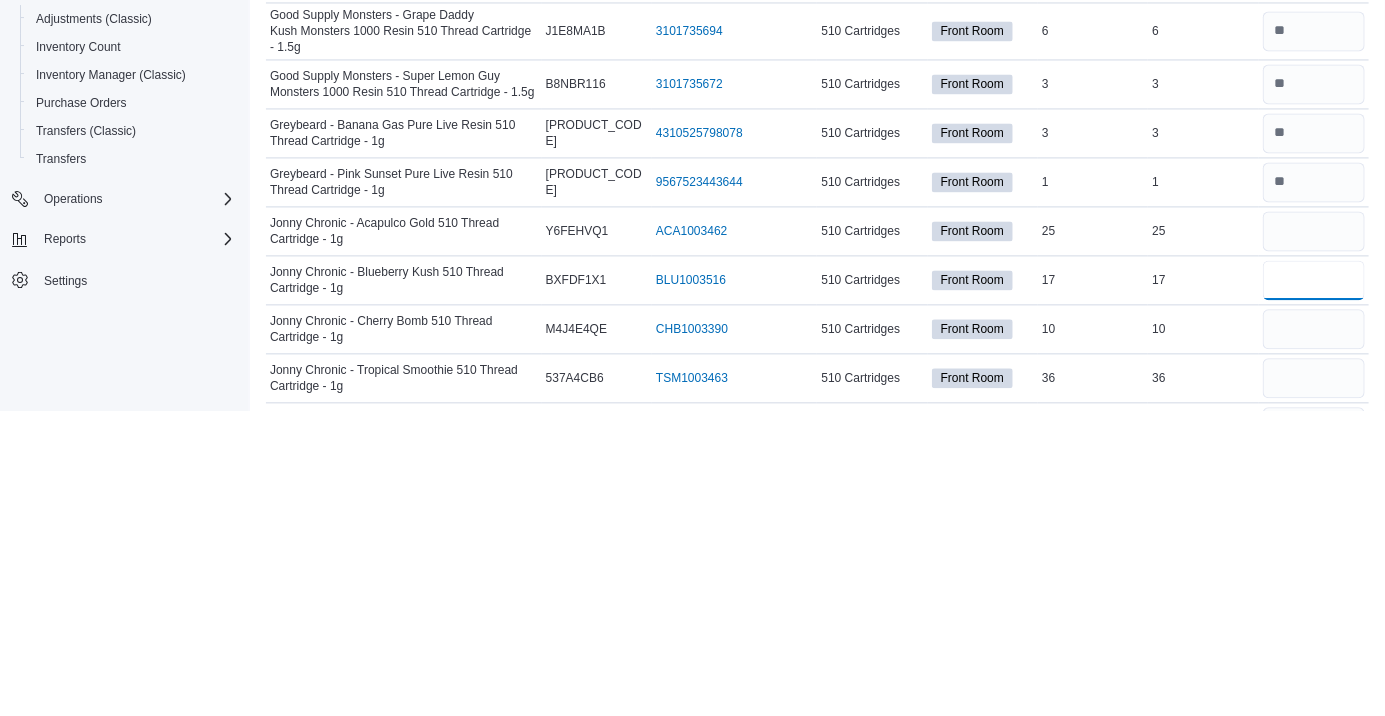 click at bounding box center [1314, 585] 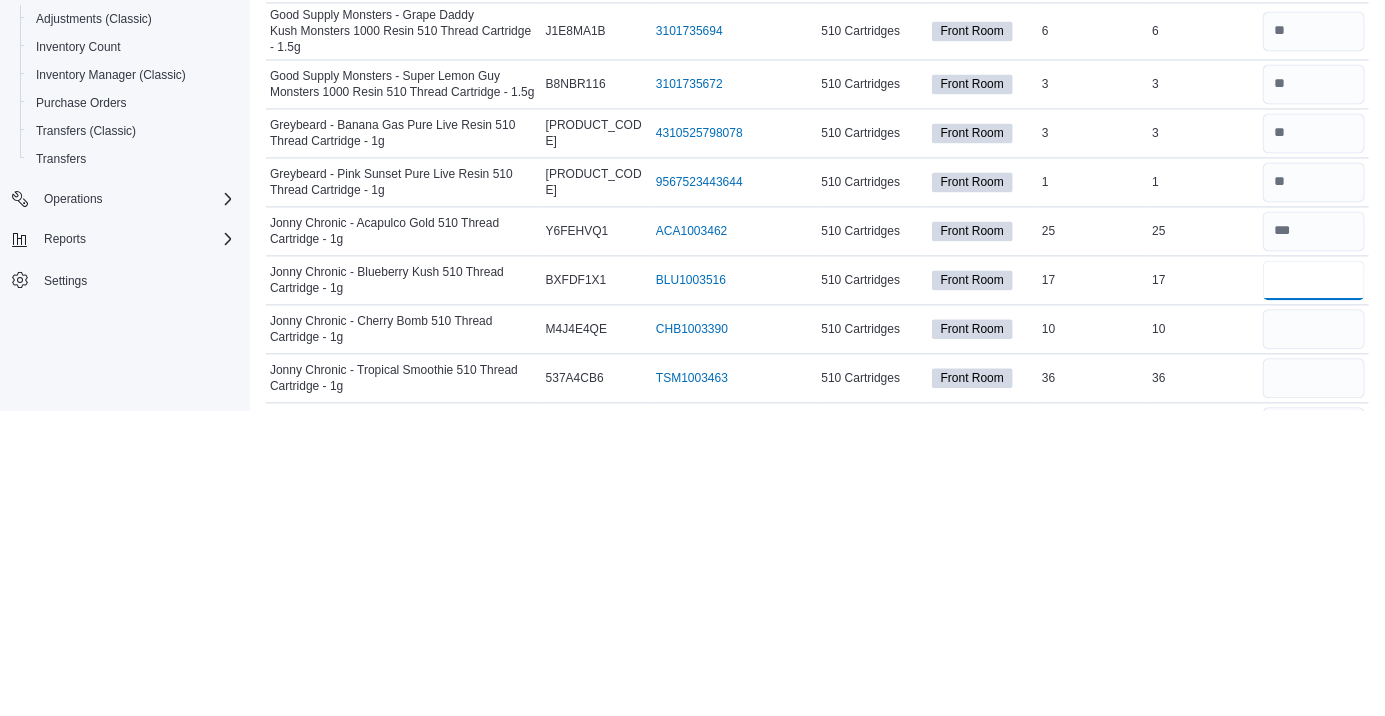 type on "**" 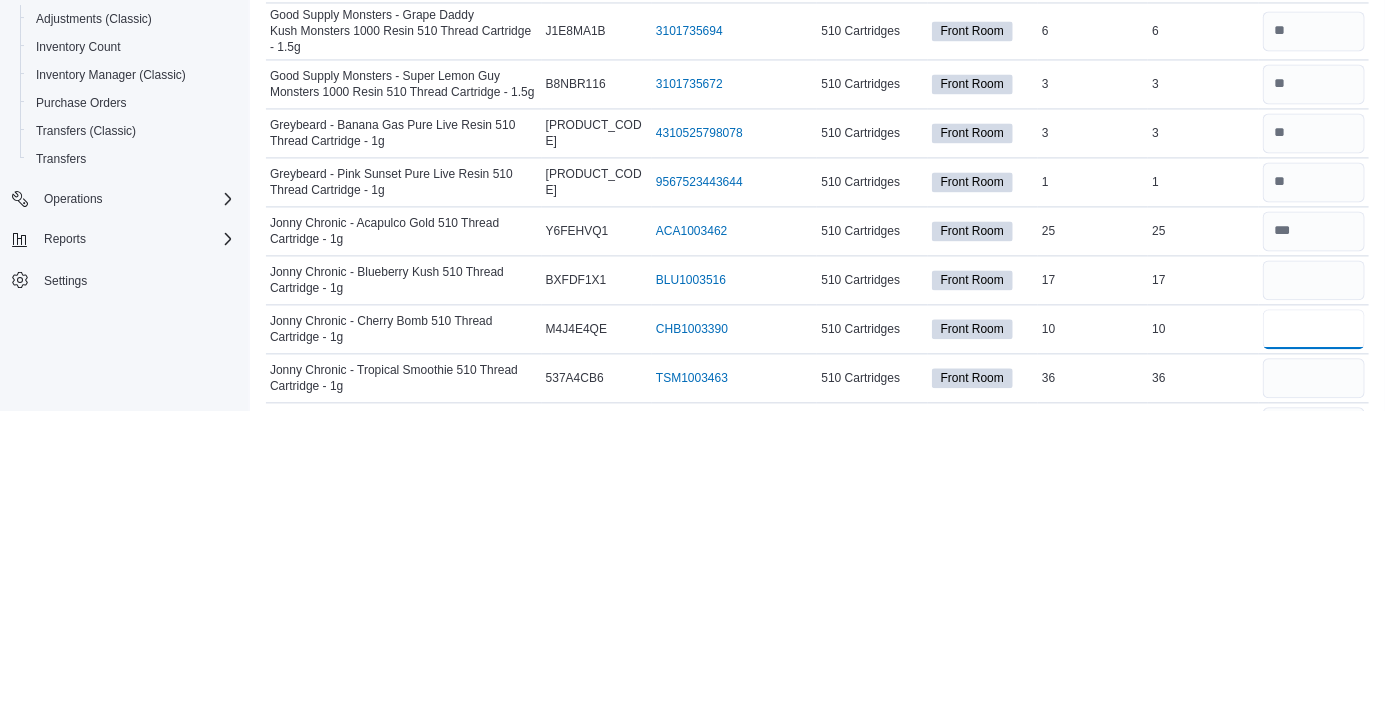 click at bounding box center (1314, 634) 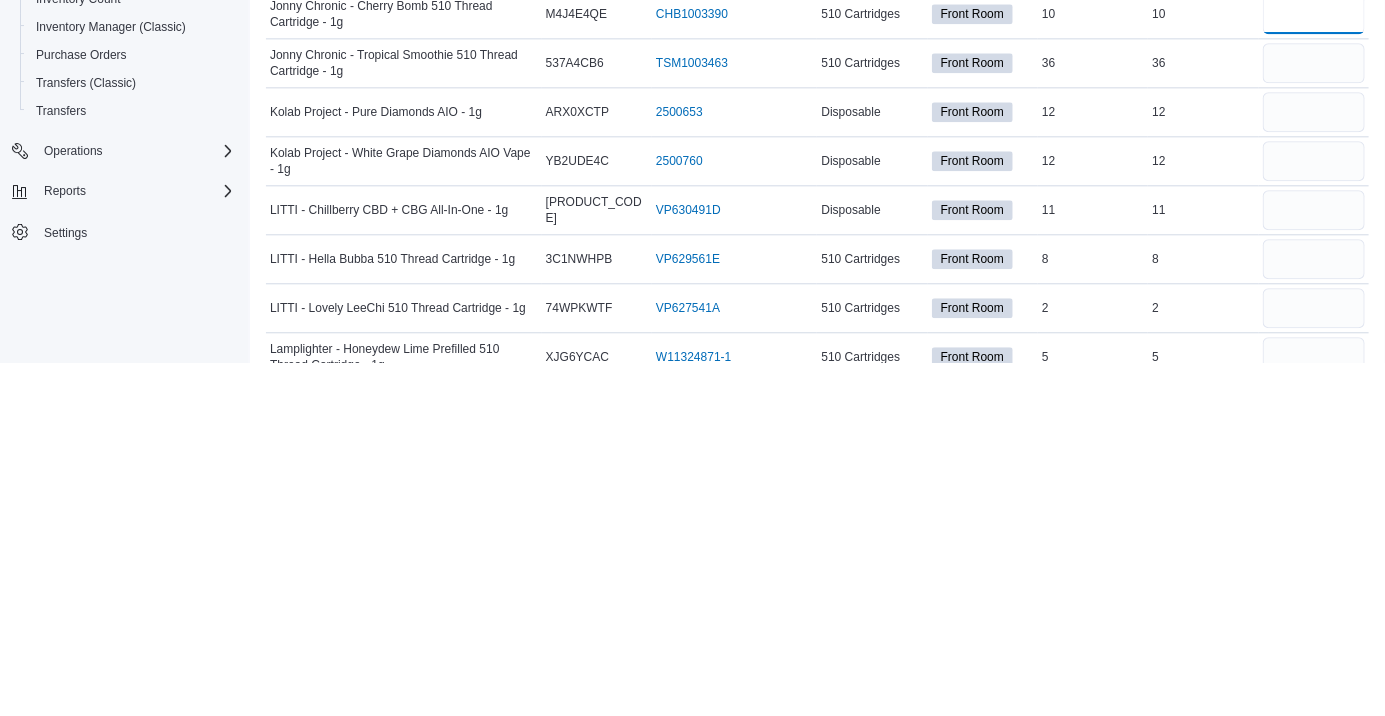 scroll, scrollTop: 1774, scrollLeft: 0, axis: vertical 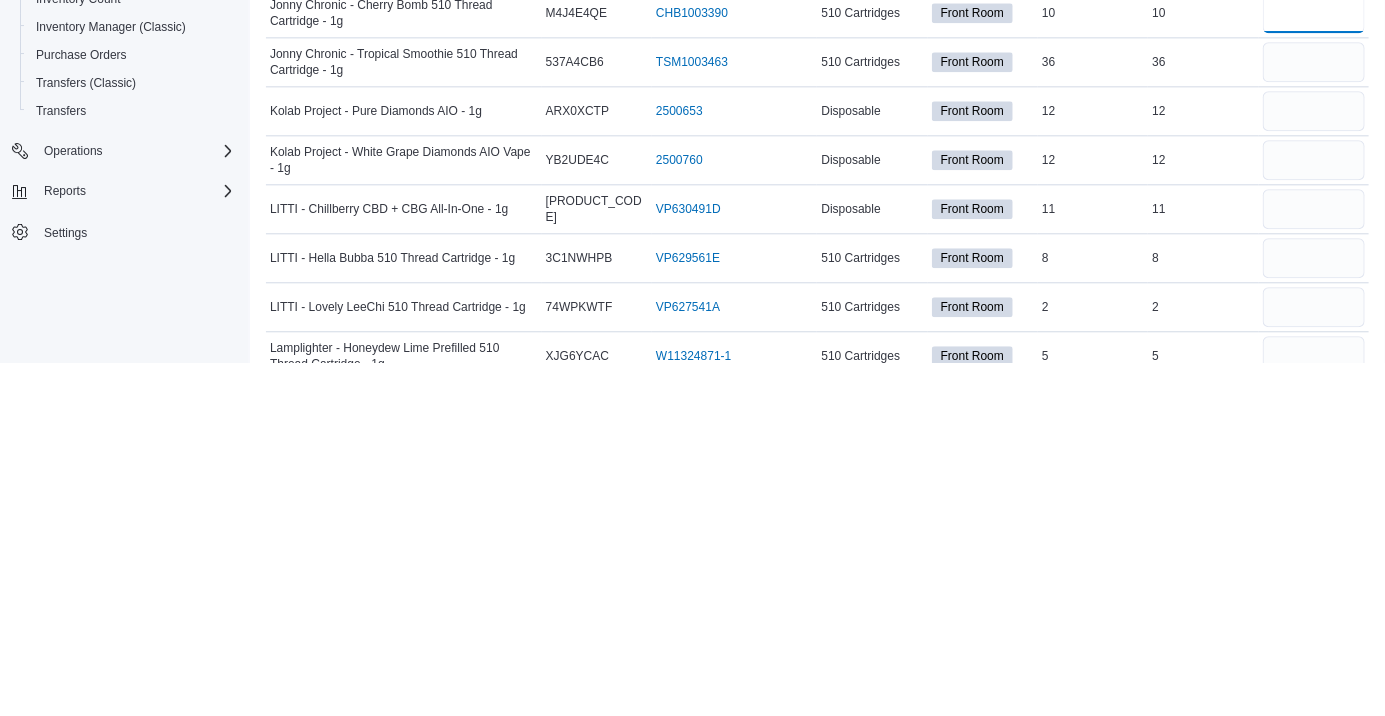 type on "**" 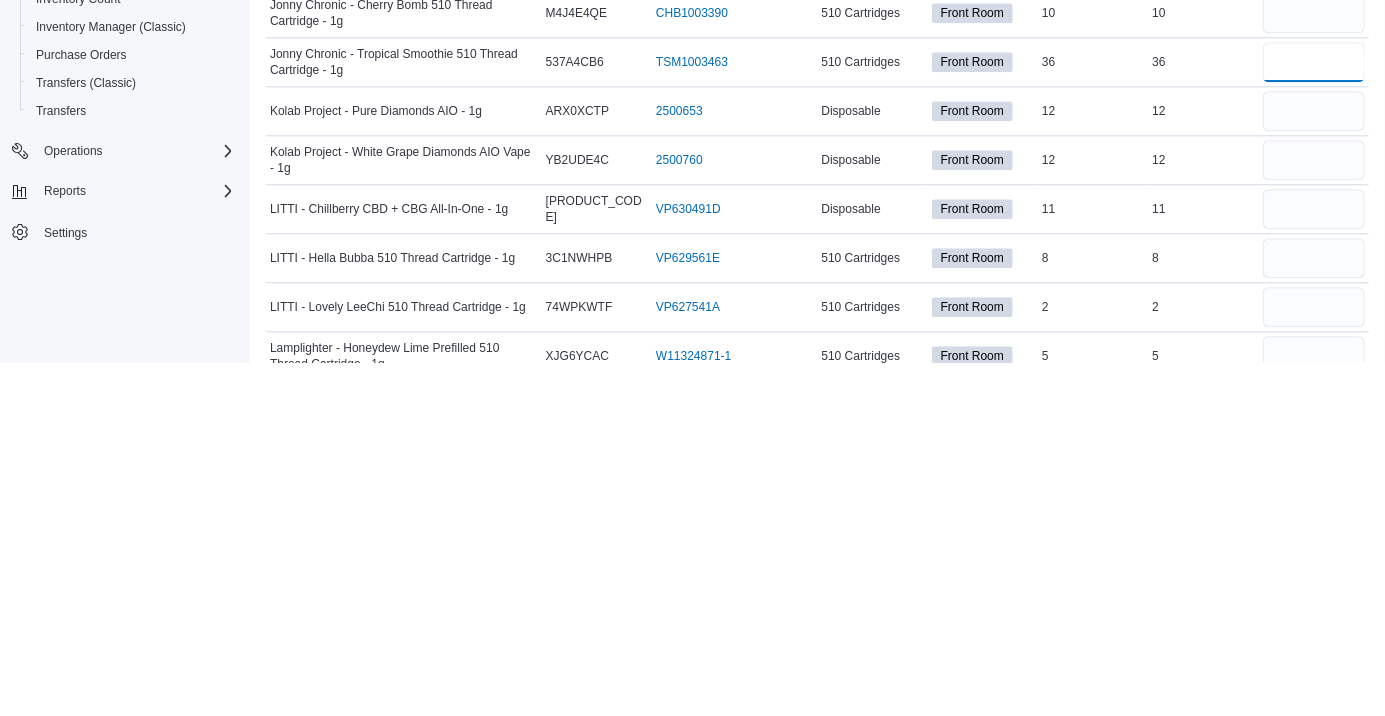 click at bounding box center [1314, 415] 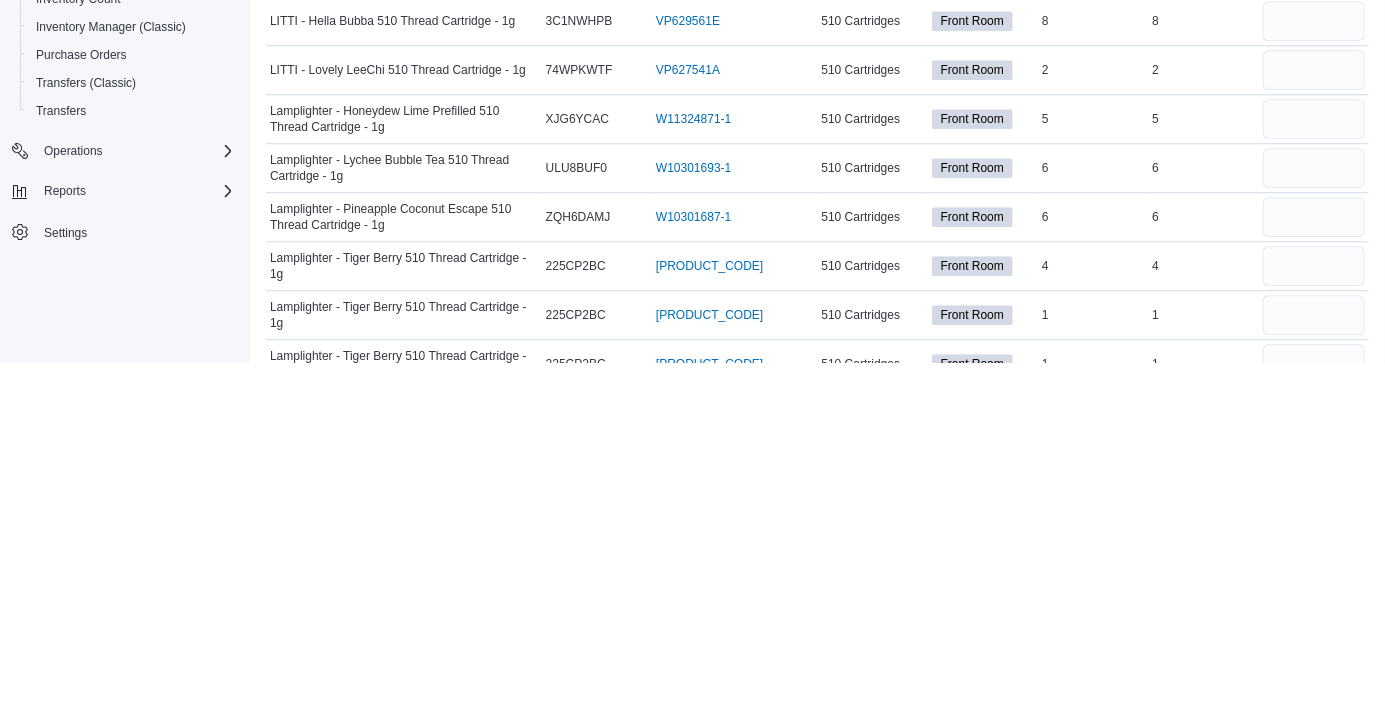 scroll, scrollTop: 2015, scrollLeft: 0, axis: vertical 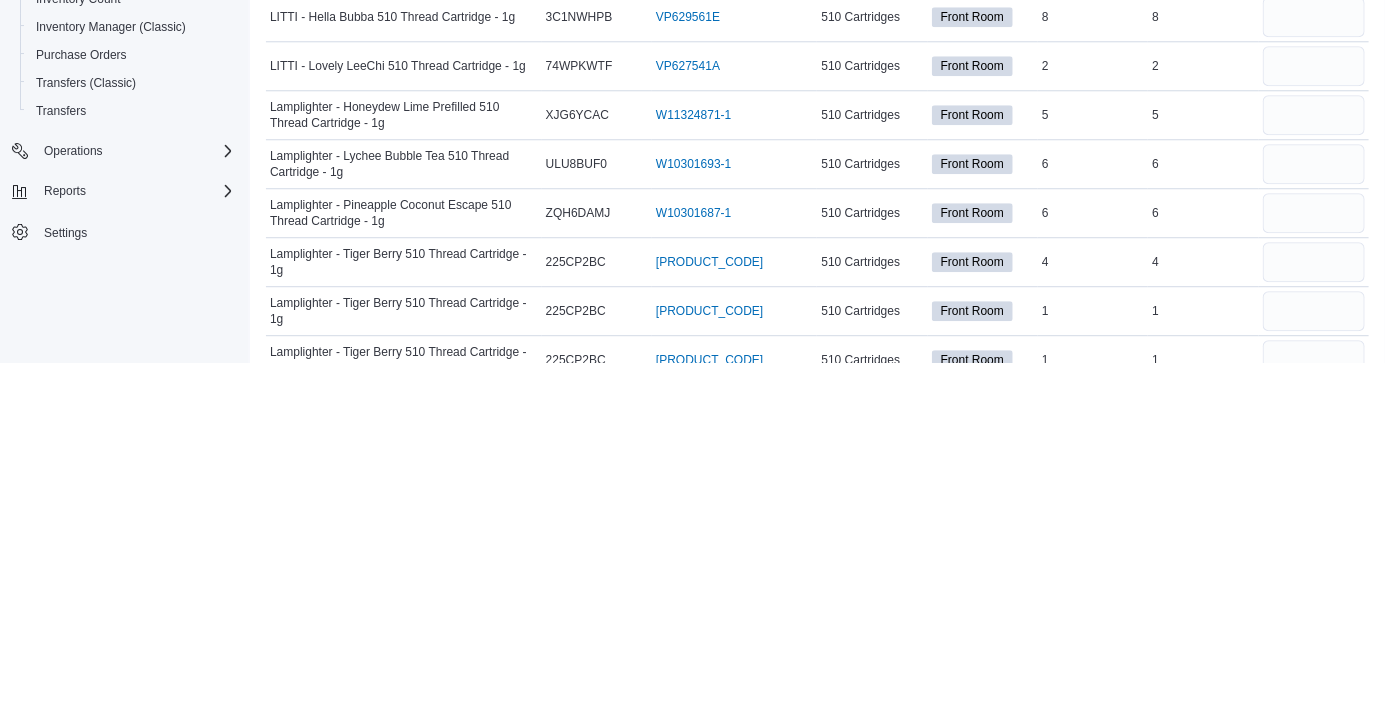 type on "**" 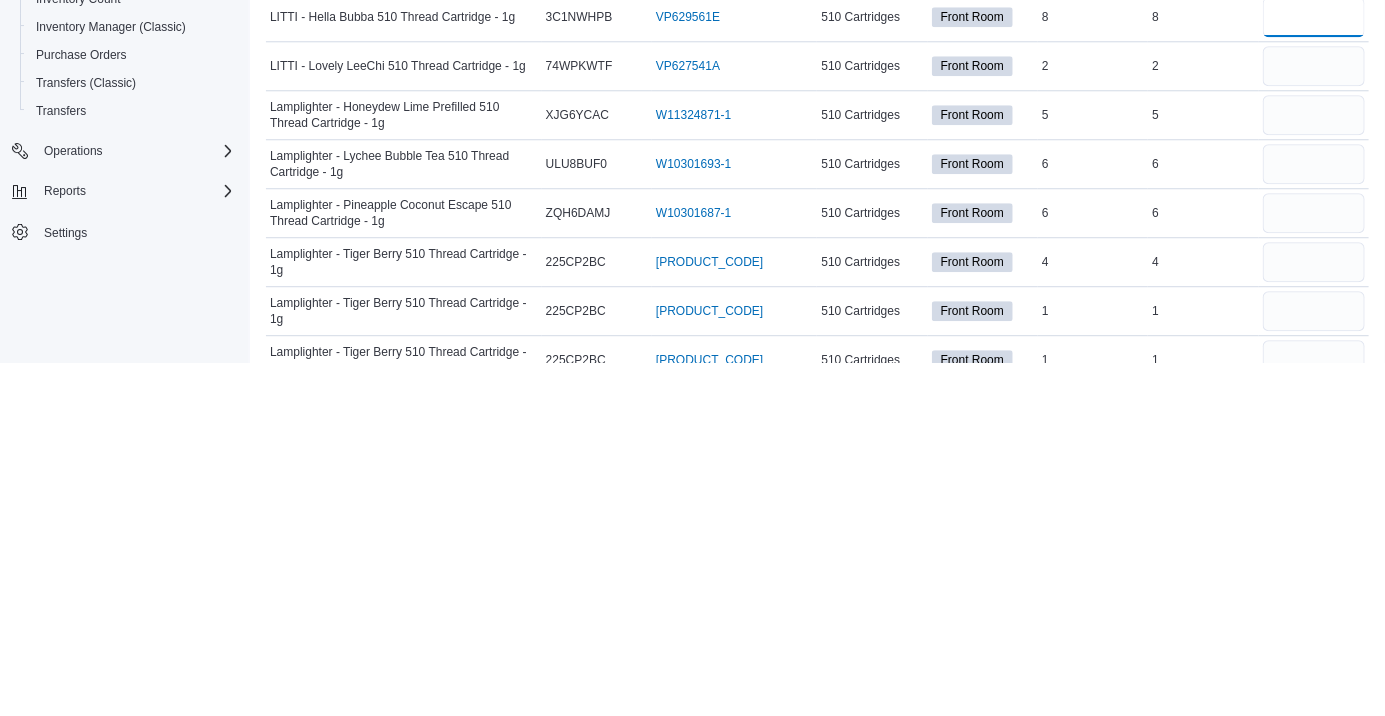 click at bounding box center (1314, 370) 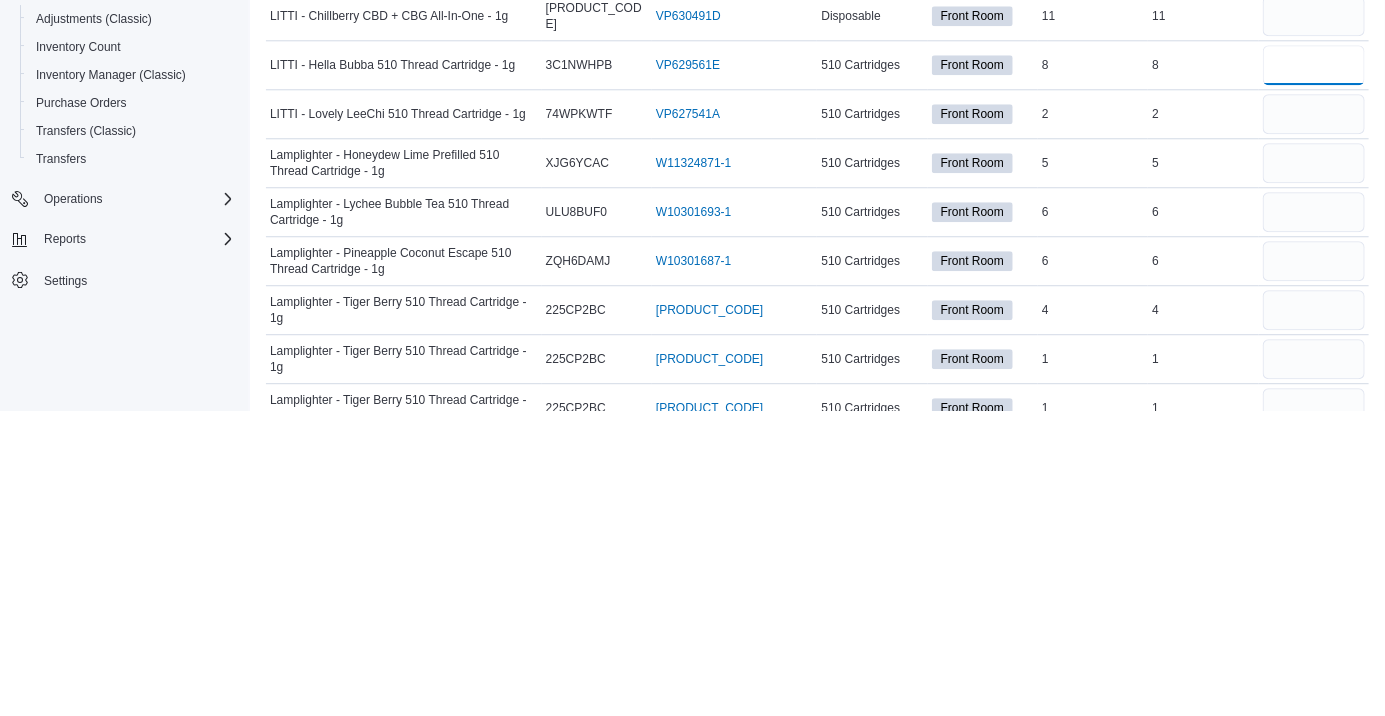 type on "*" 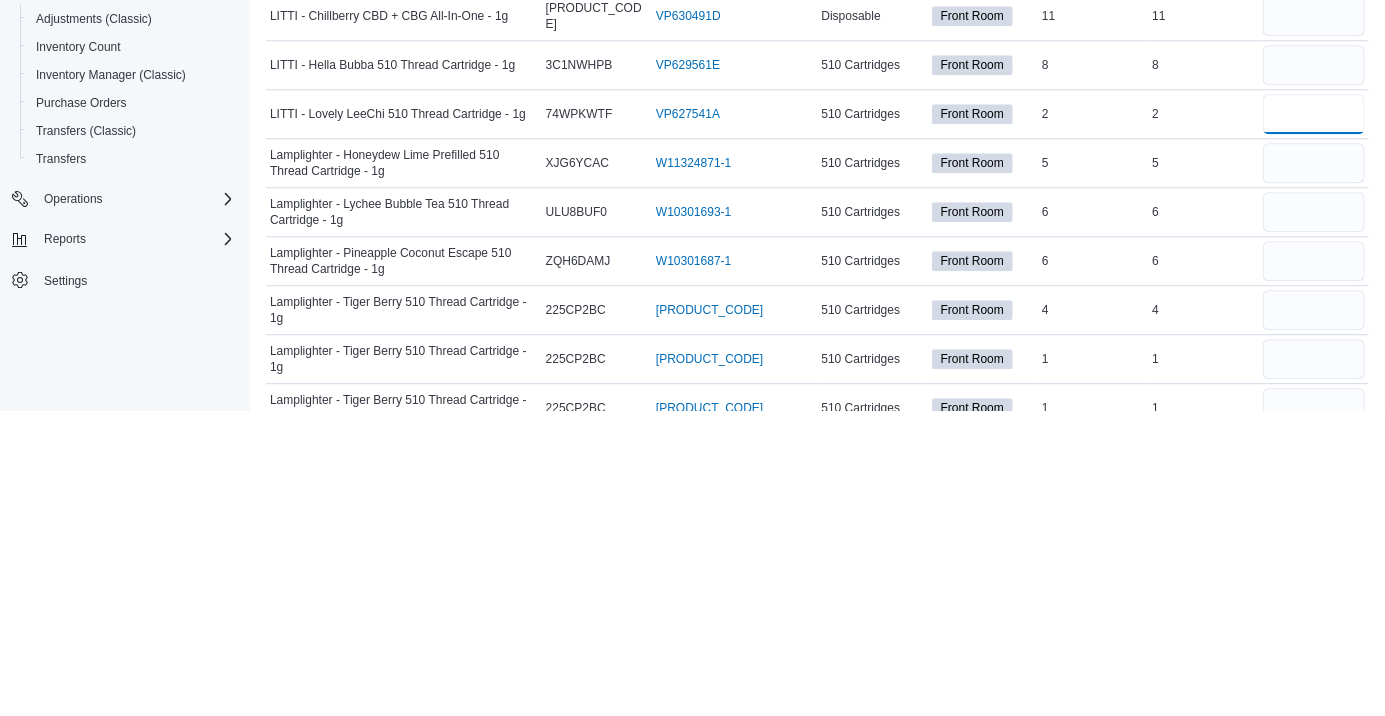 click at bounding box center (1314, 419) 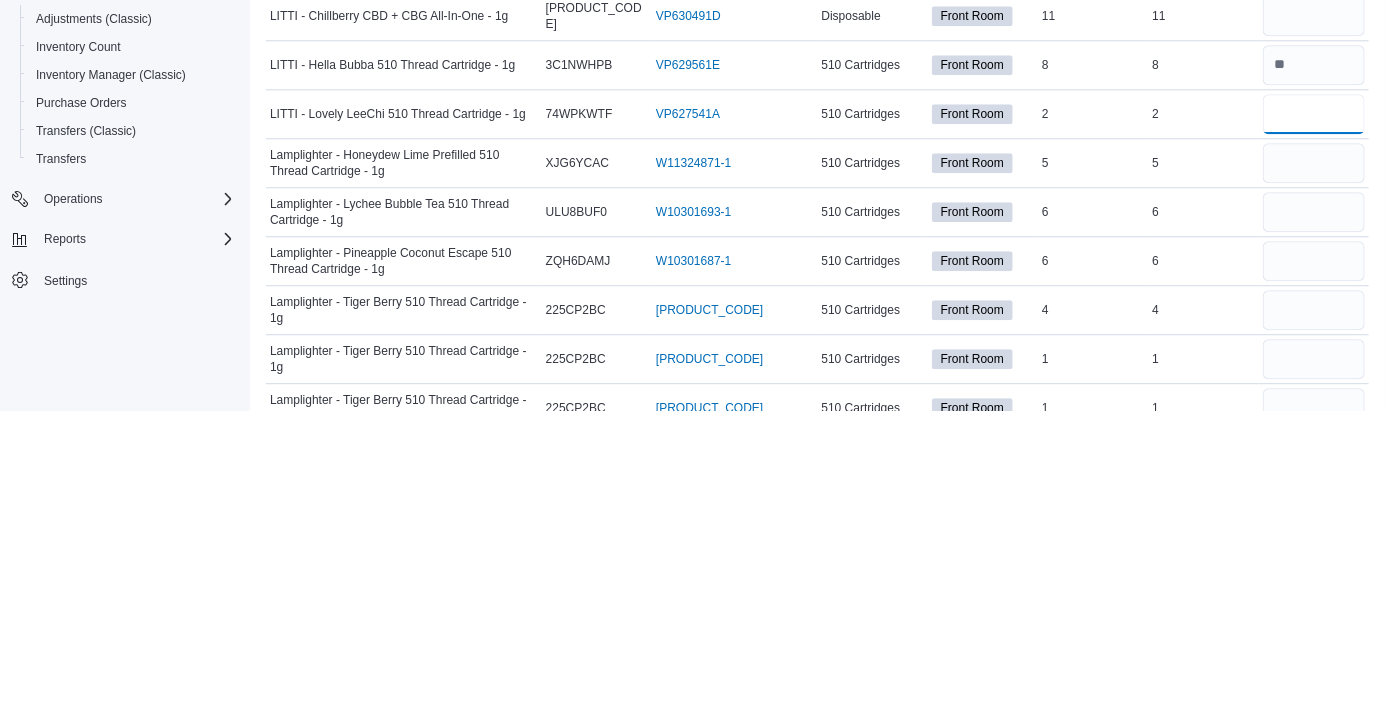 type 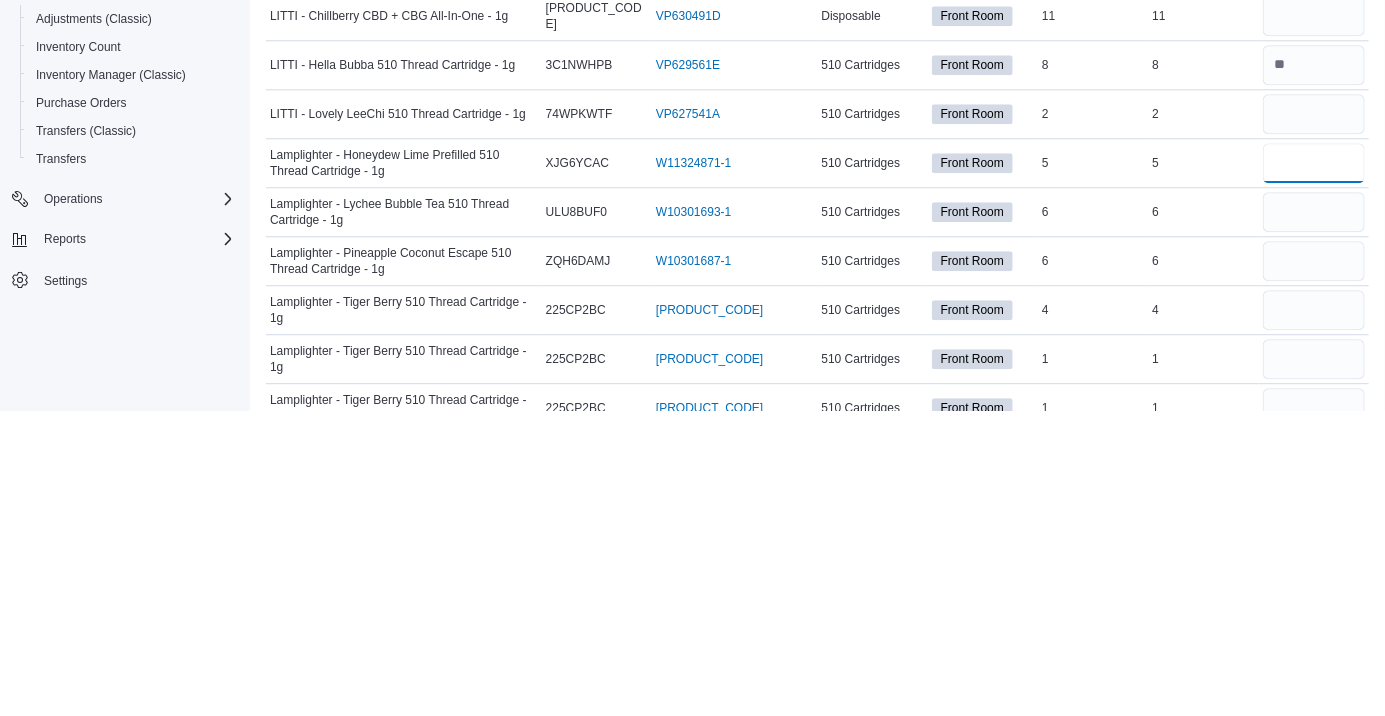 click at bounding box center [1314, 468] 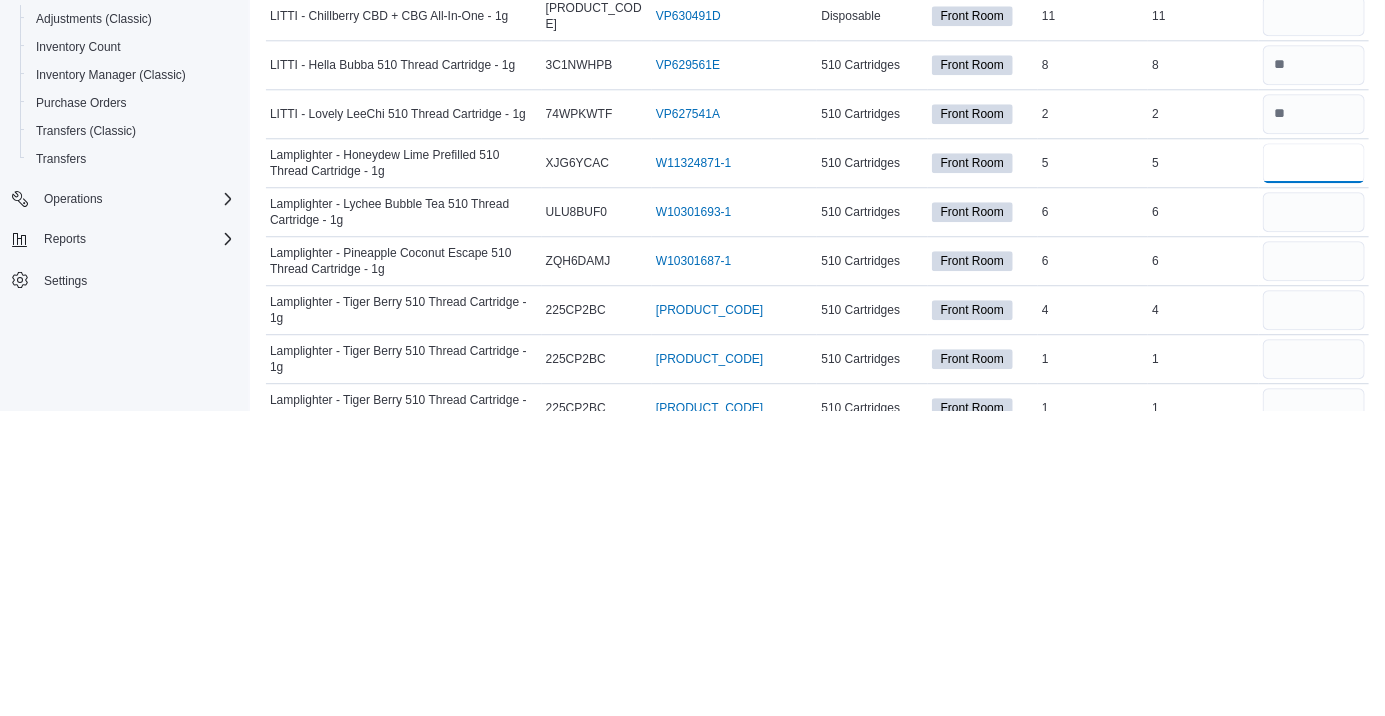 type on "*" 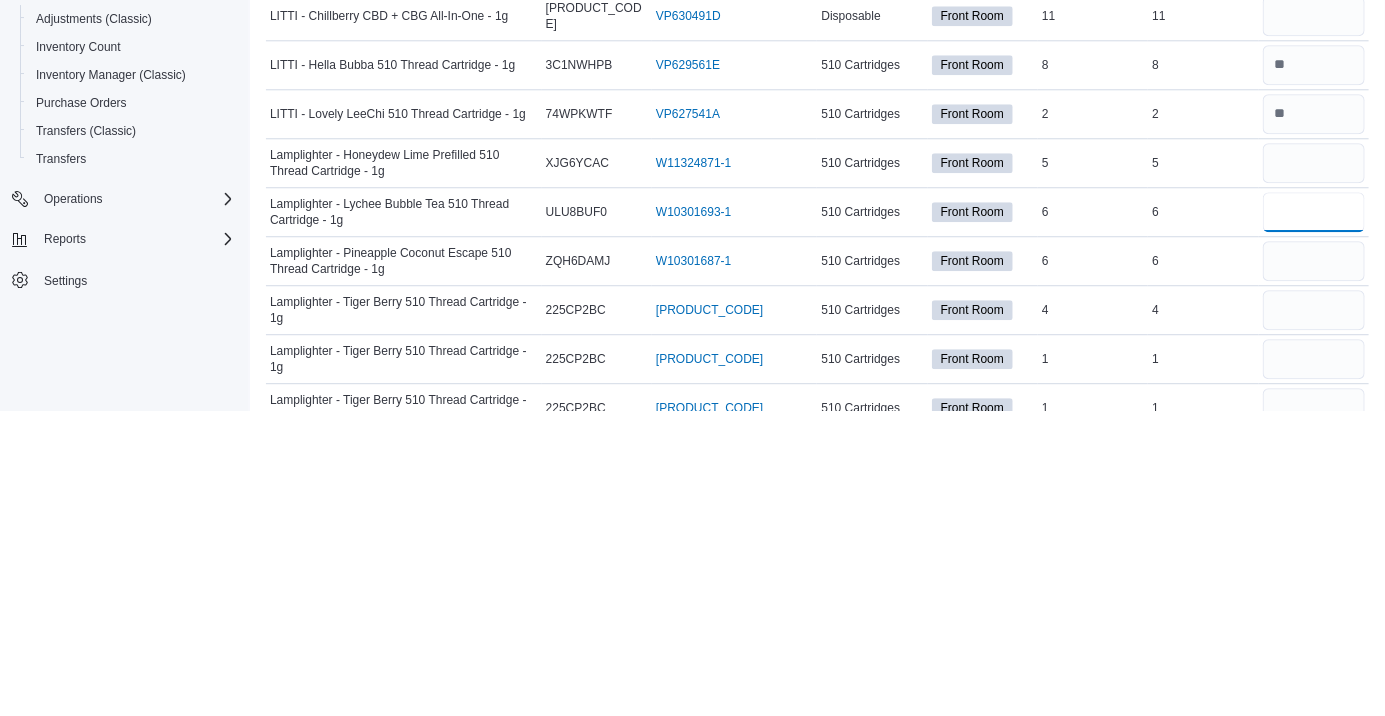 click at bounding box center [1314, 517] 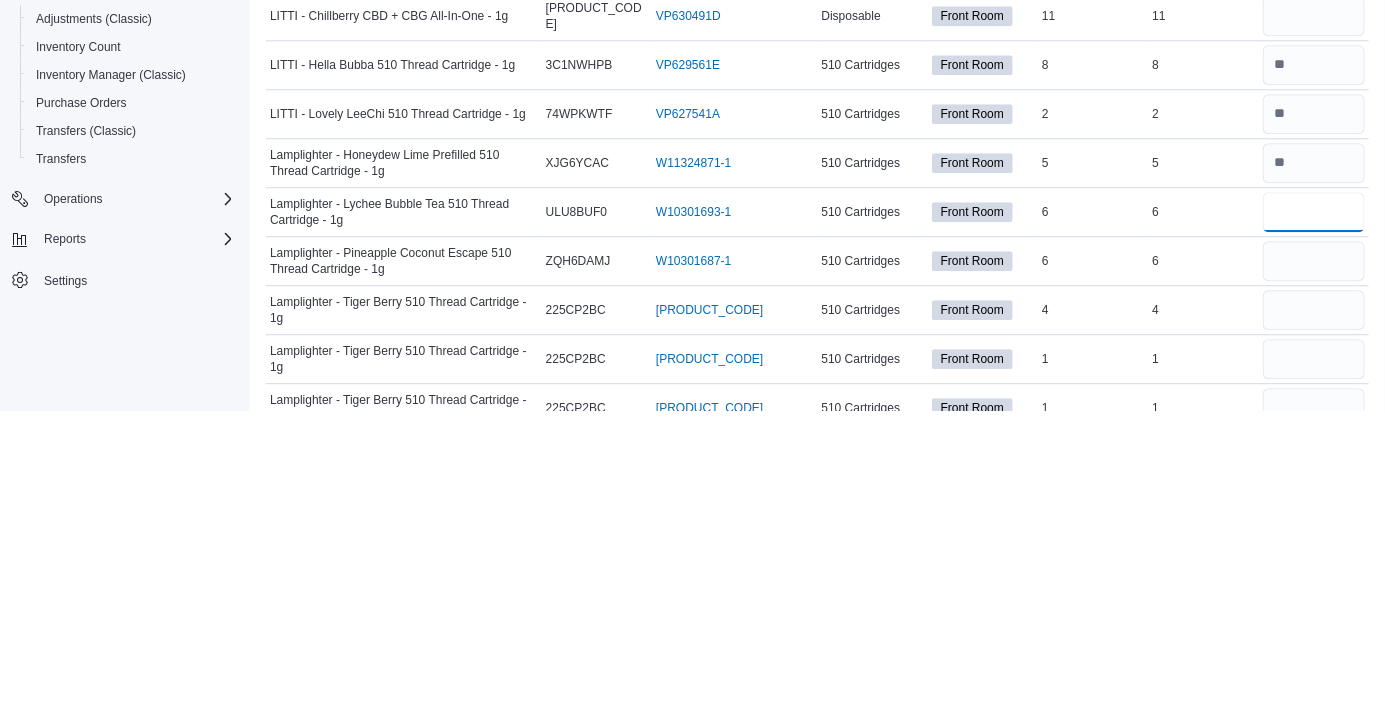type on "*" 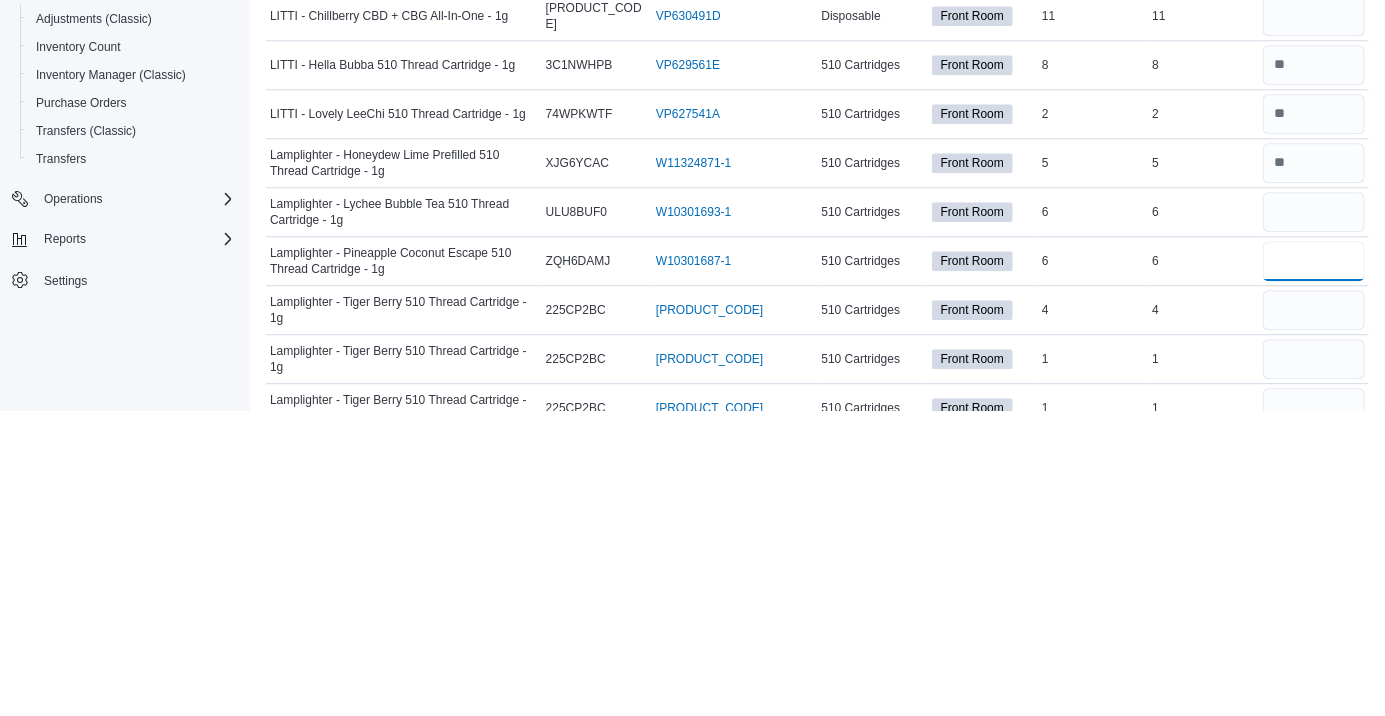 click at bounding box center [1314, 566] 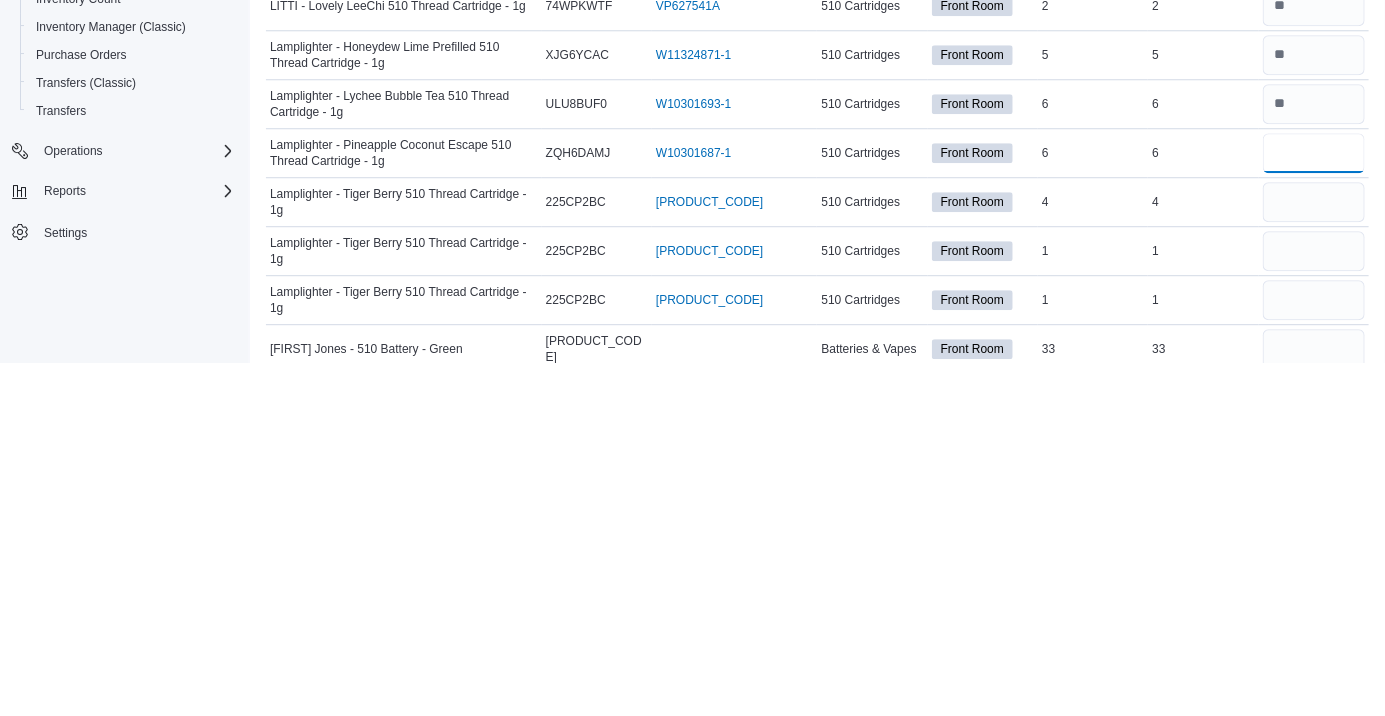scroll, scrollTop: 2078, scrollLeft: 0, axis: vertical 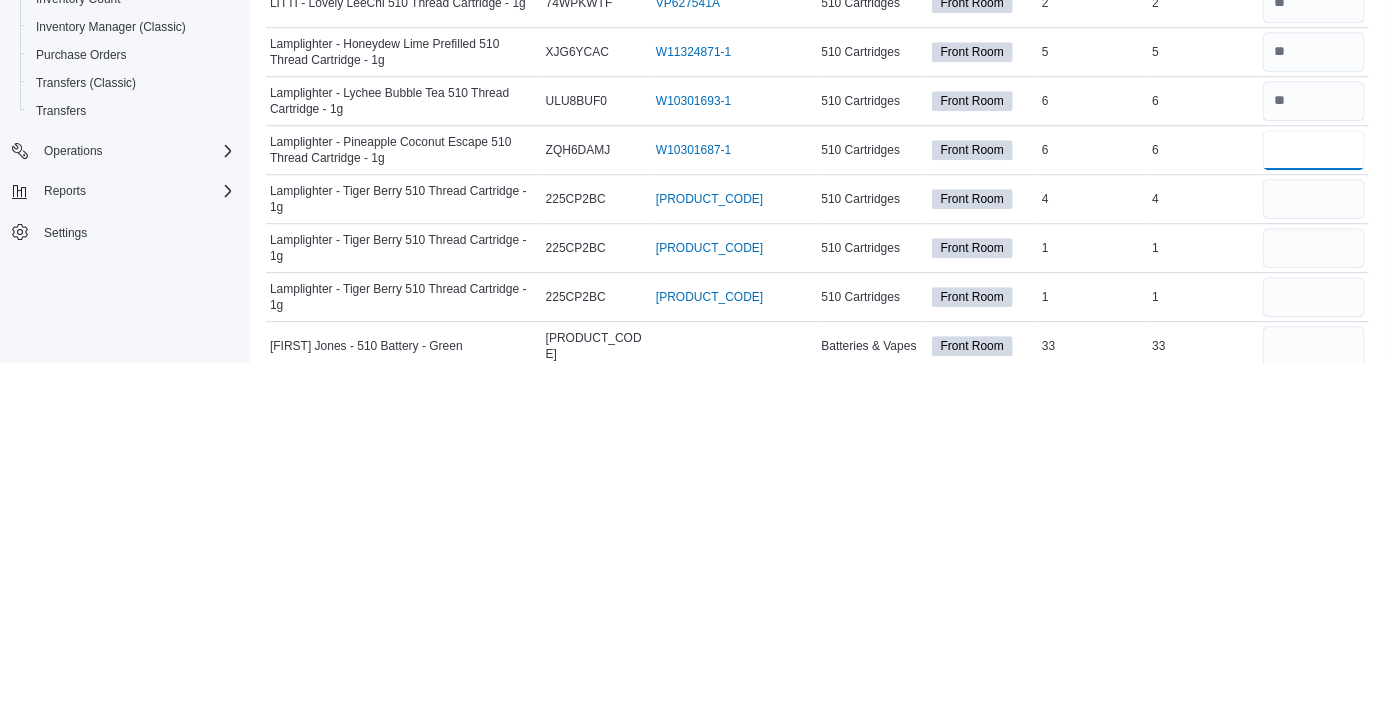 type on "*" 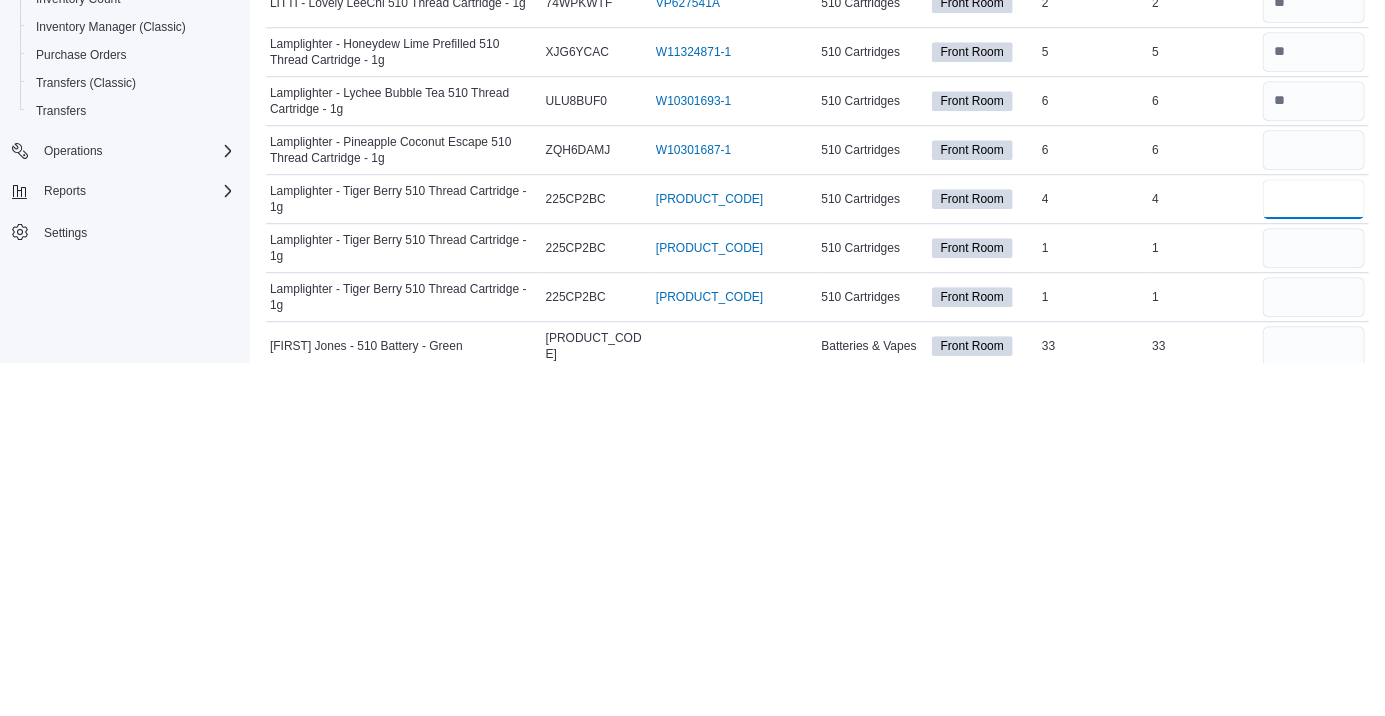 click at bounding box center [1314, 552] 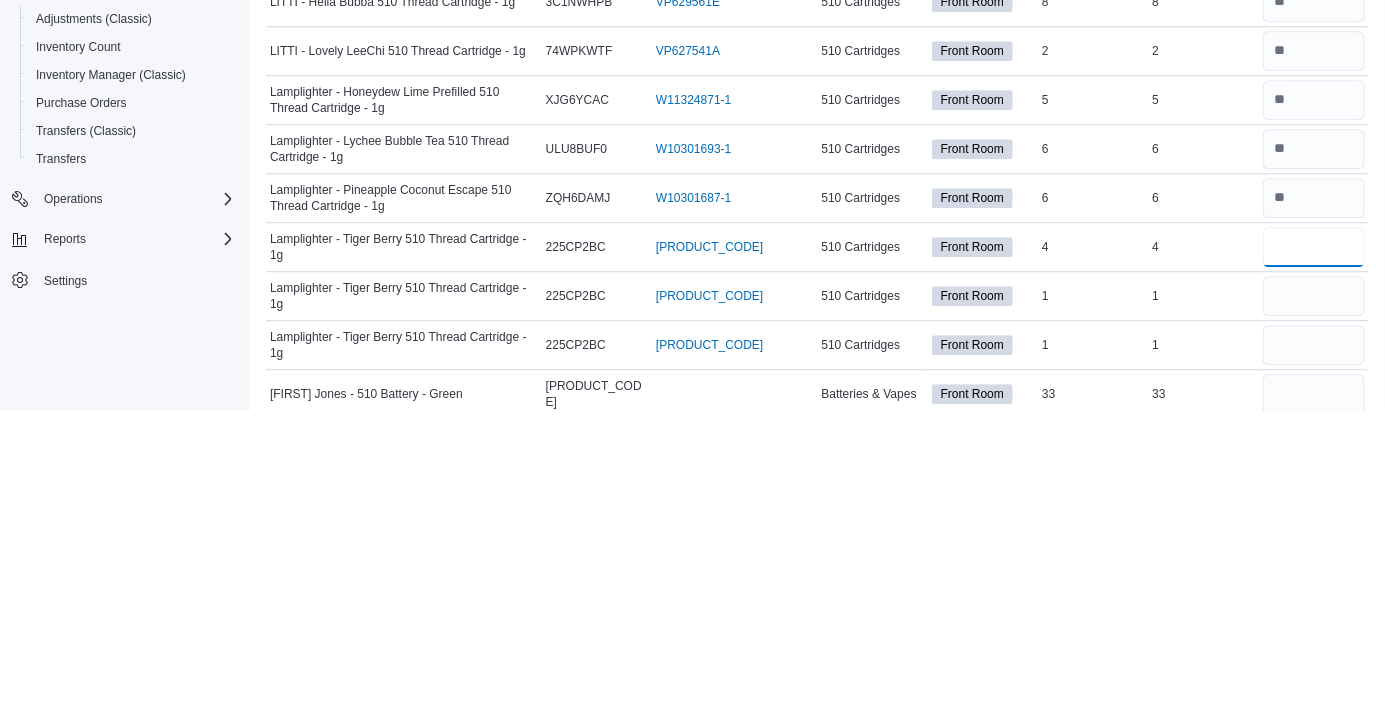 type on "*" 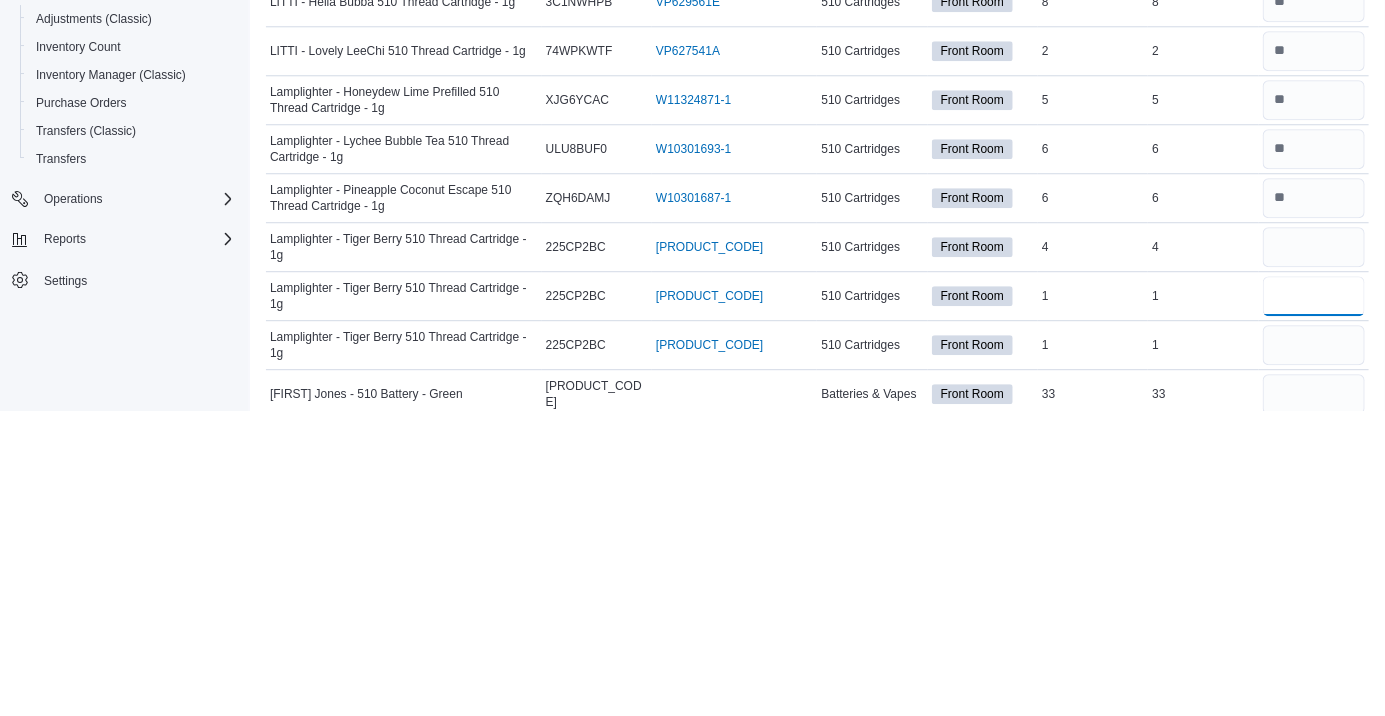 click at bounding box center [1314, 601] 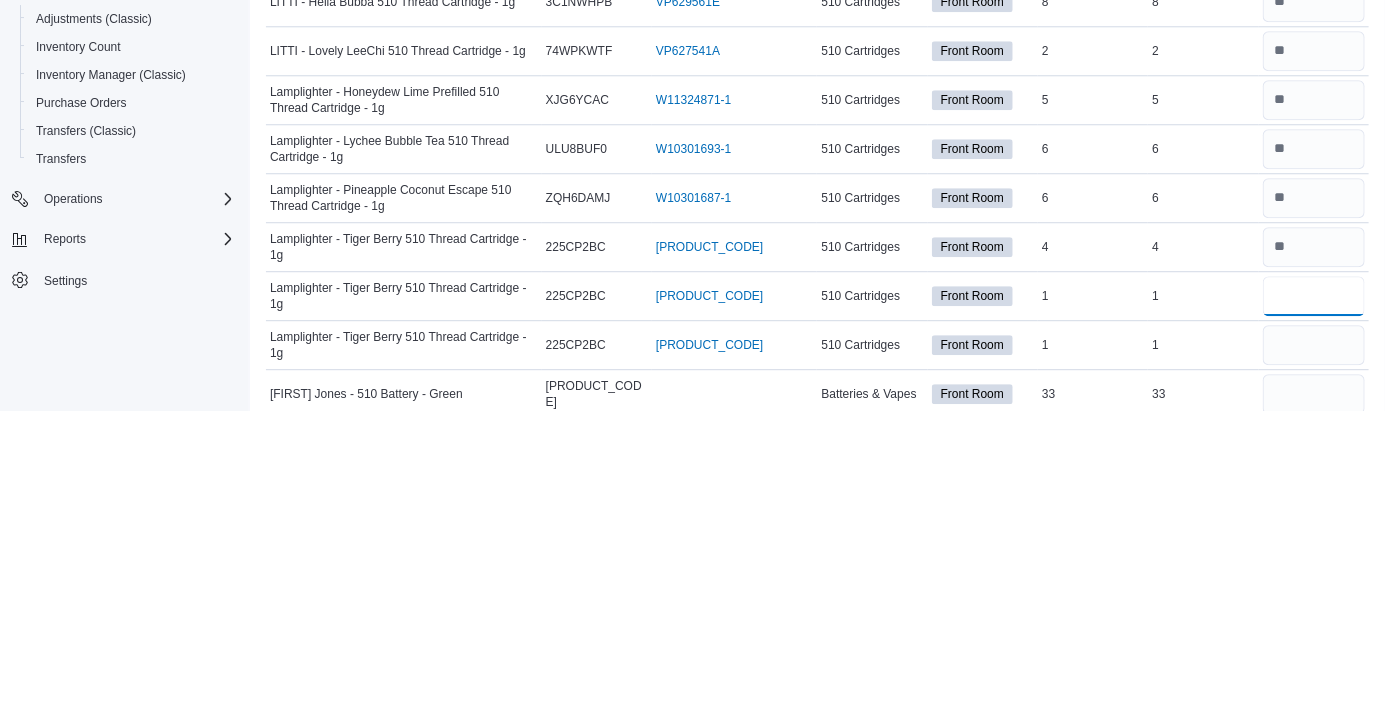 type on "*" 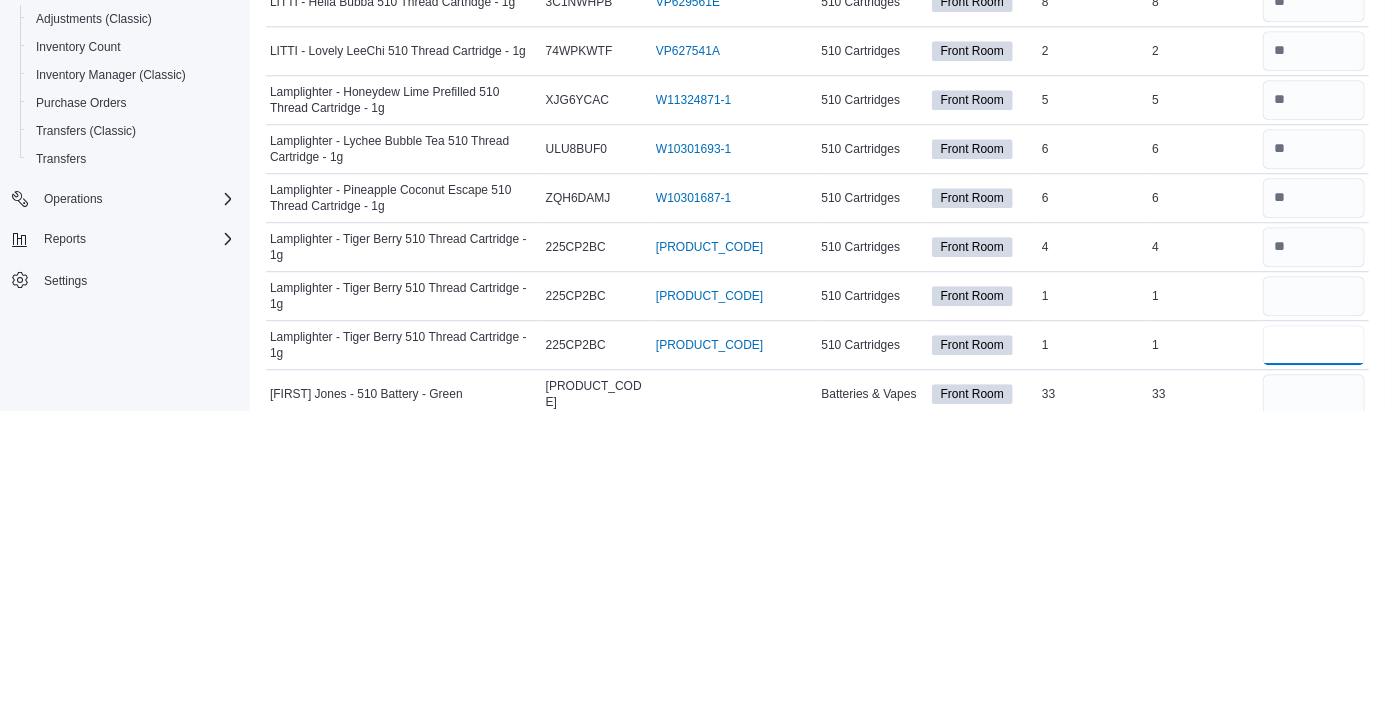 click at bounding box center (1314, 650) 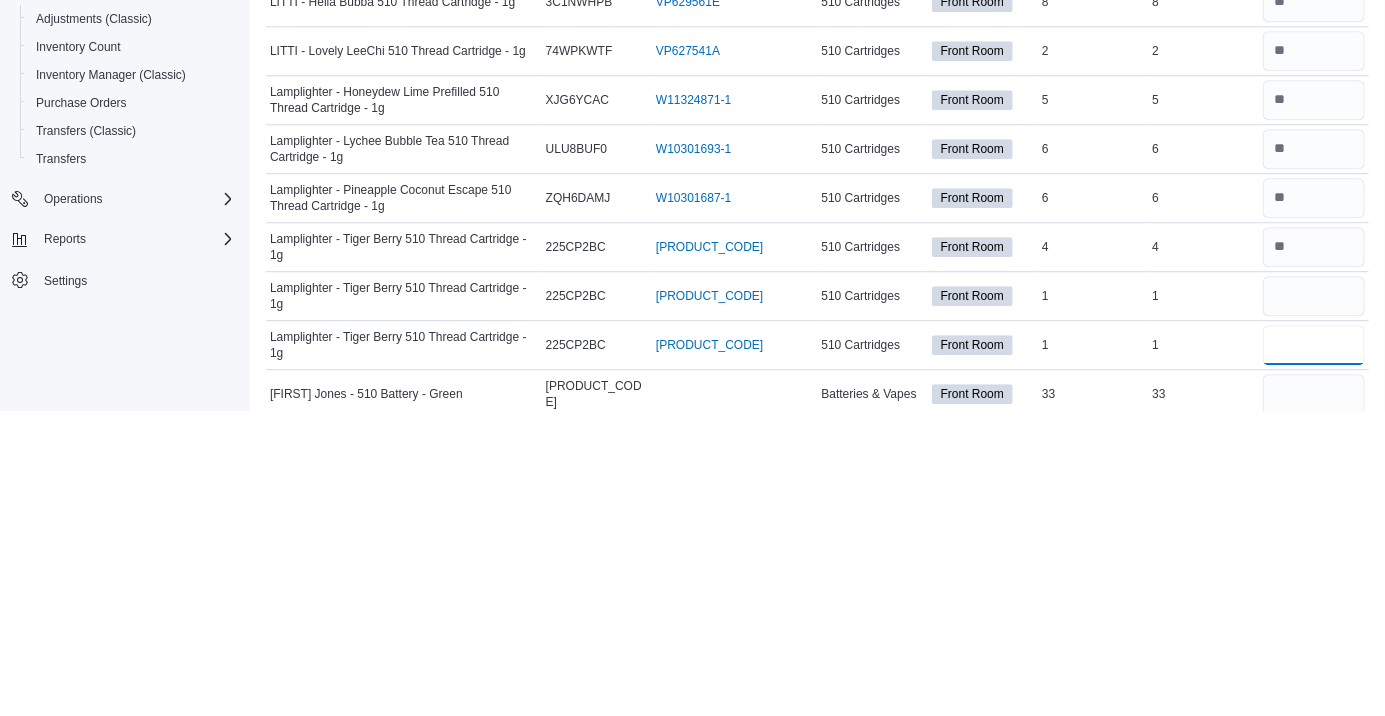 type 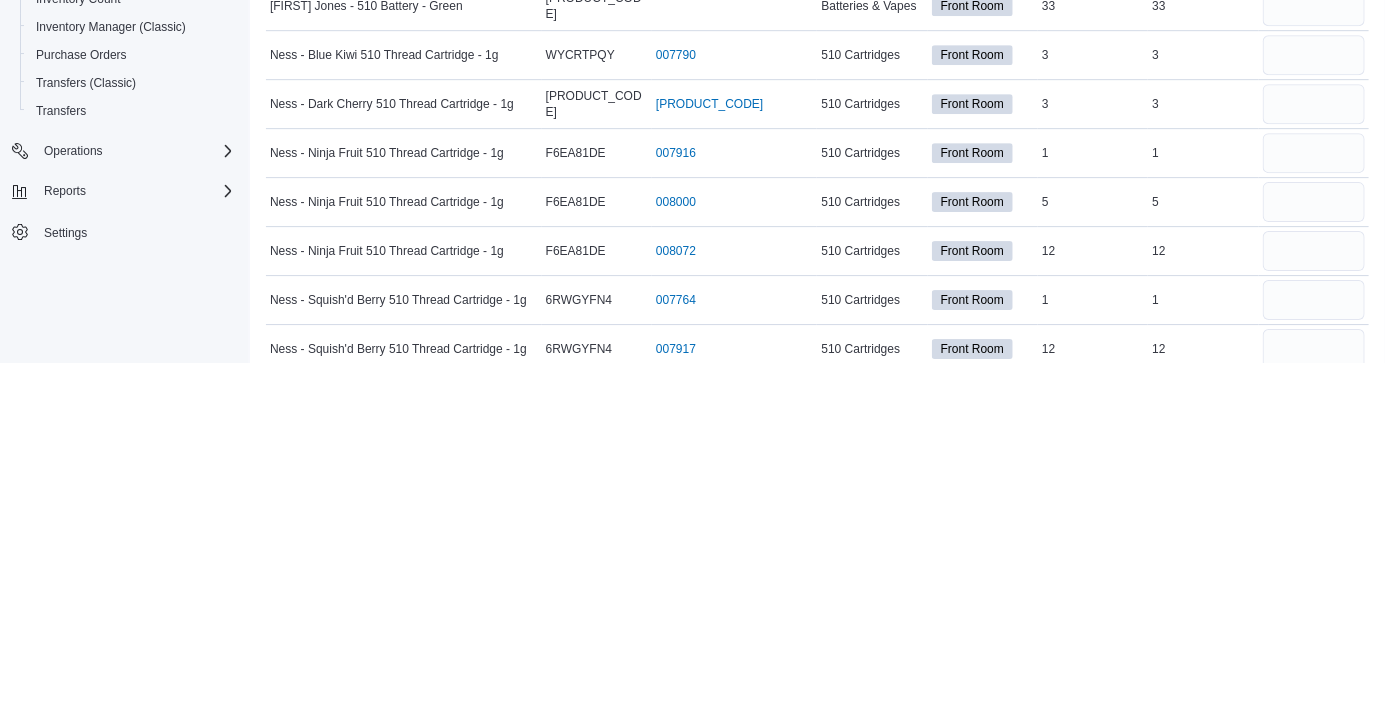 scroll, scrollTop: 2419, scrollLeft: 0, axis: vertical 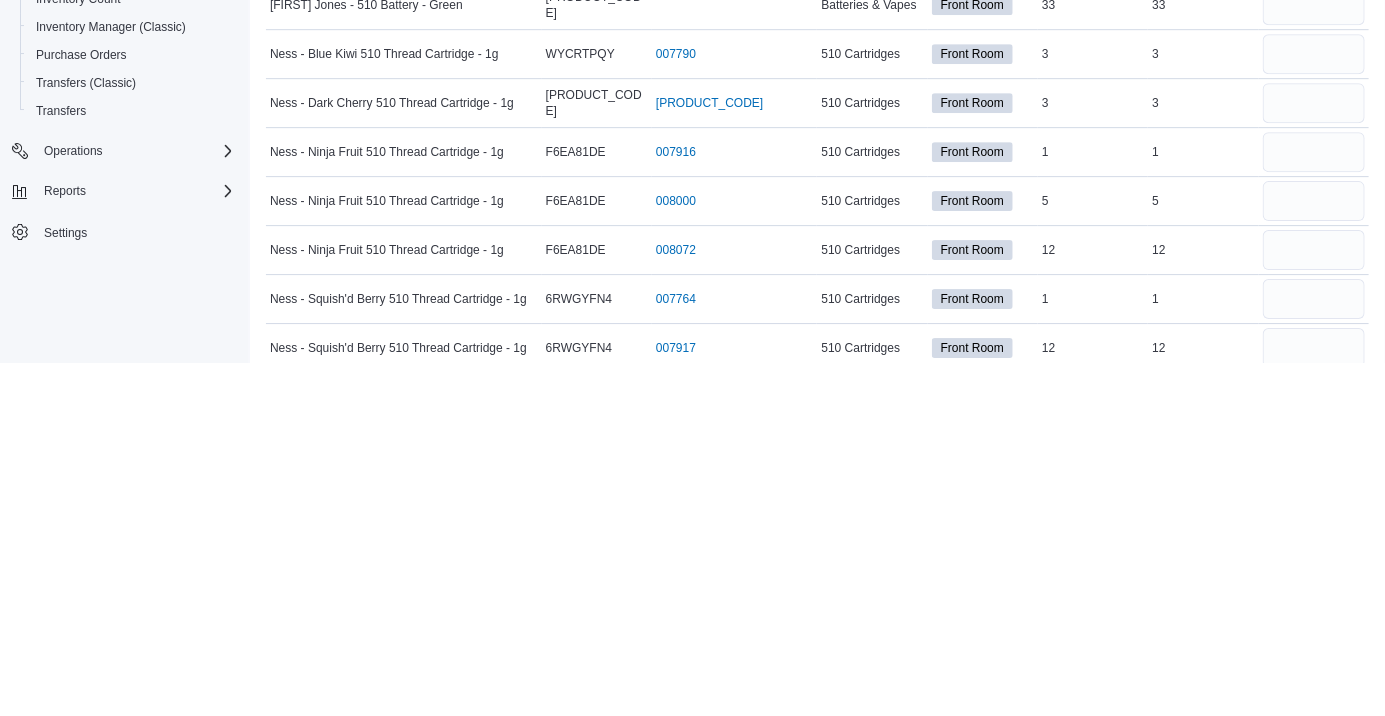 type on "*" 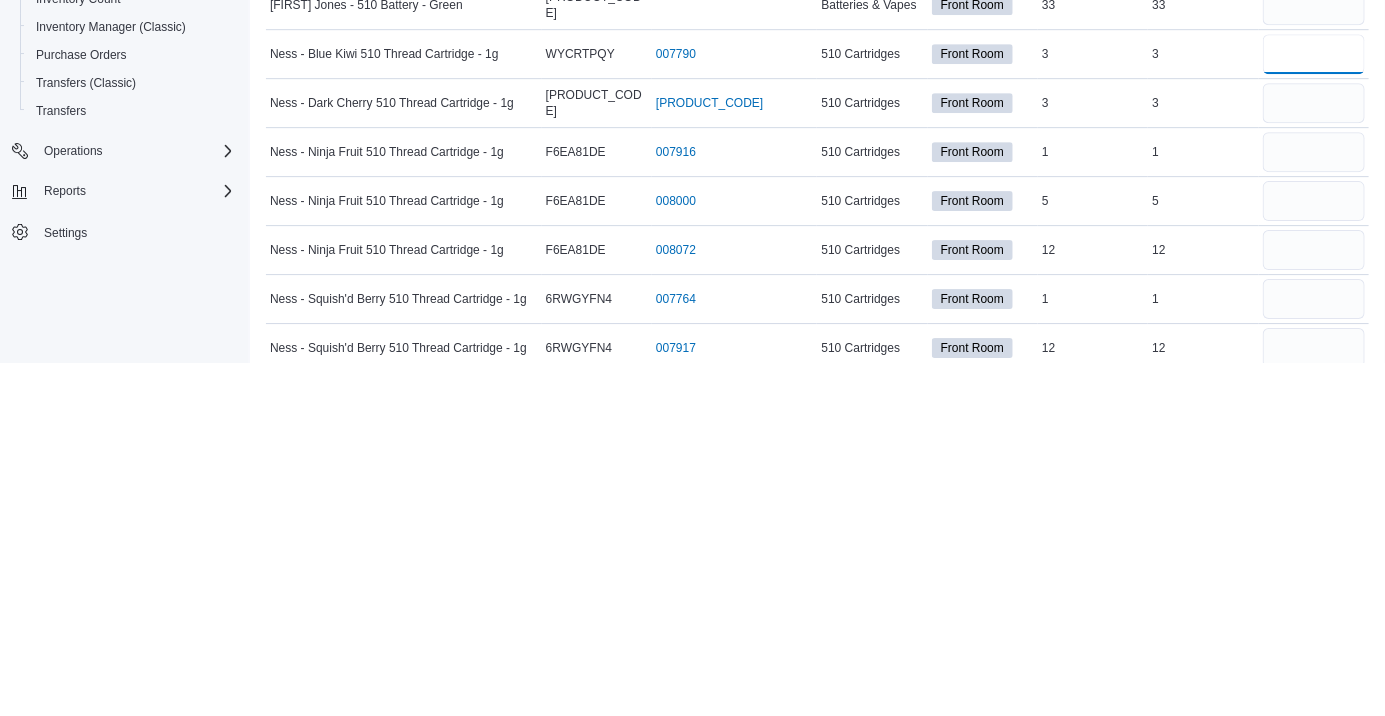 click at bounding box center (1314, 407) 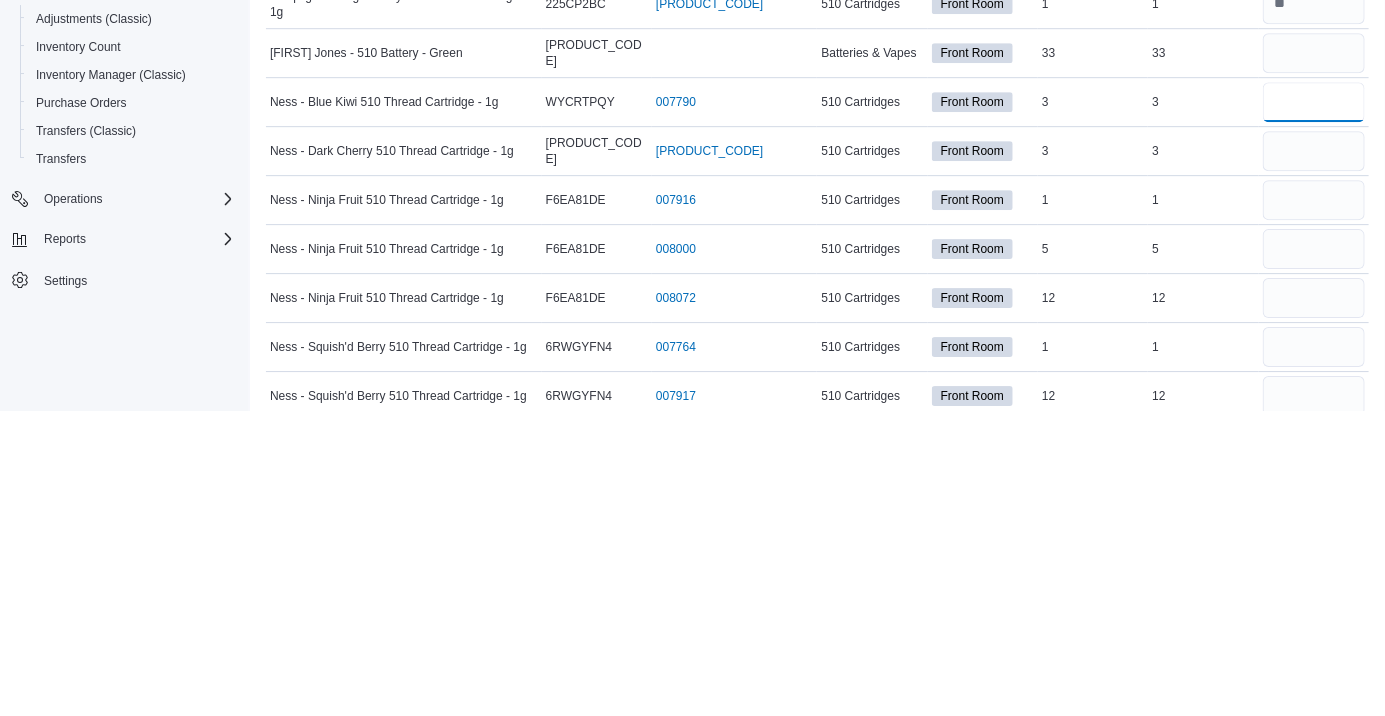 type on "*" 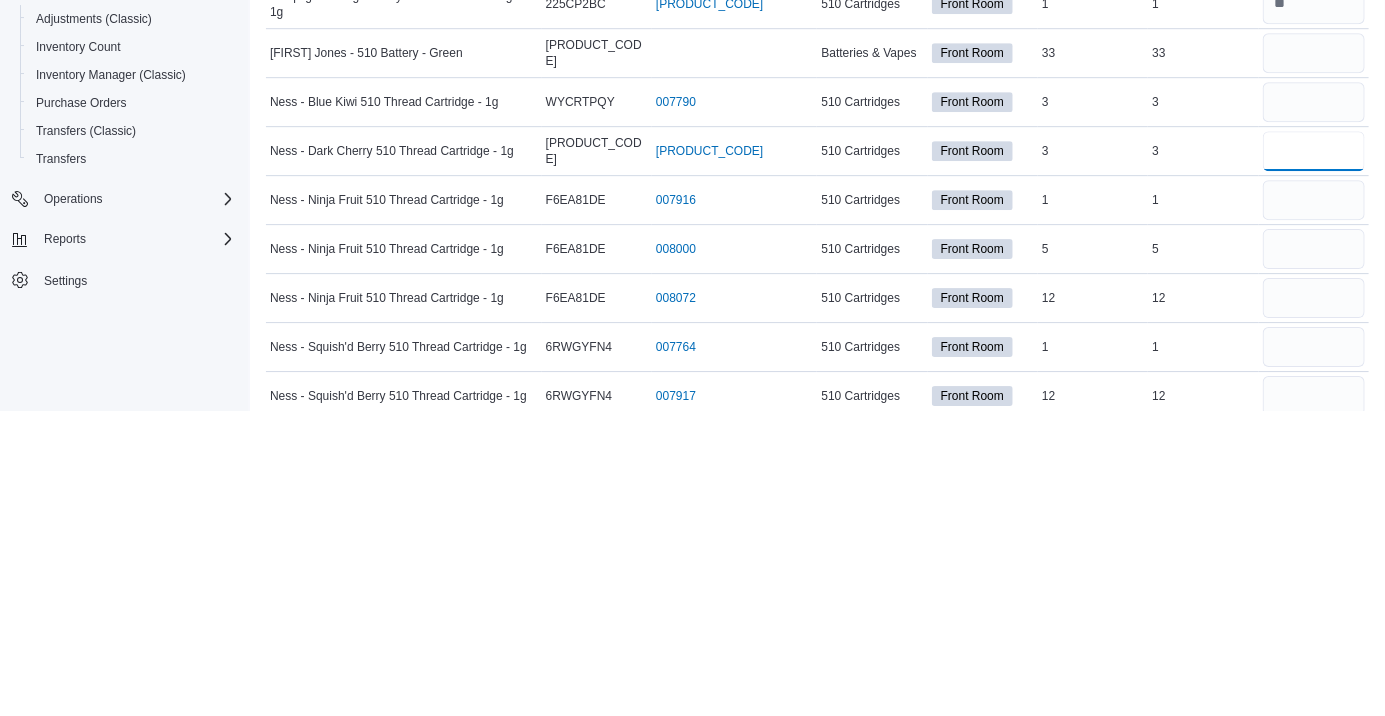 click at bounding box center (1314, 456) 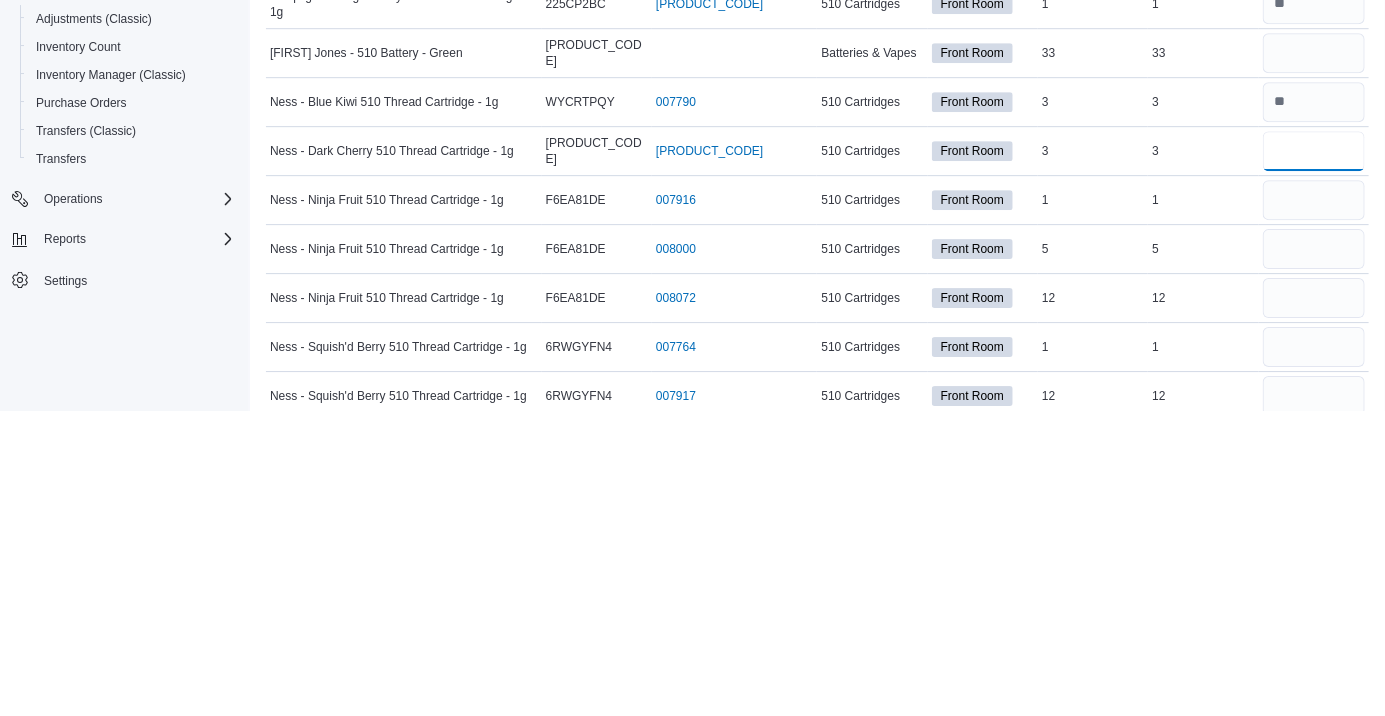 type on "*" 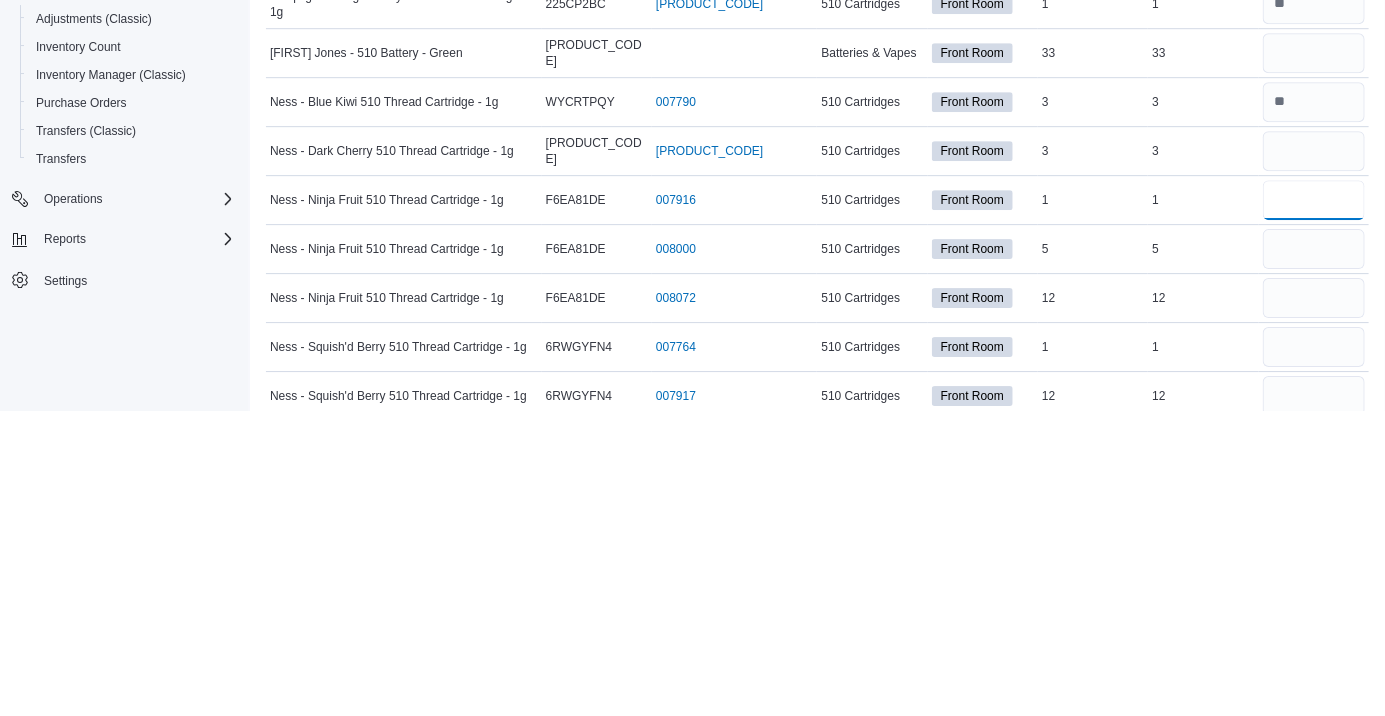 click at bounding box center [1314, 505] 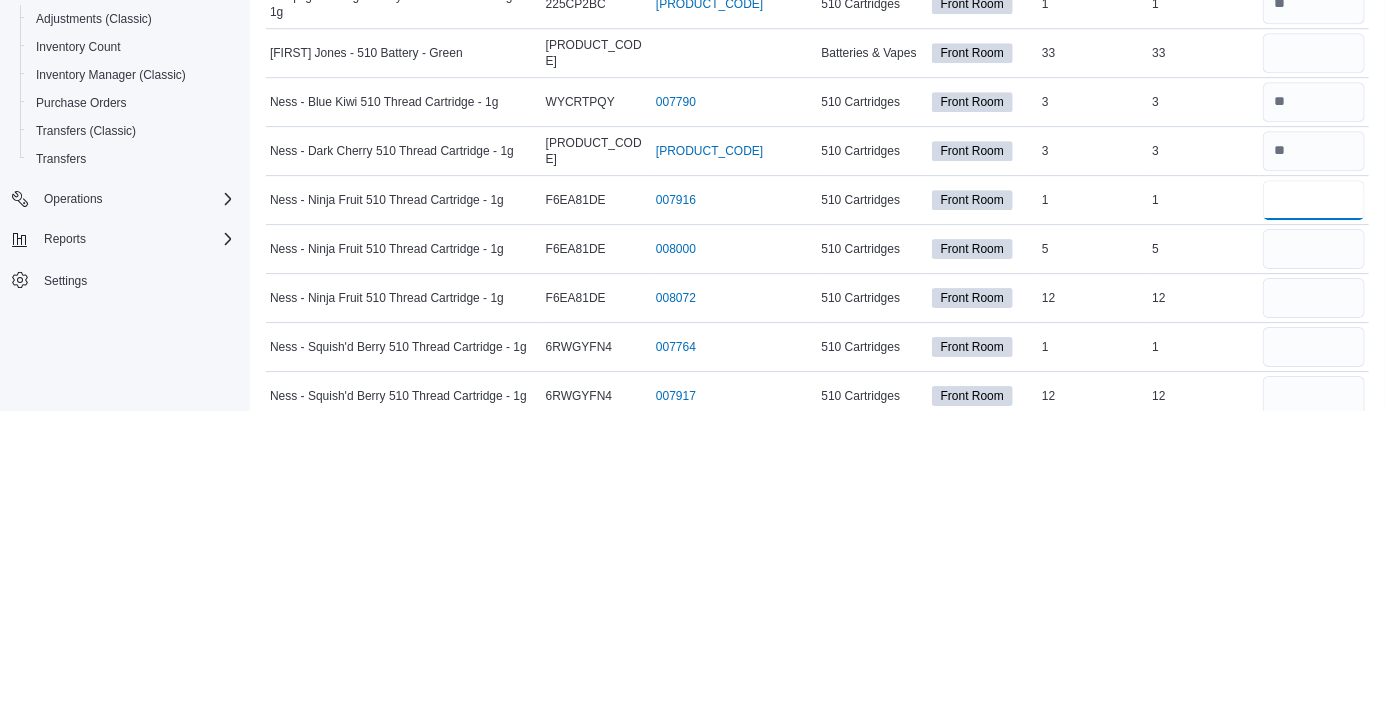 type on "*" 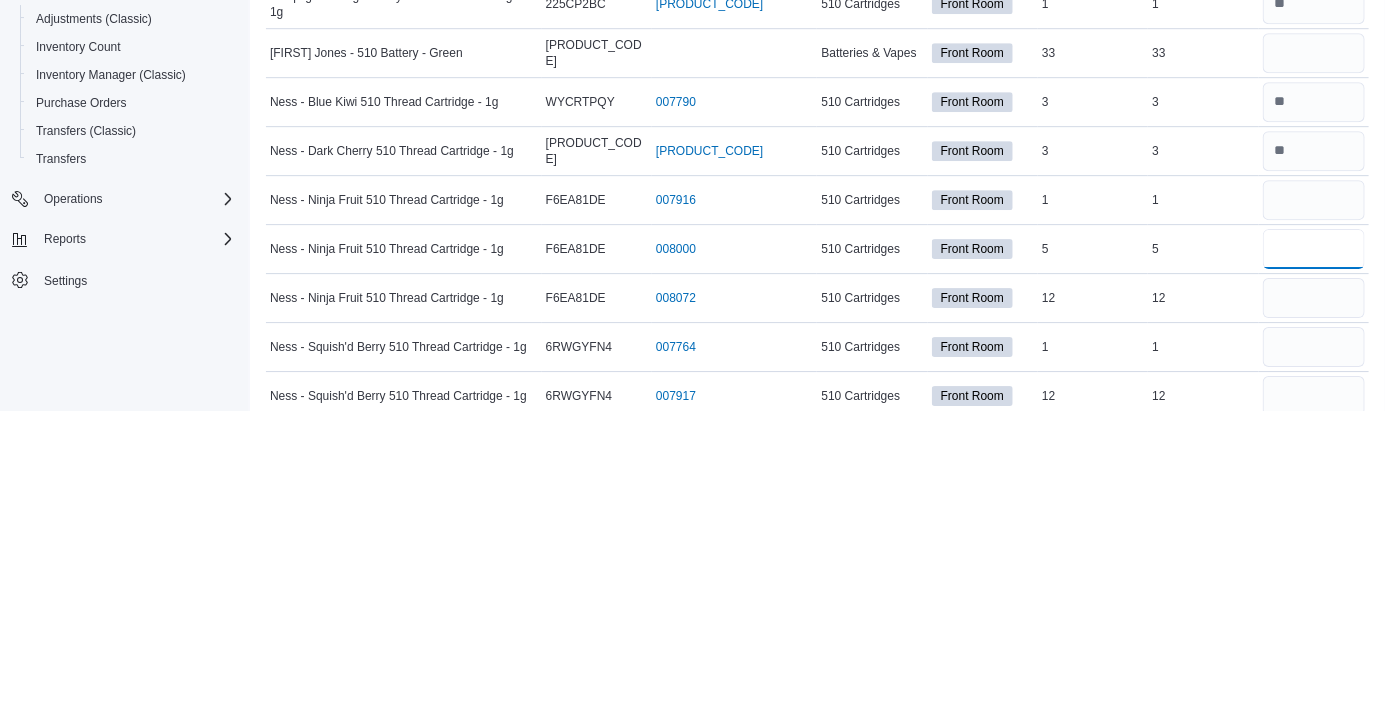 click at bounding box center [1314, 554] 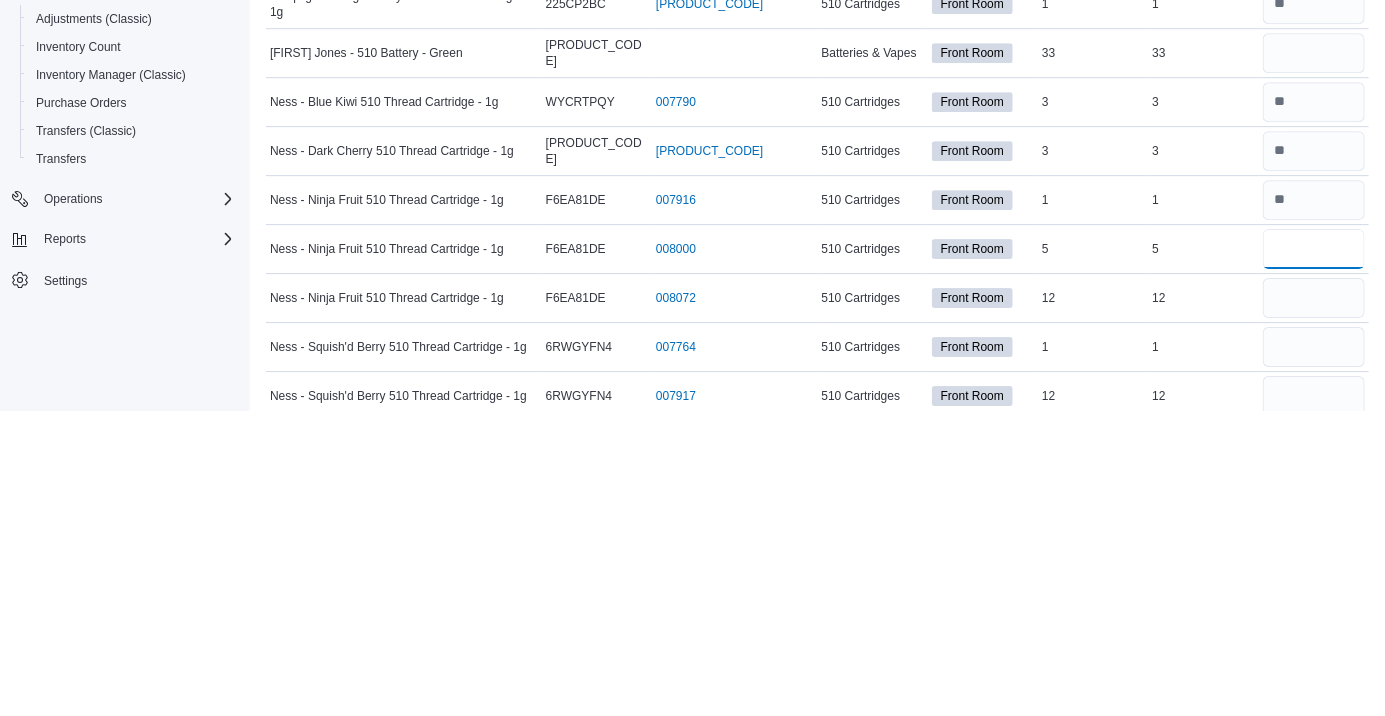 type on "*" 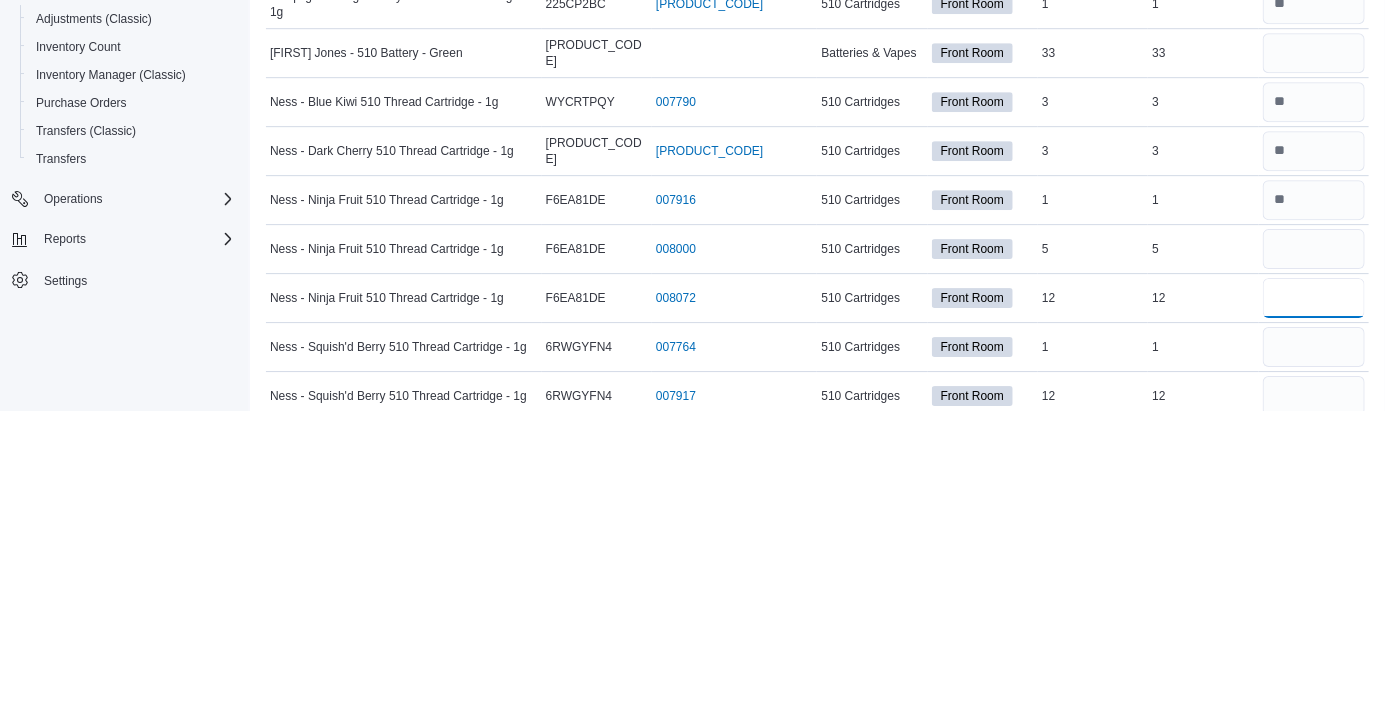 click at bounding box center (1314, 603) 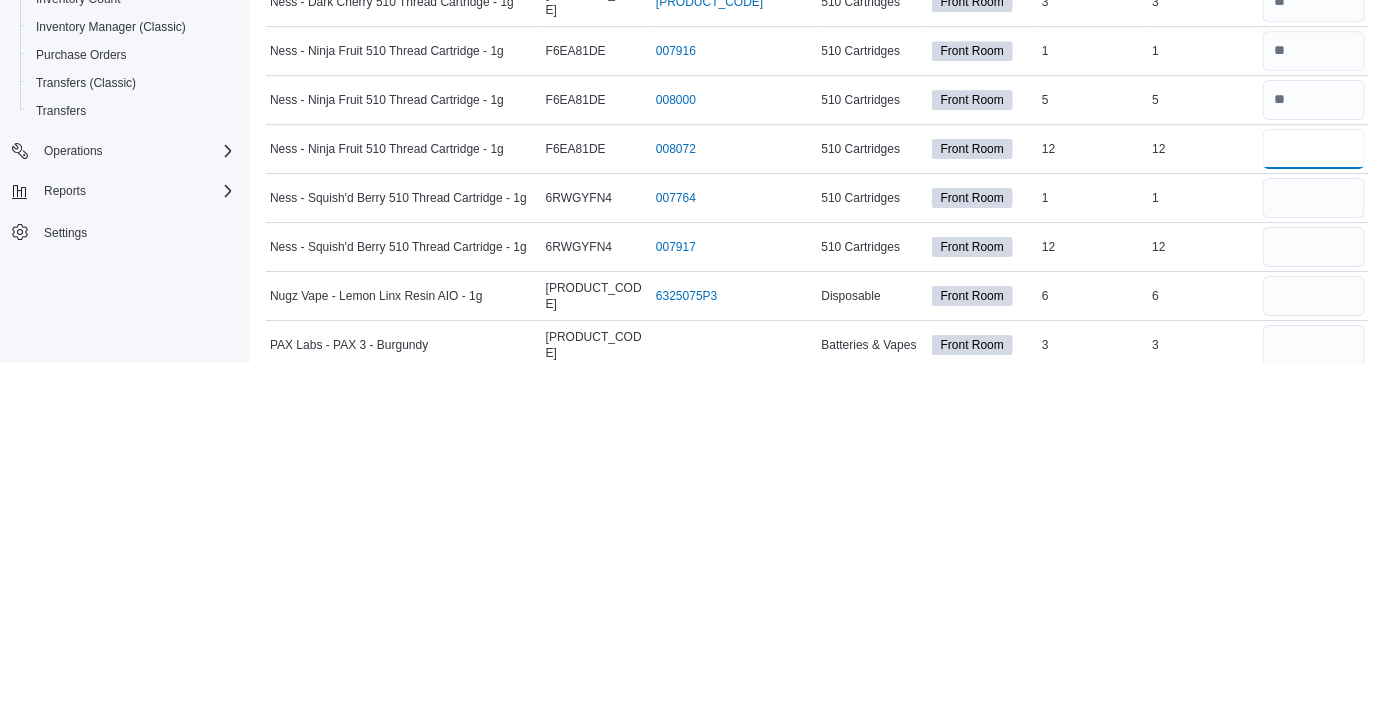 scroll, scrollTop: 2524, scrollLeft: 0, axis: vertical 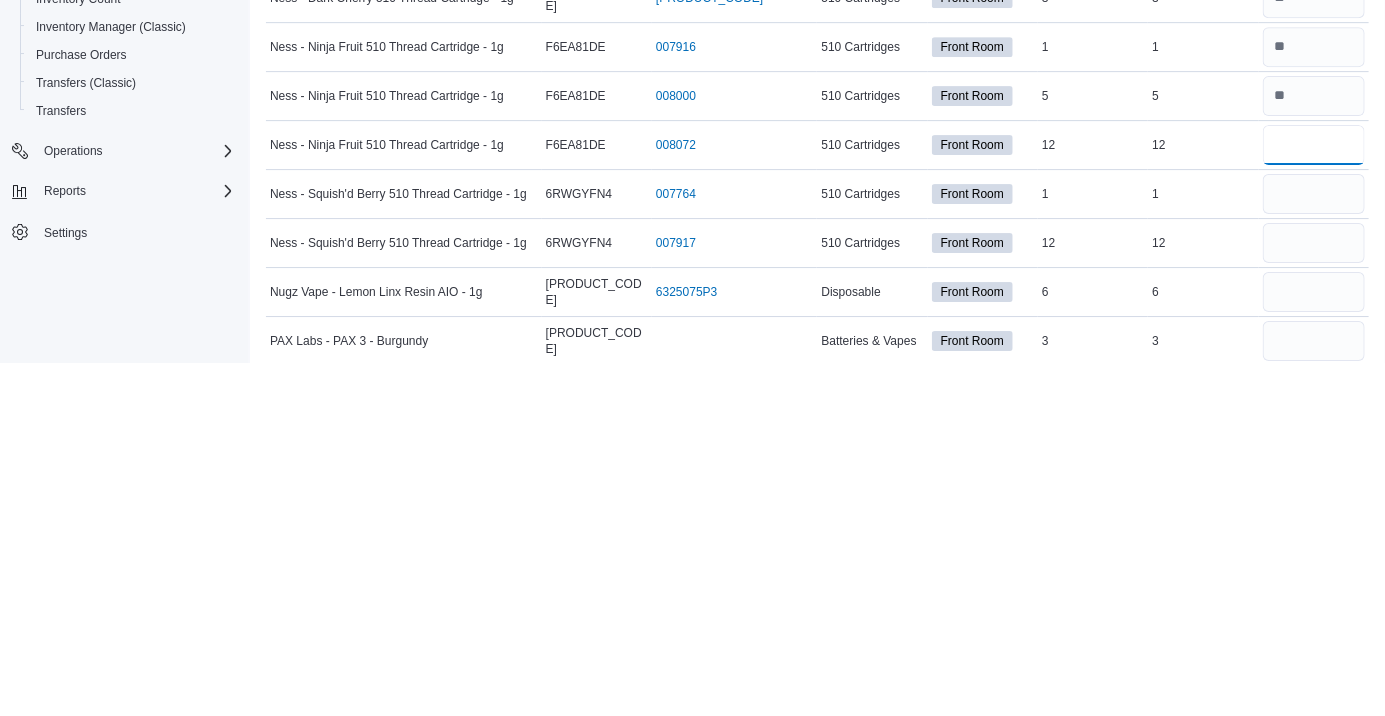 type on "**" 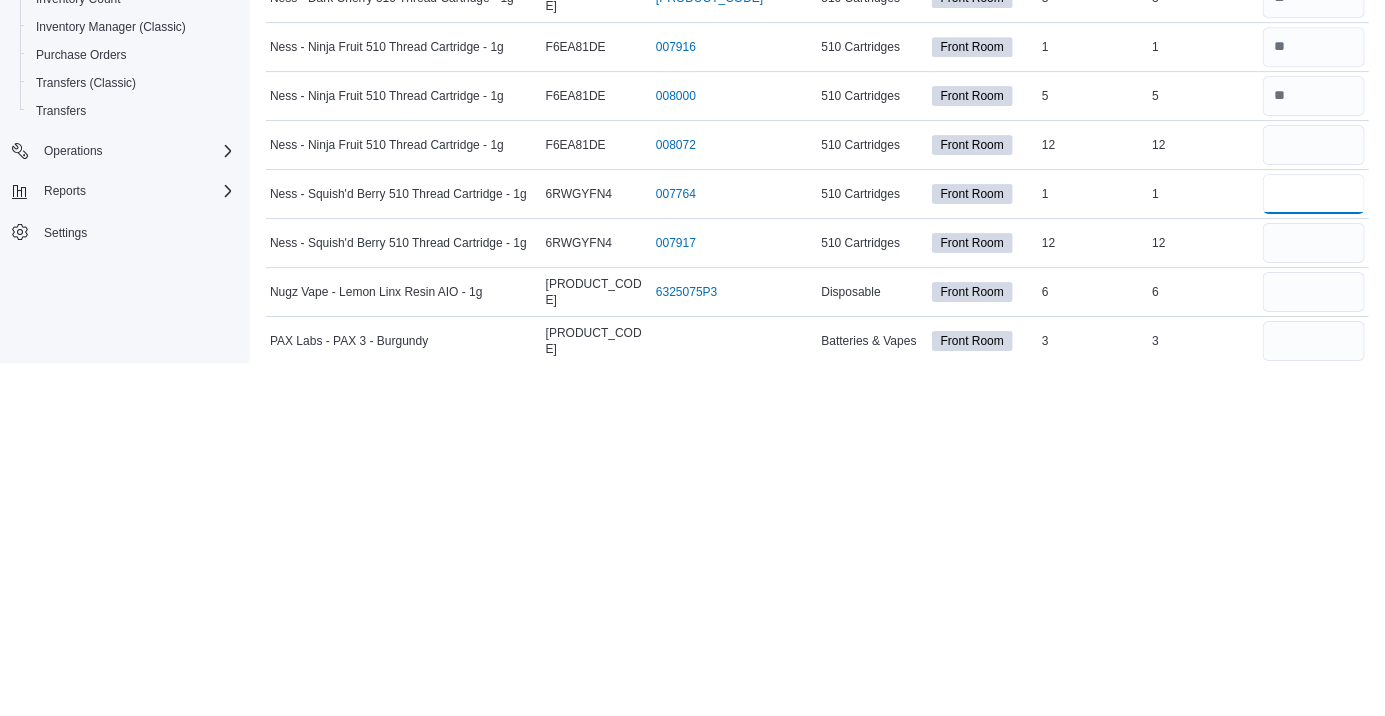 click at bounding box center [1314, 547] 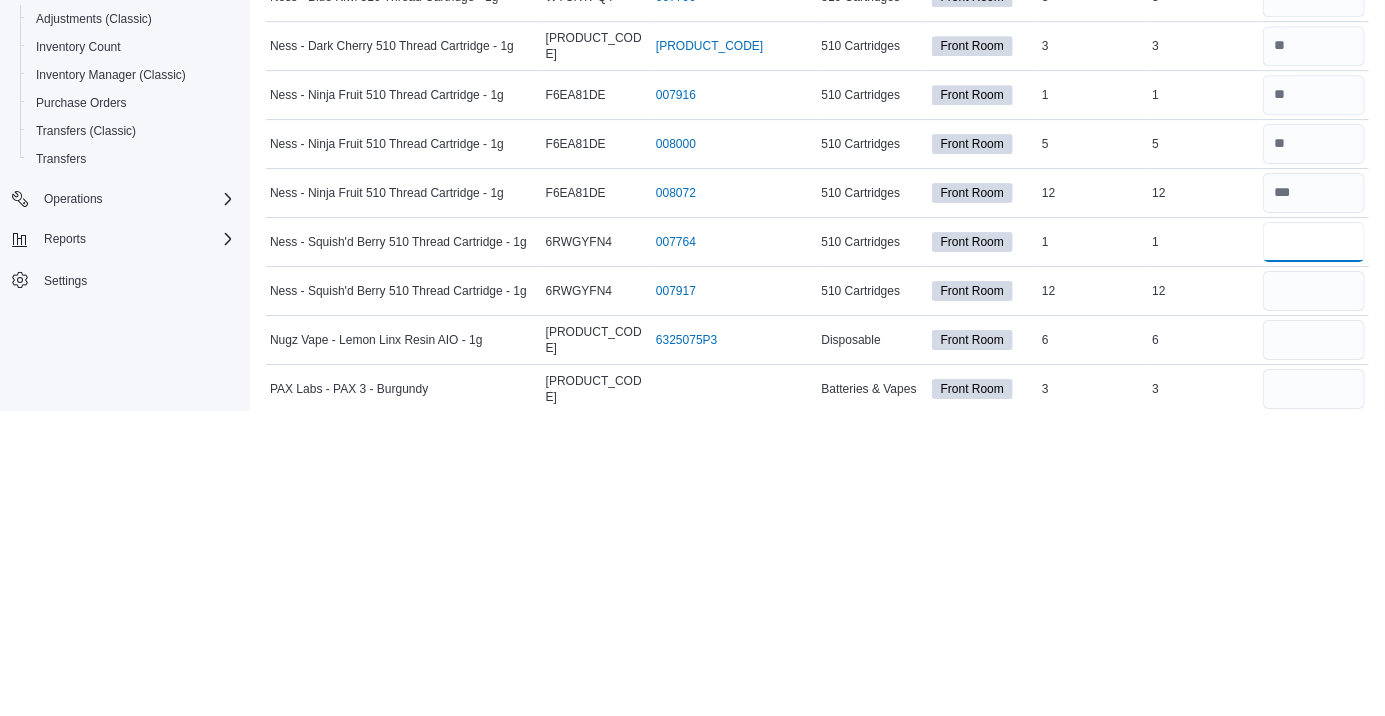 type on "*" 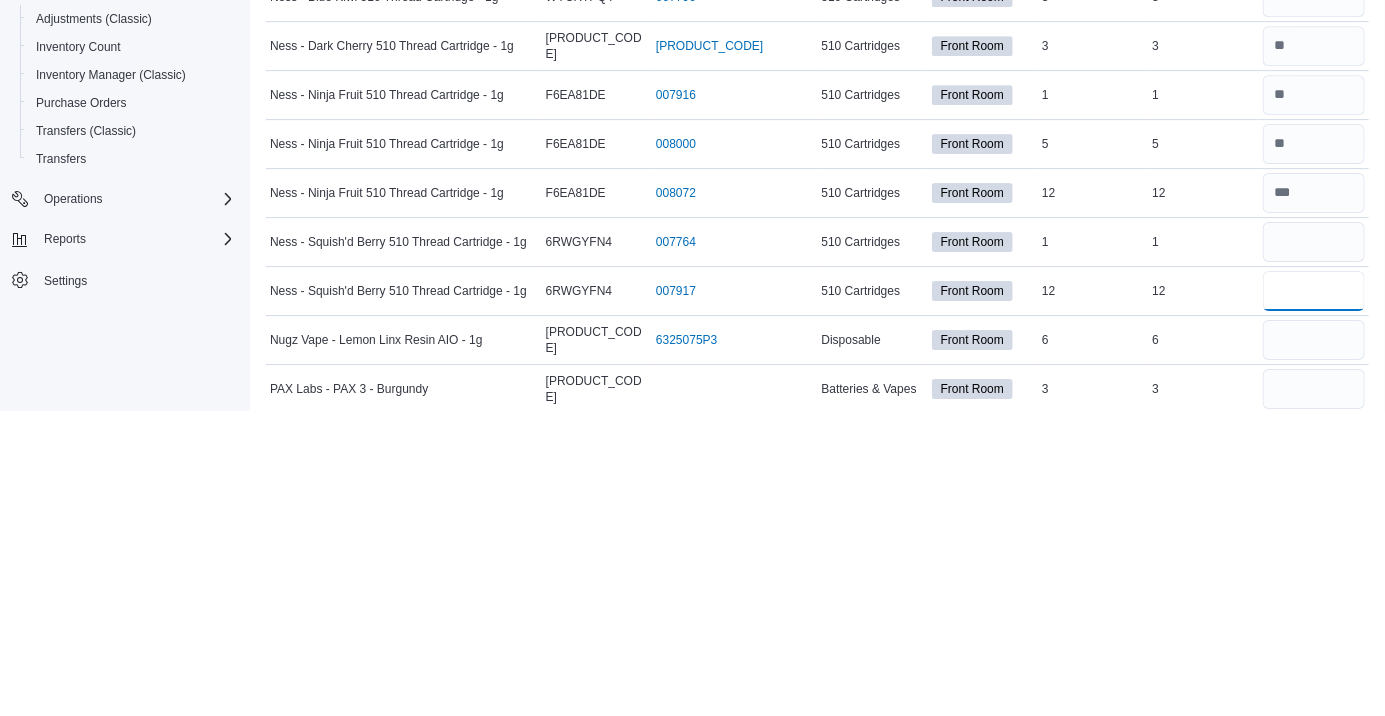click at bounding box center [1314, 596] 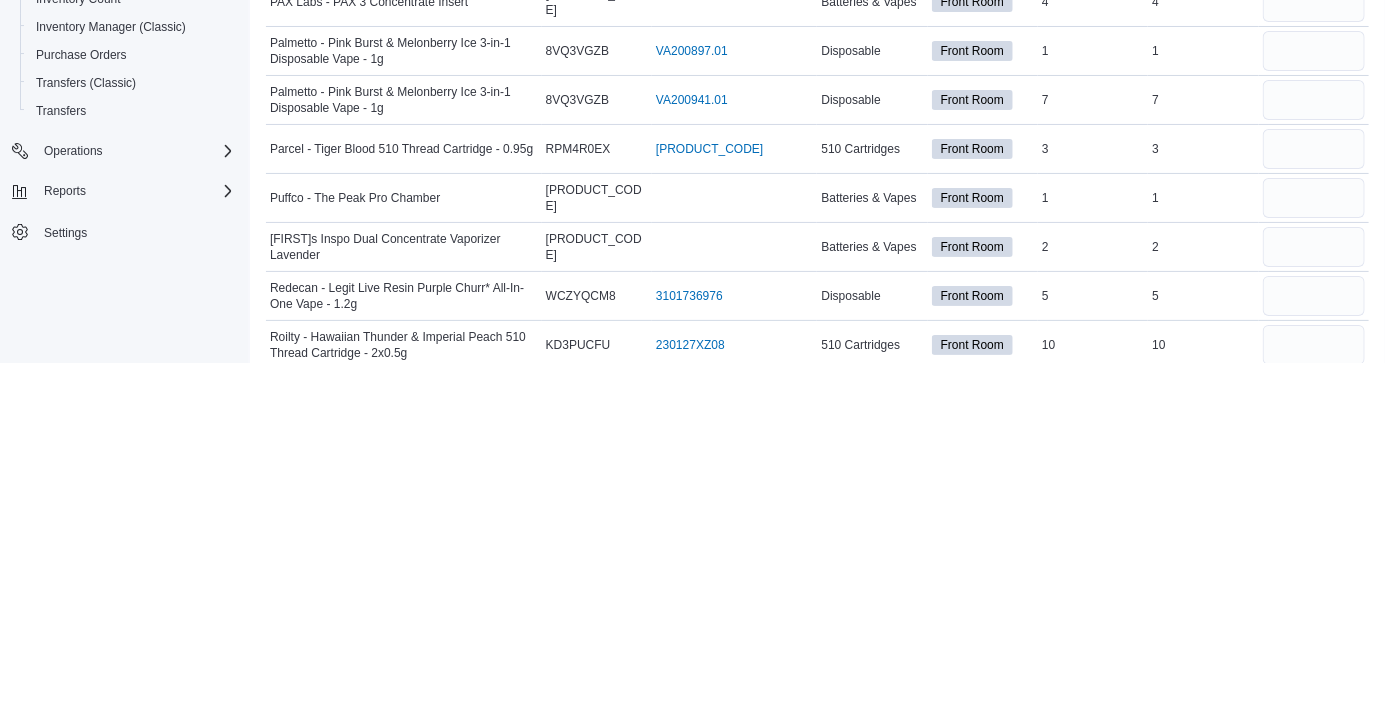 scroll, scrollTop: 3064, scrollLeft: 0, axis: vertical 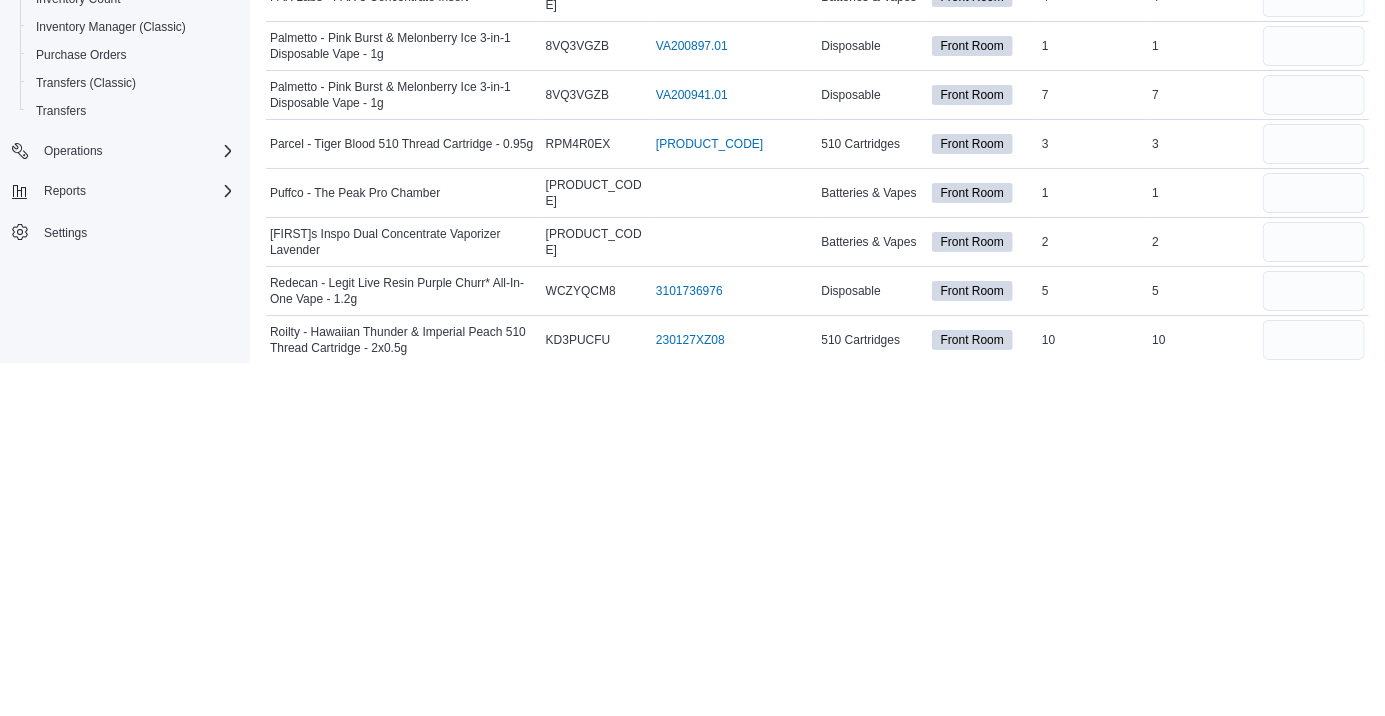 type on "**" 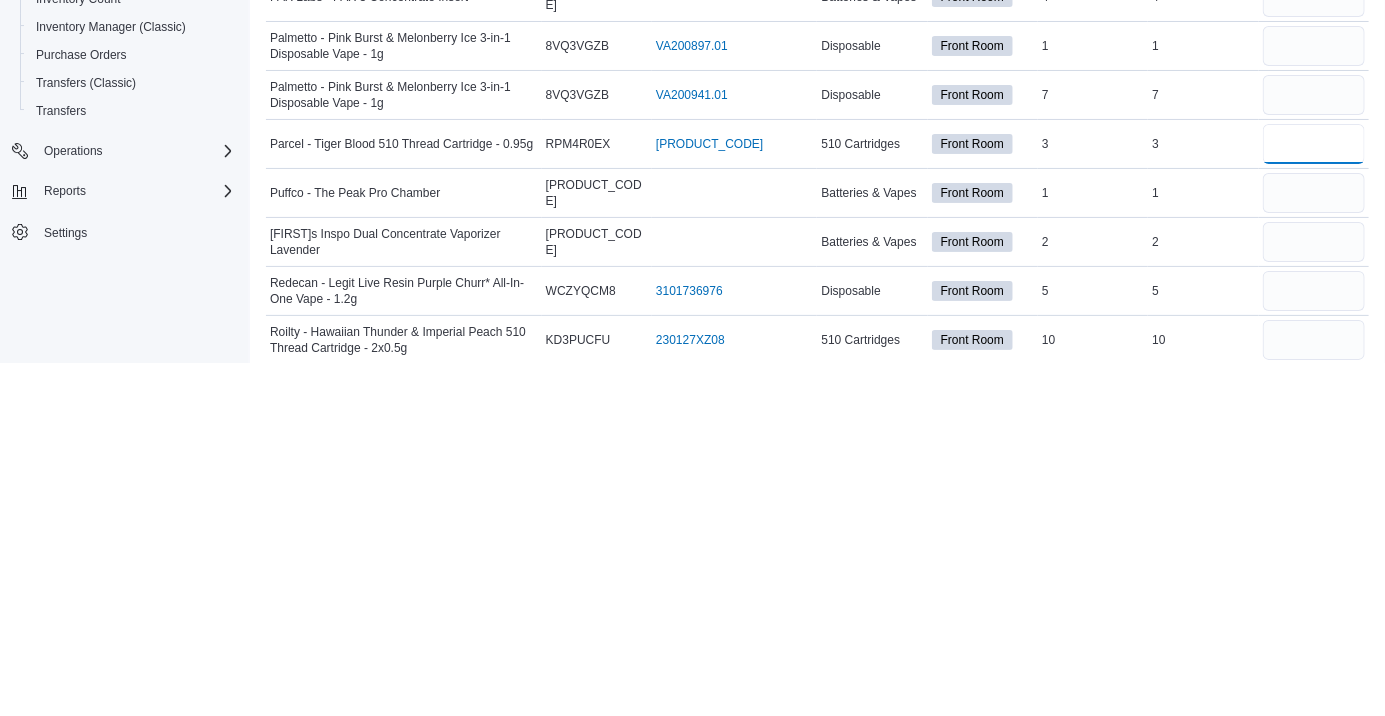 click at bounding box center [1314, 497] 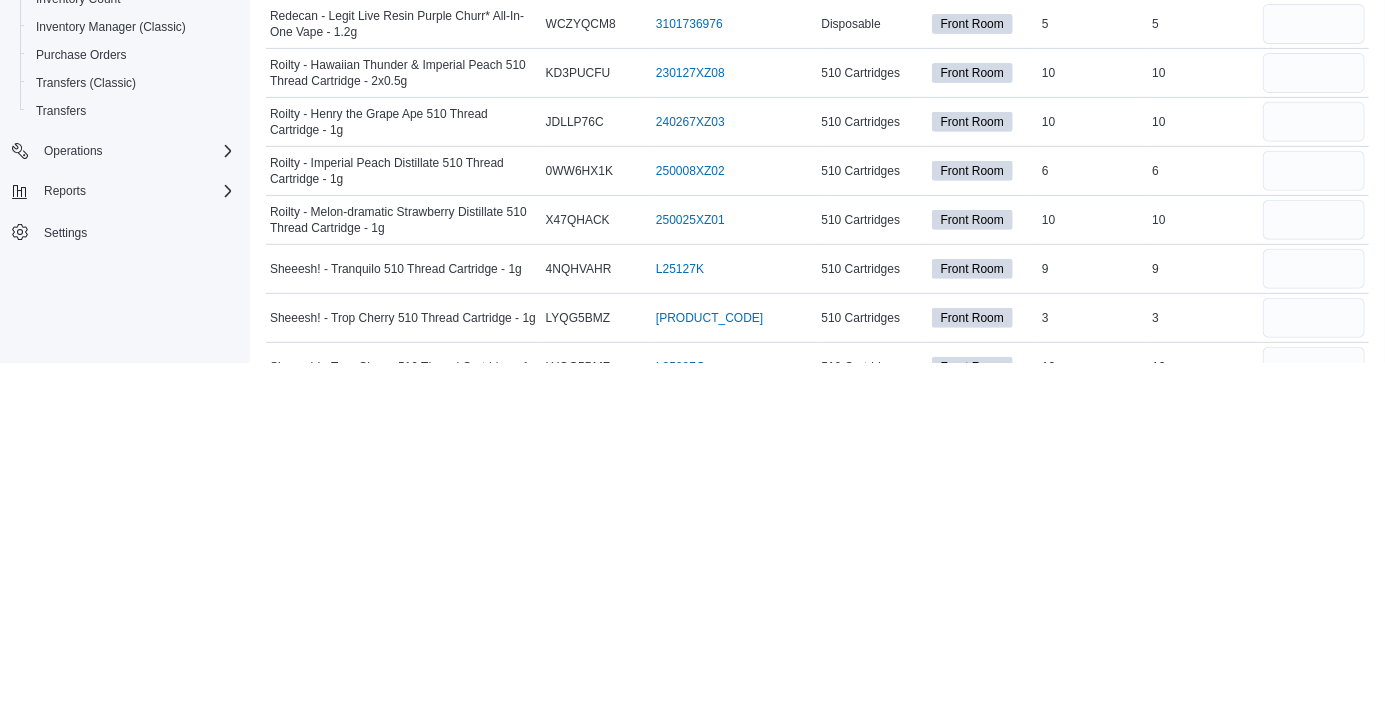 scroll, scrollTop: 3332, scrollLeft: 0, axis: vertical 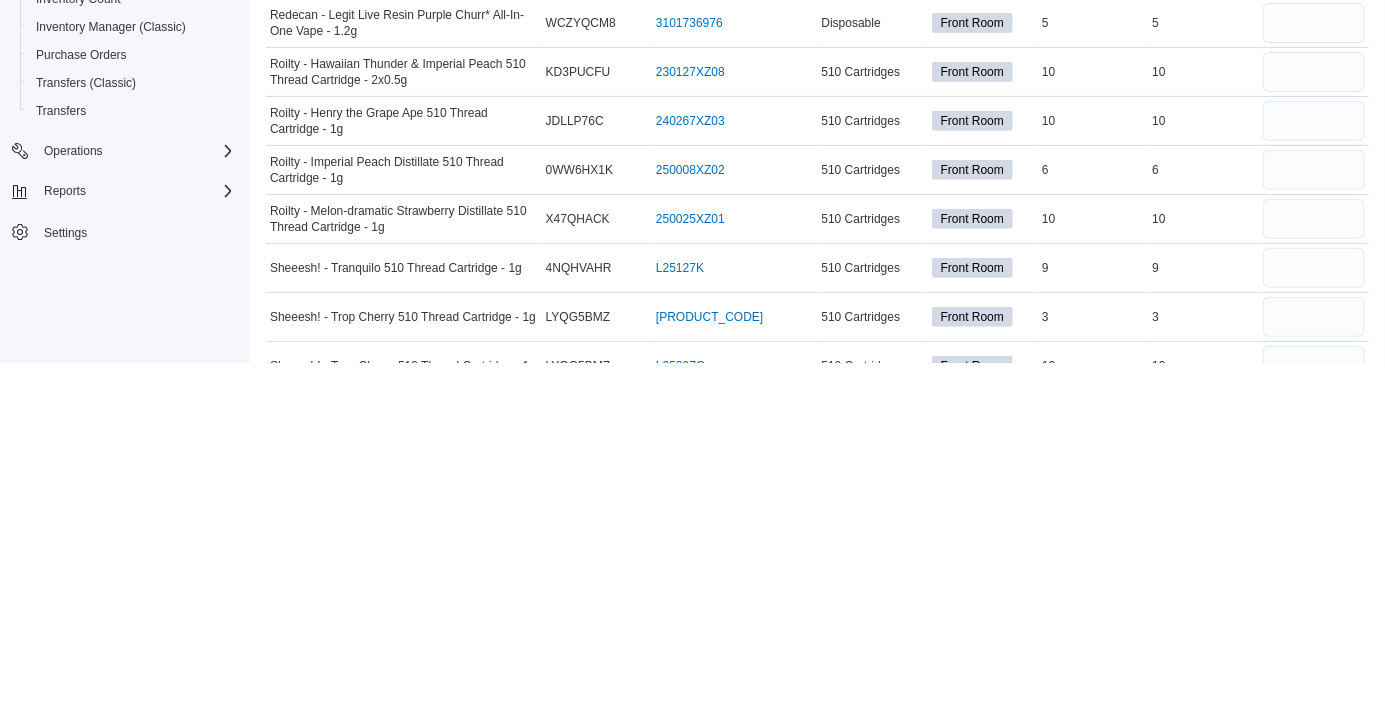 type on "*" 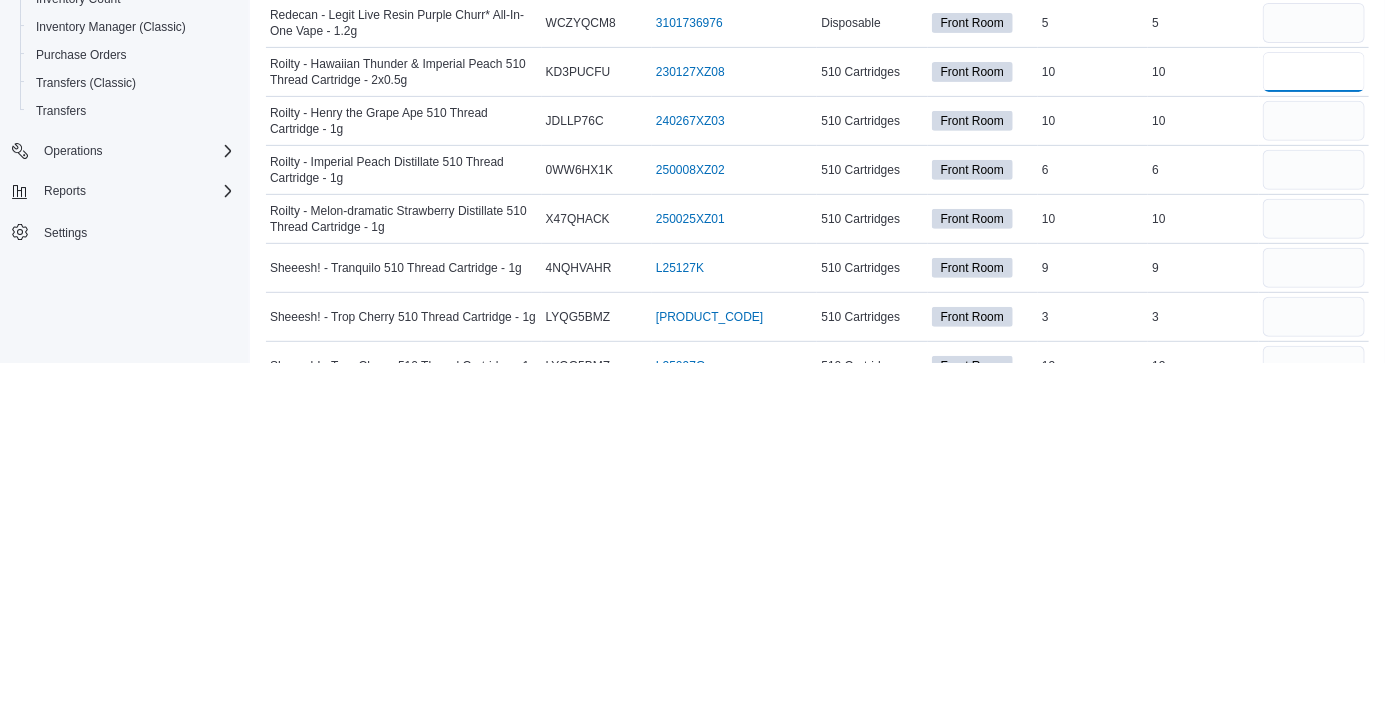 click at bounding box center [1314, 425] 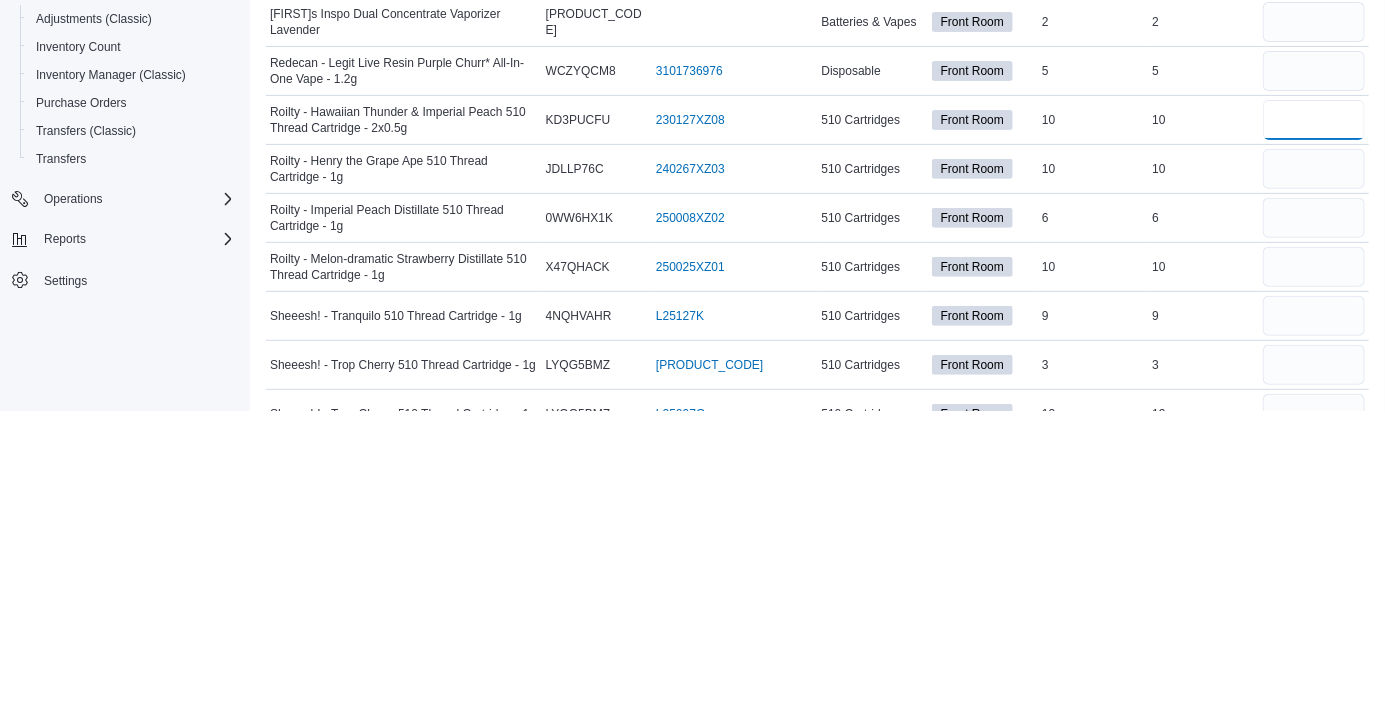 type on "**" 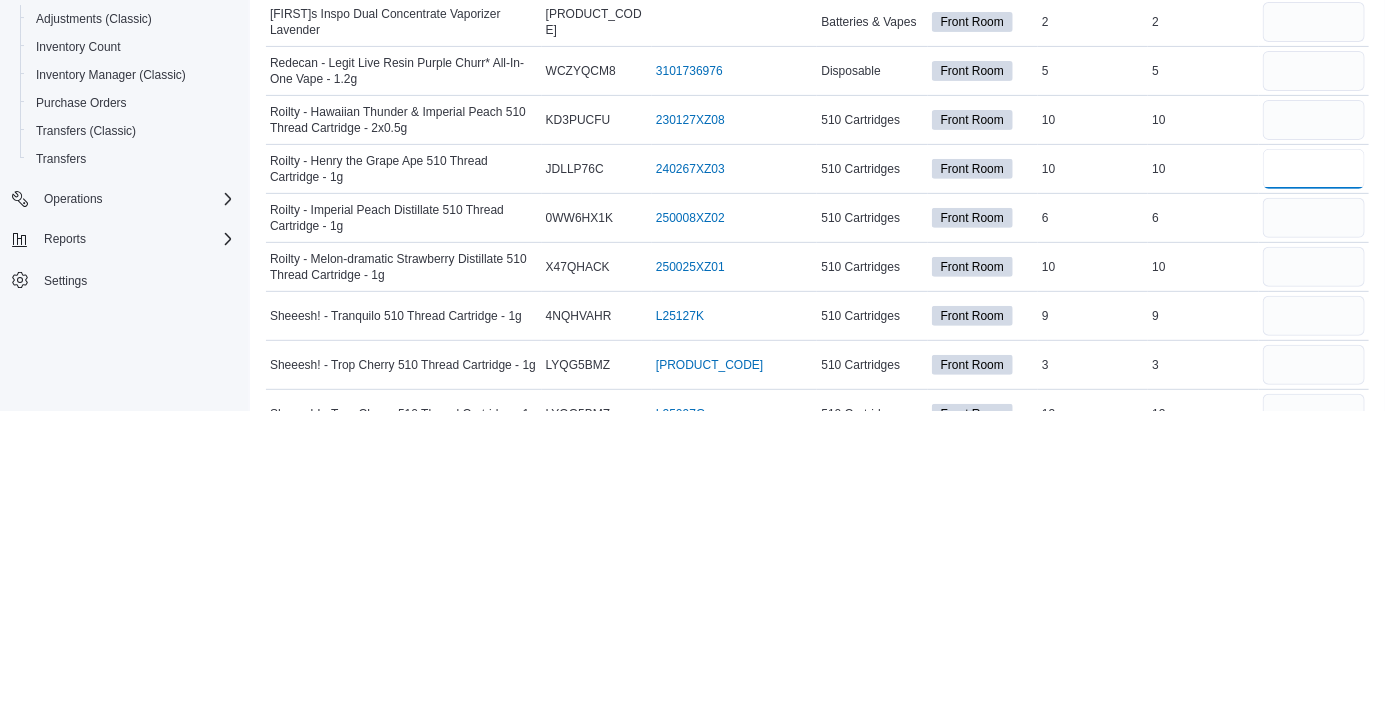 click at bounding box center [1314, 474] 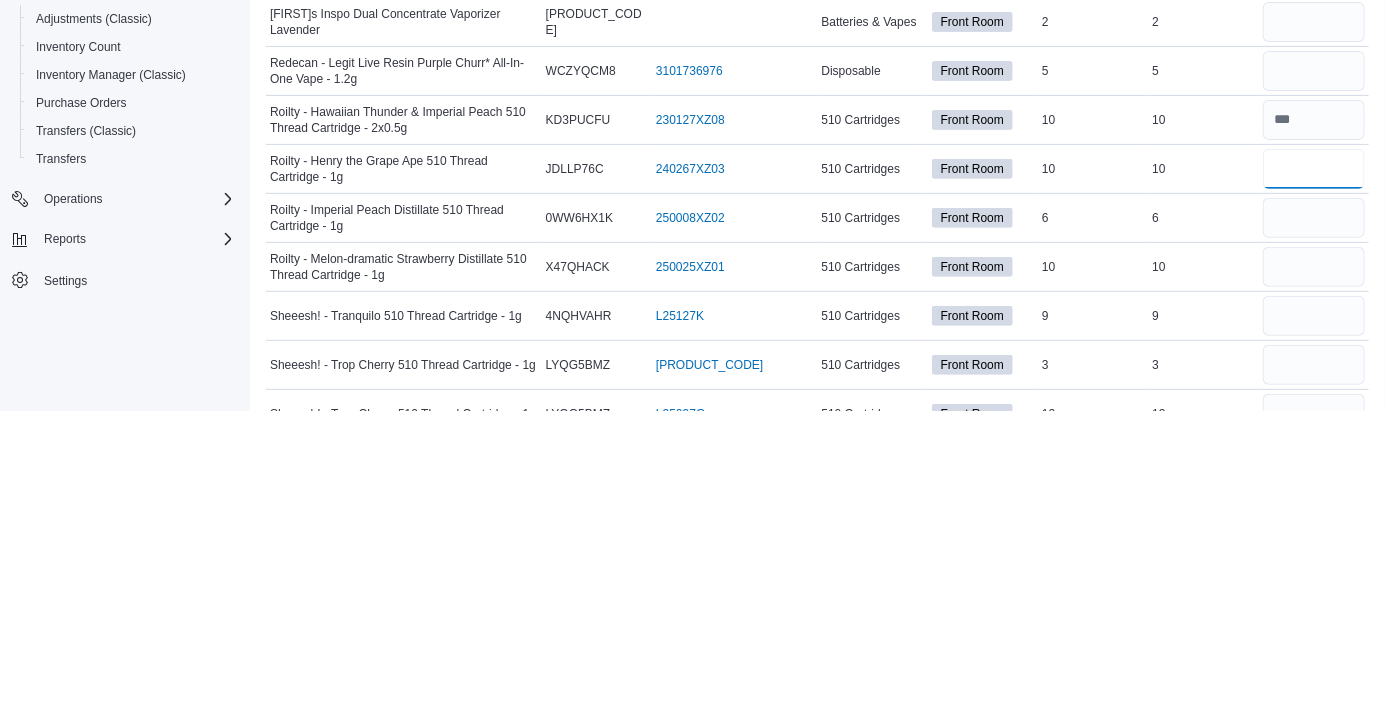 type on "**" 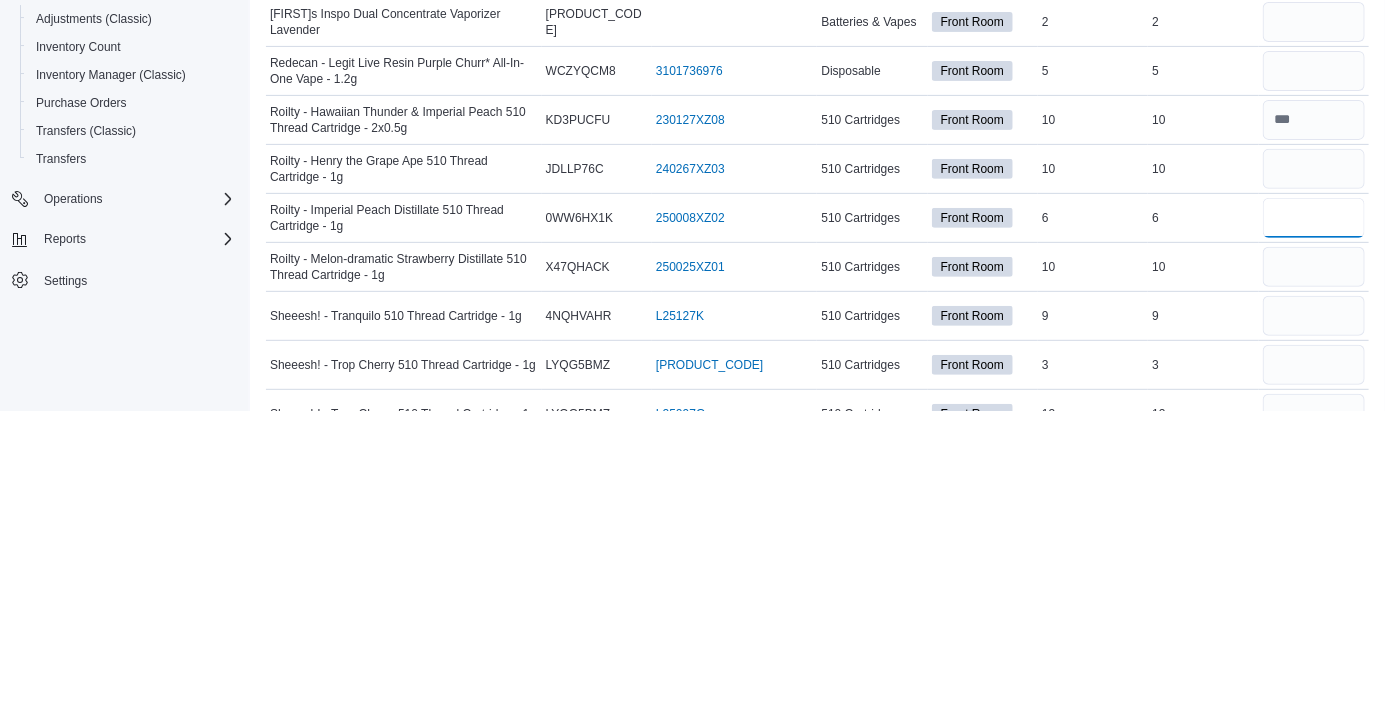 click at bounding box center [1314, 523] 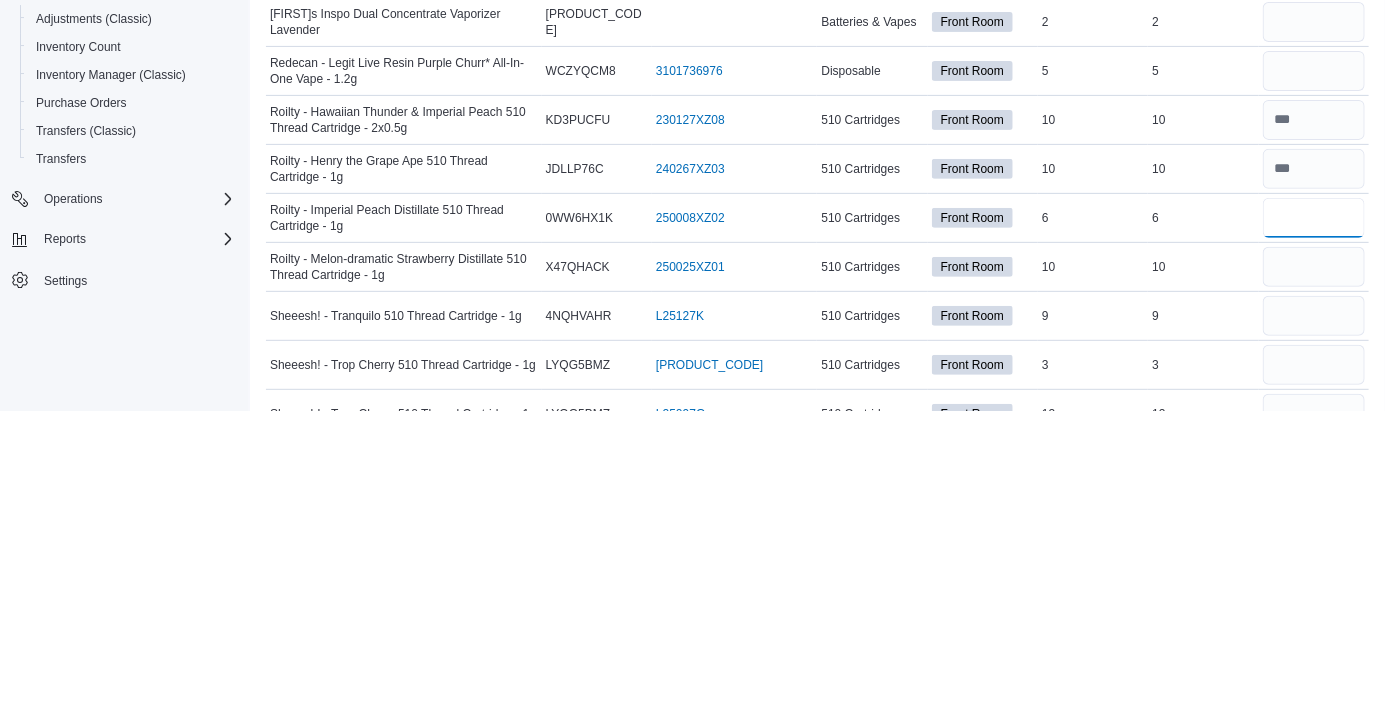 type on "*" 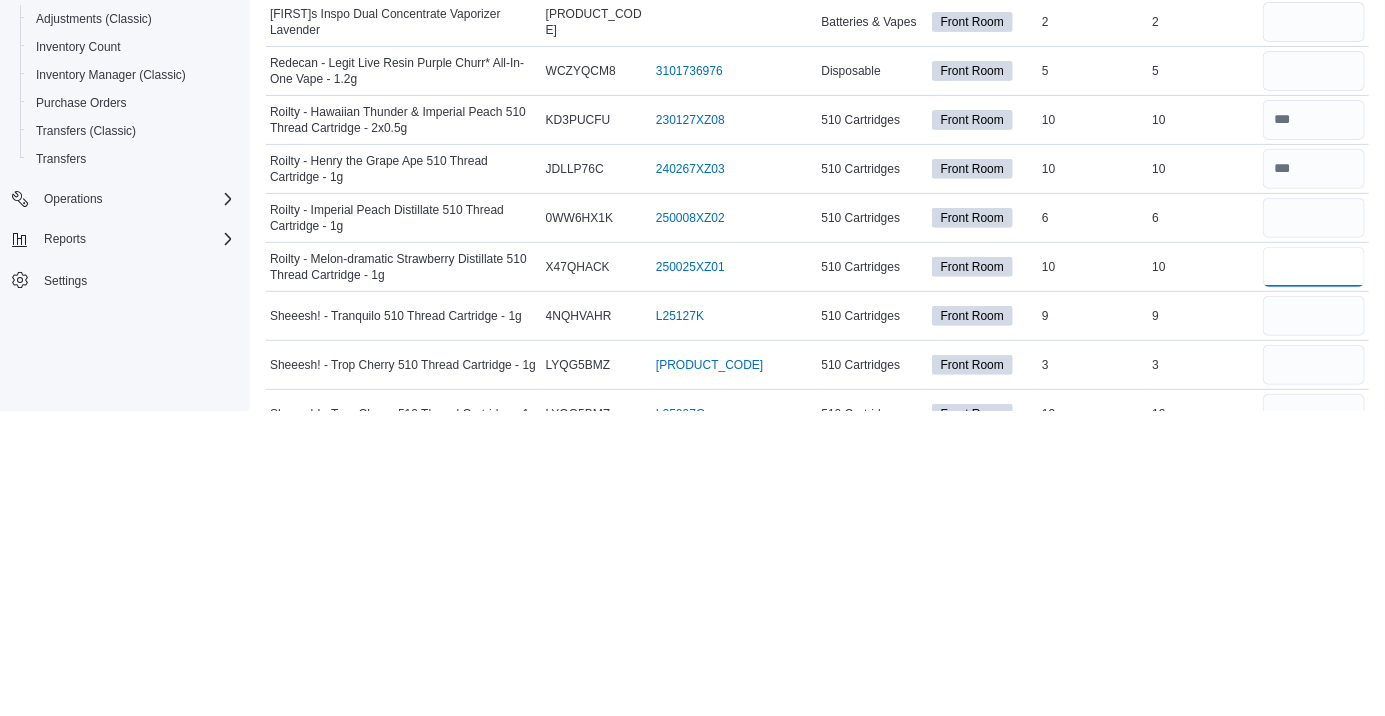 click at bounding box center [1314, 572] 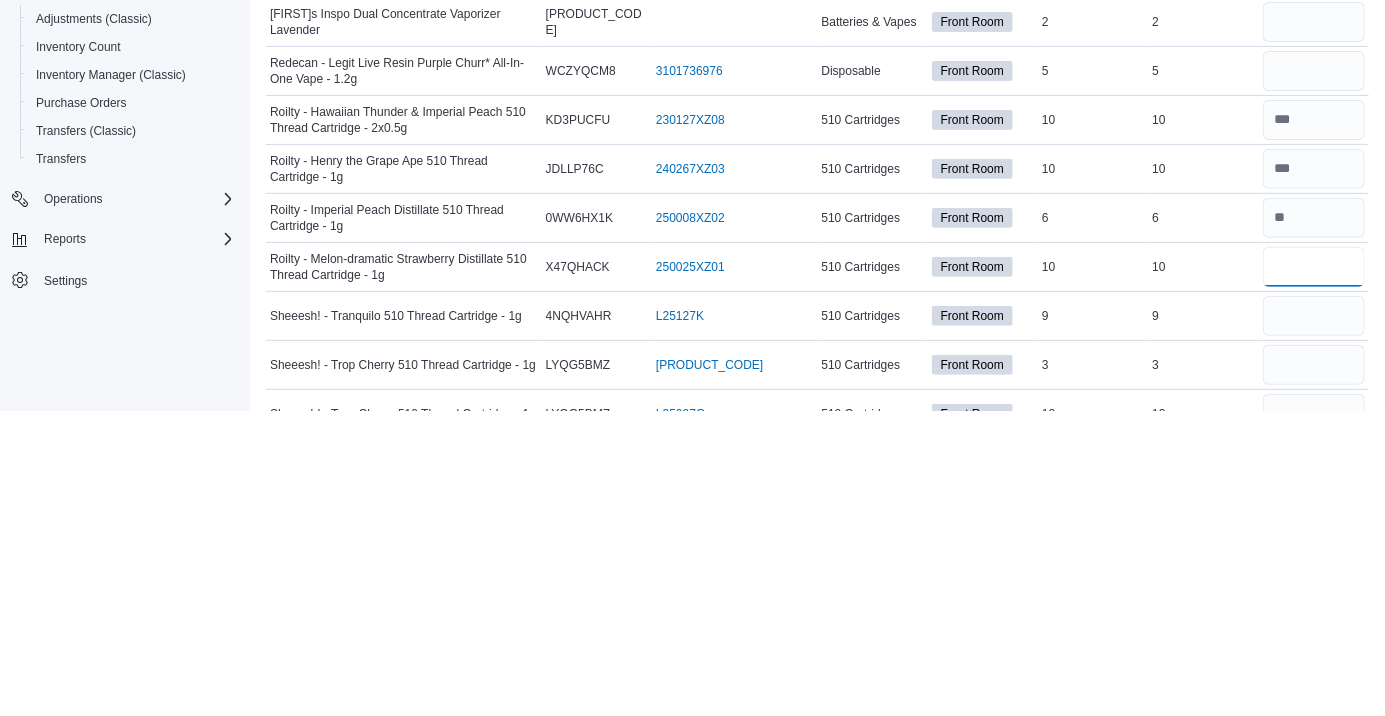 type on "**" 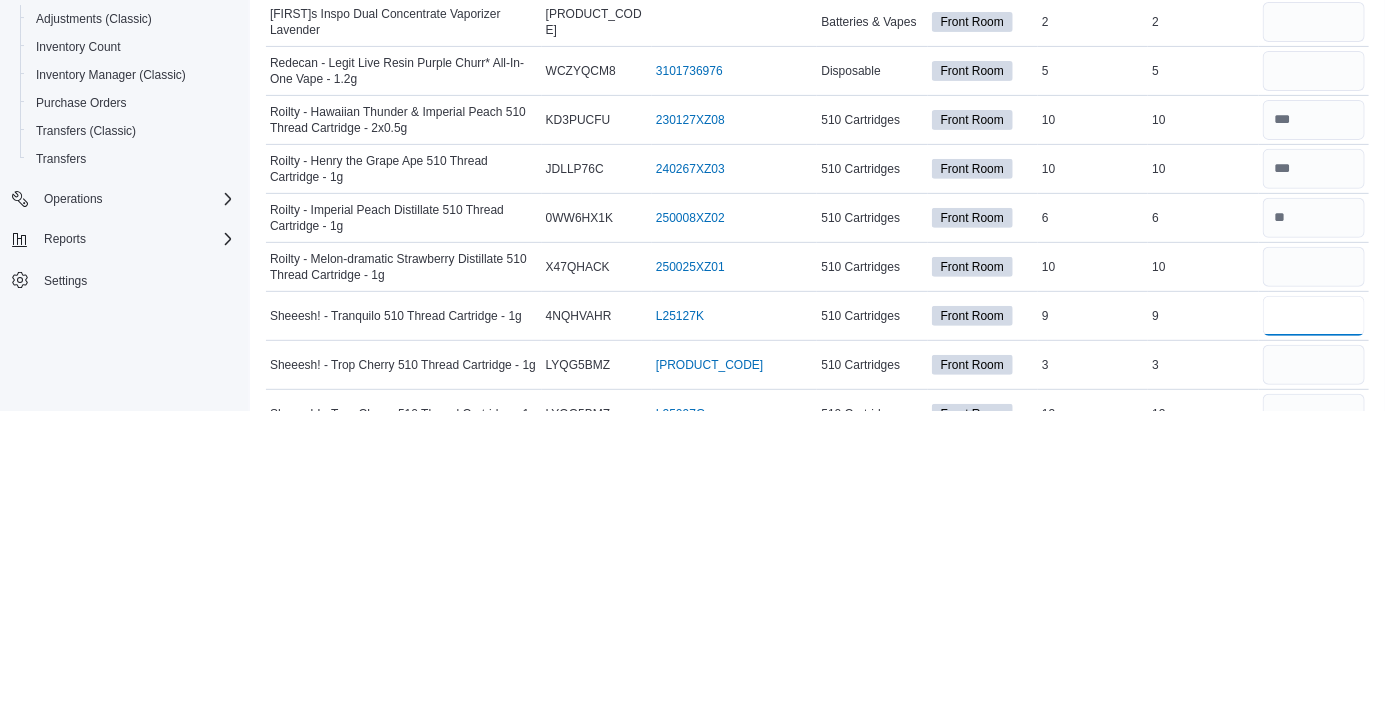 click at bounding box center [1314, 621] 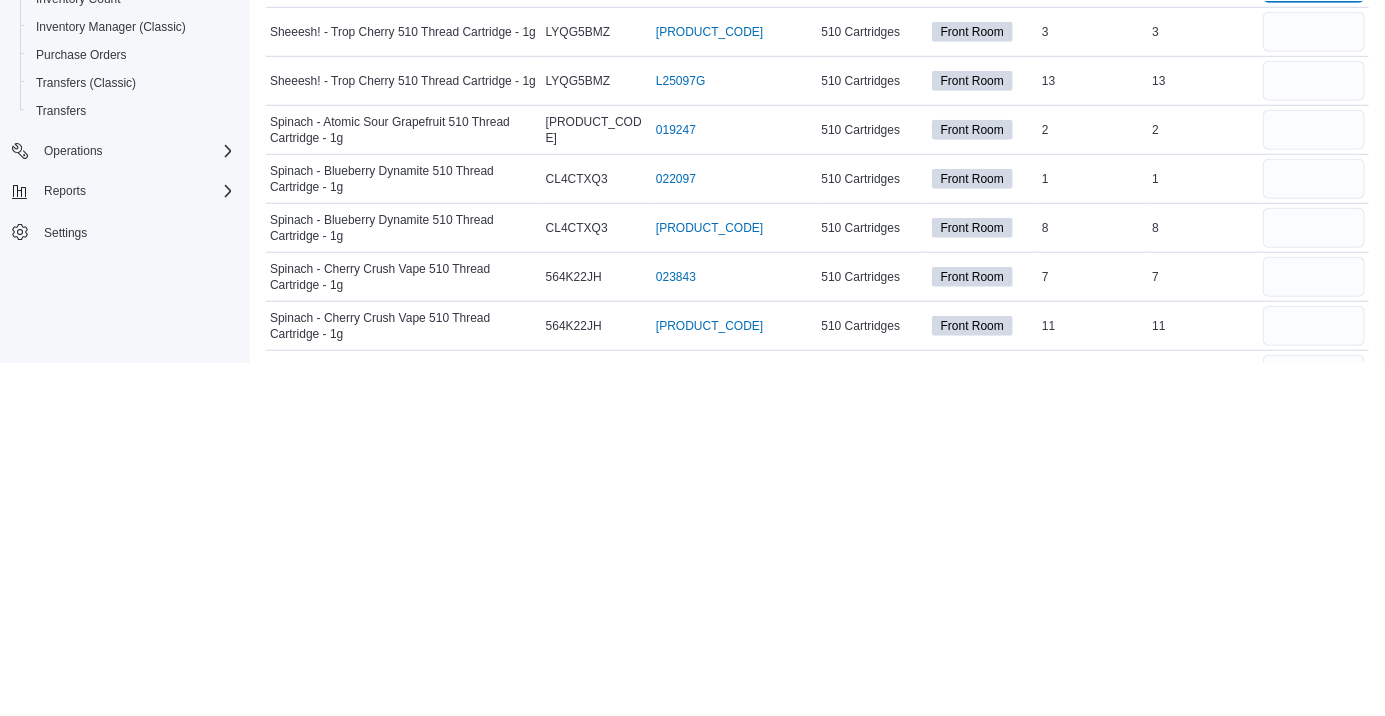 scroll, scrollTop: 3618, scrollLeft: 0, axis: vertical 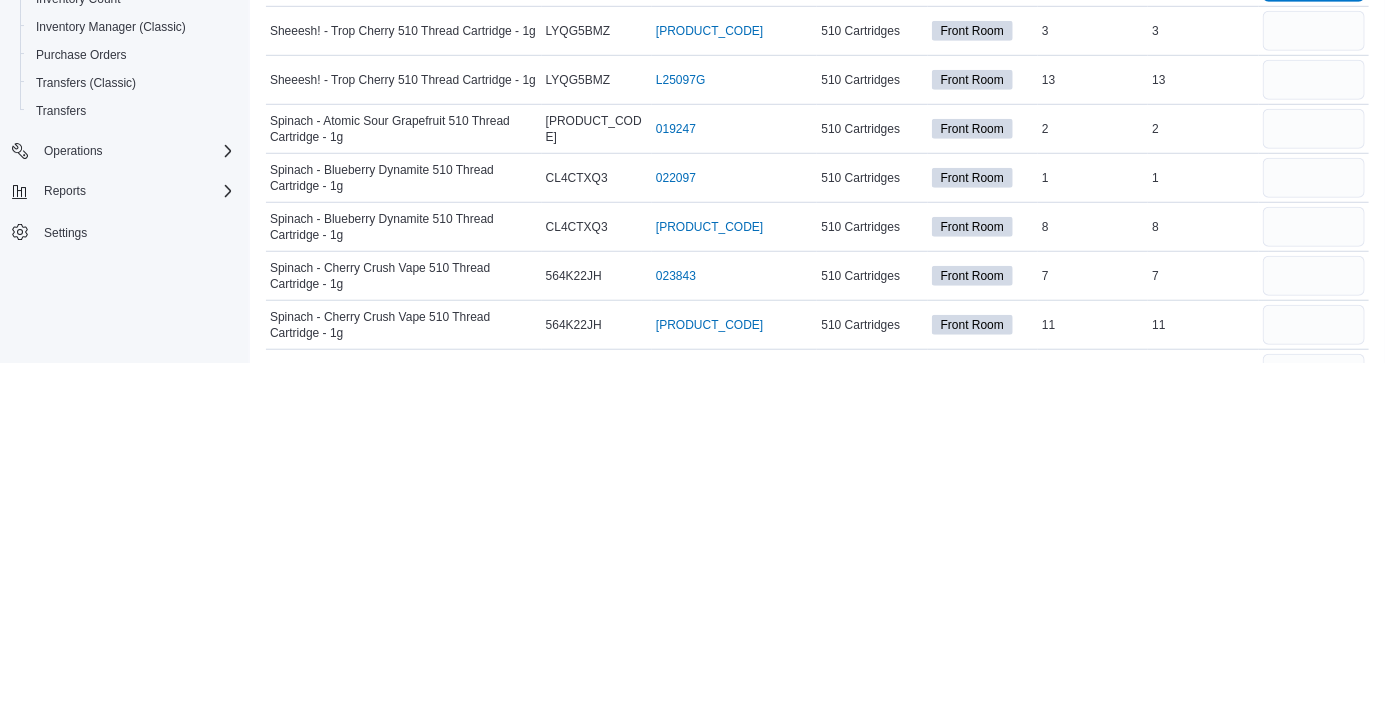 type on "*" 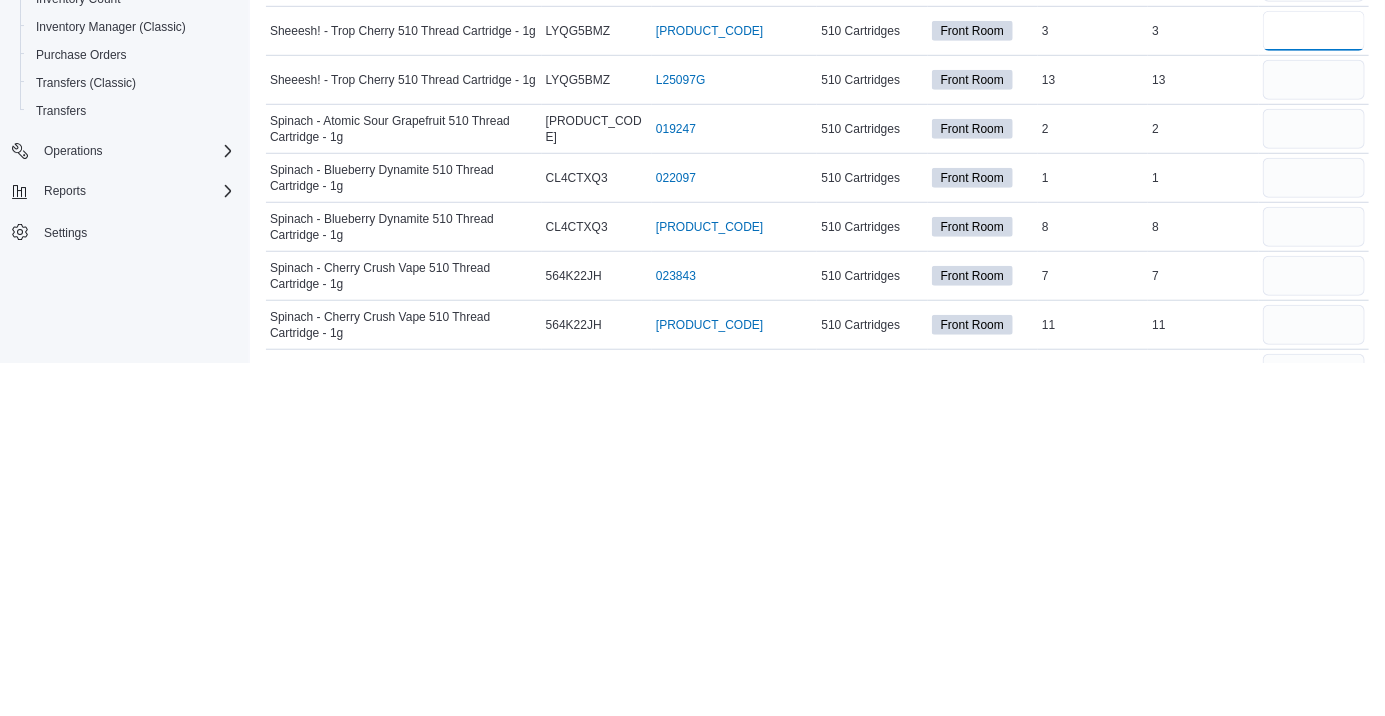 click at bounding box center (1314, 384) 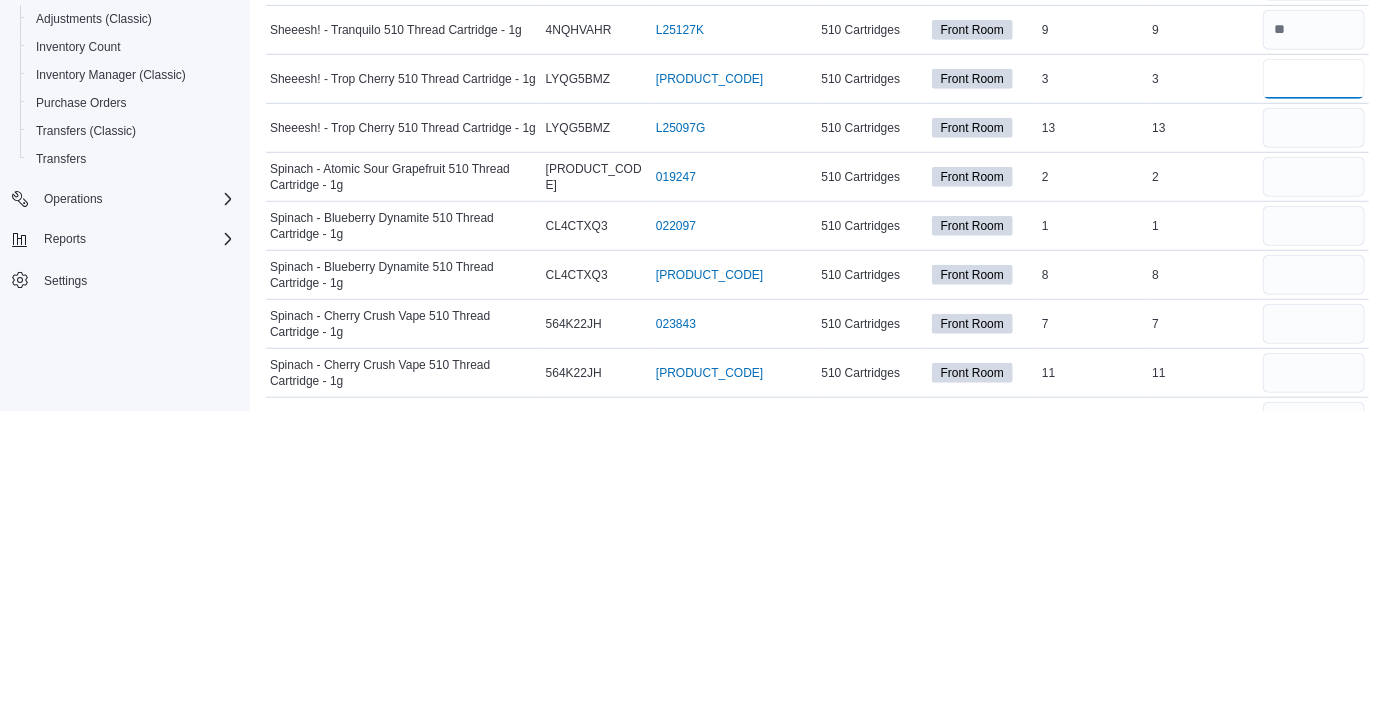 type on "*" 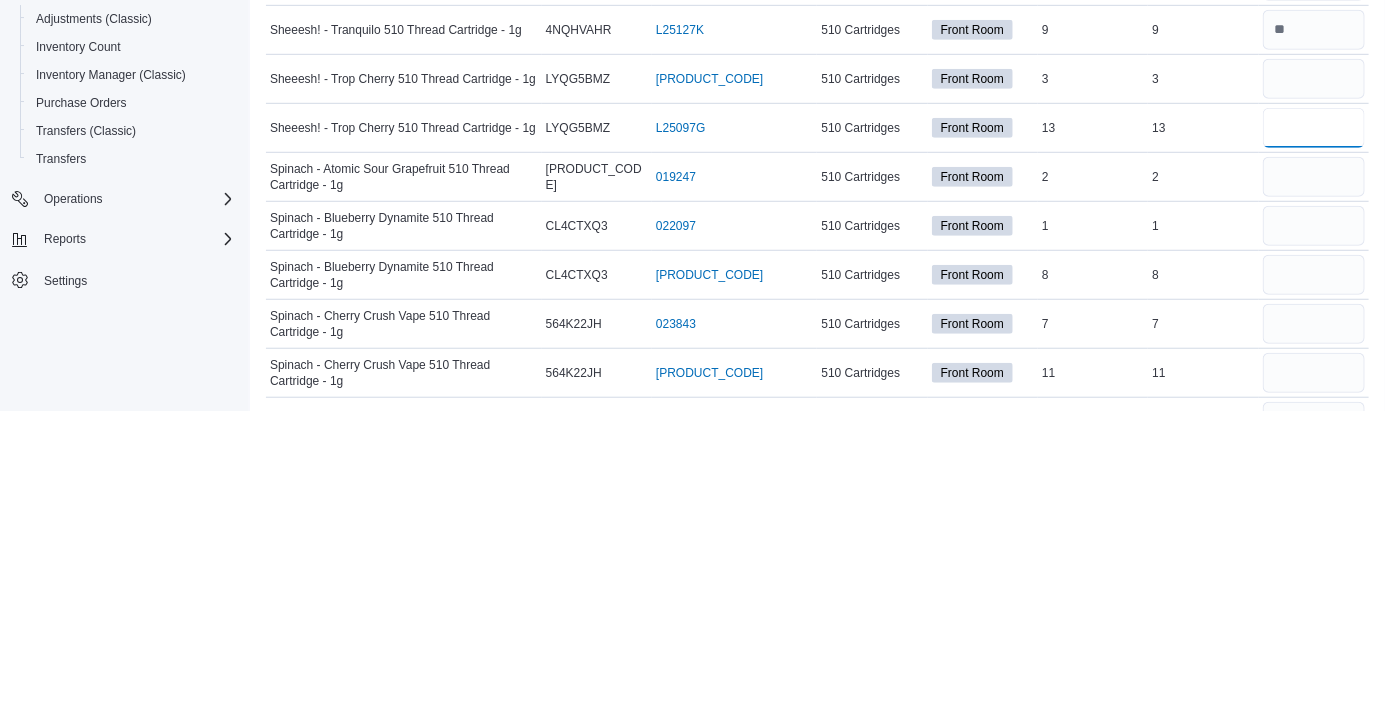 click at bounding box center [1314, 433] 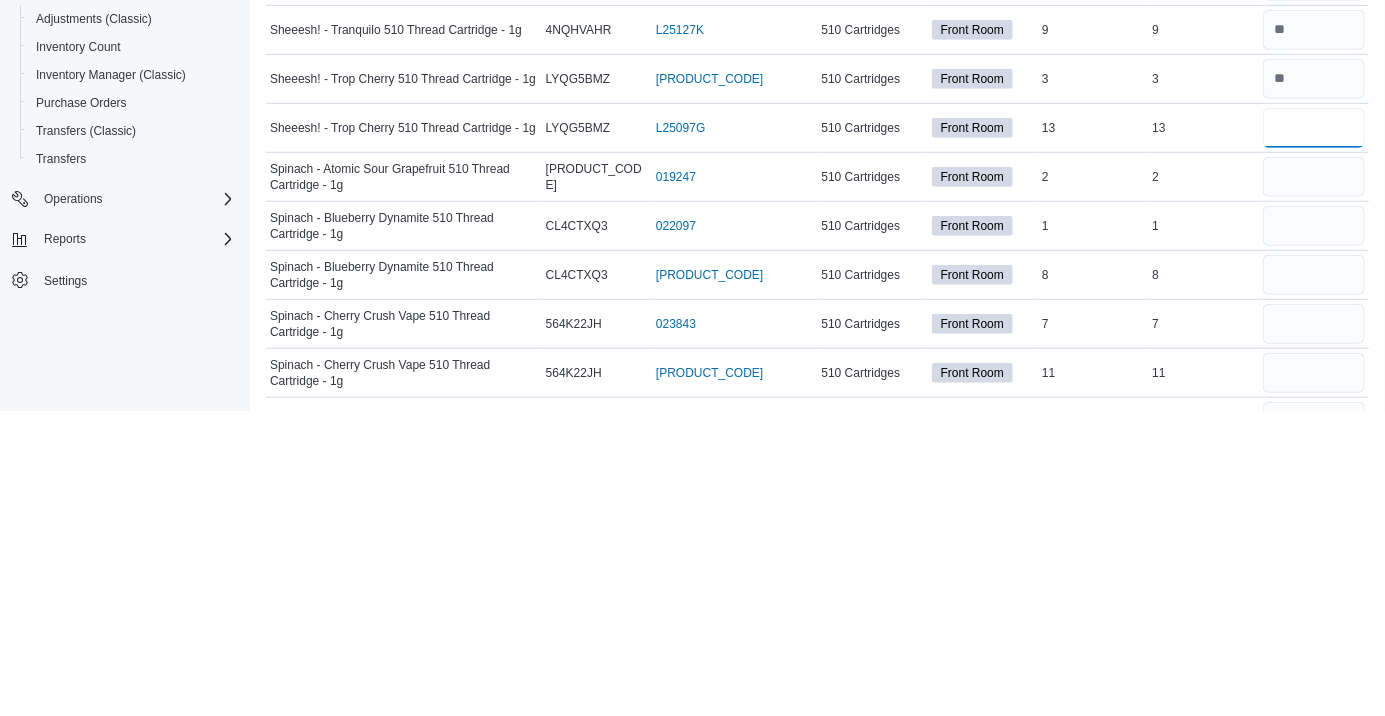 type 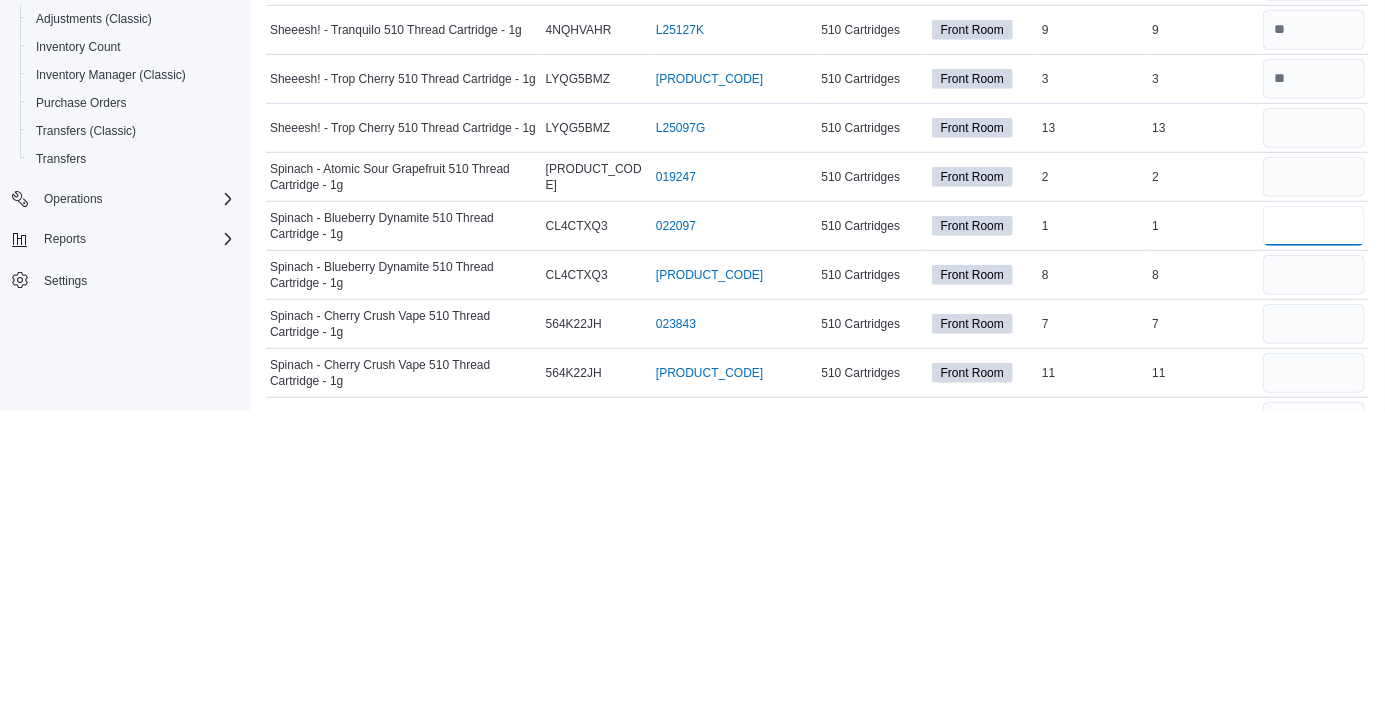 click at bounding box center [1314, 531] 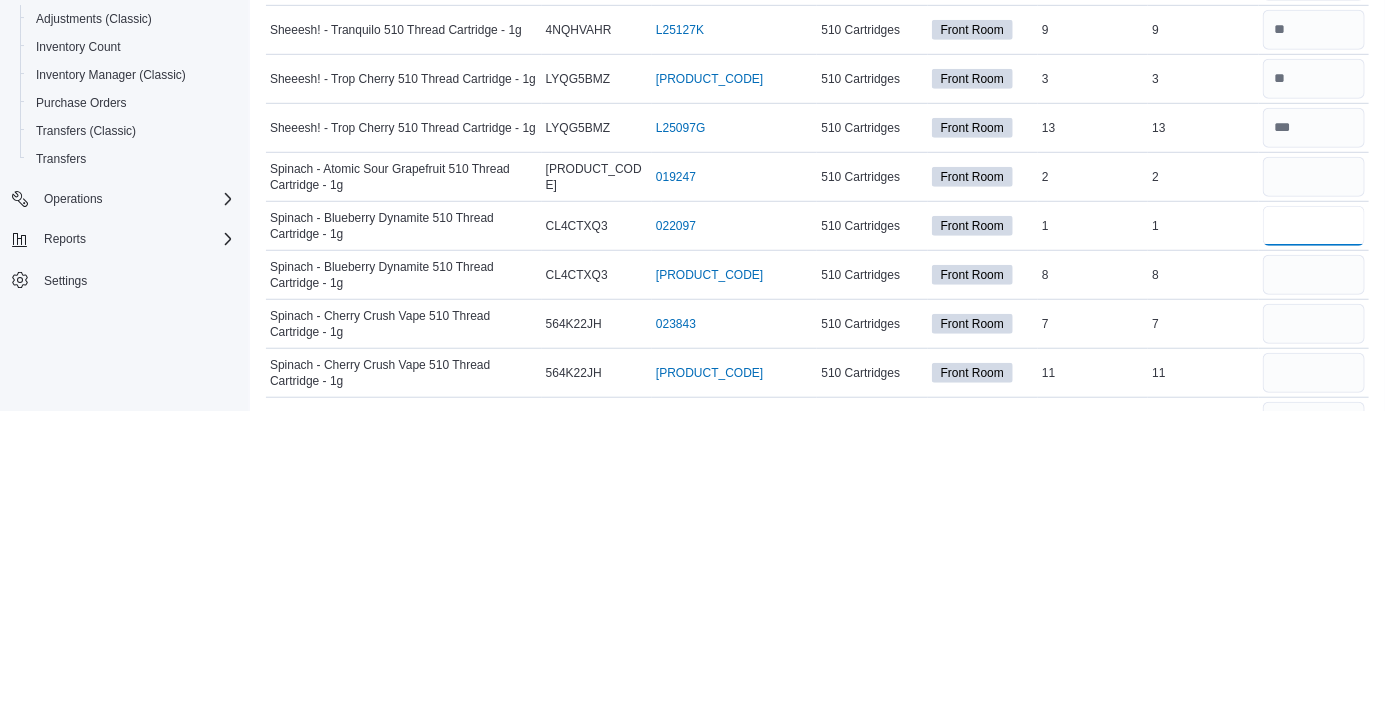 type on "*" 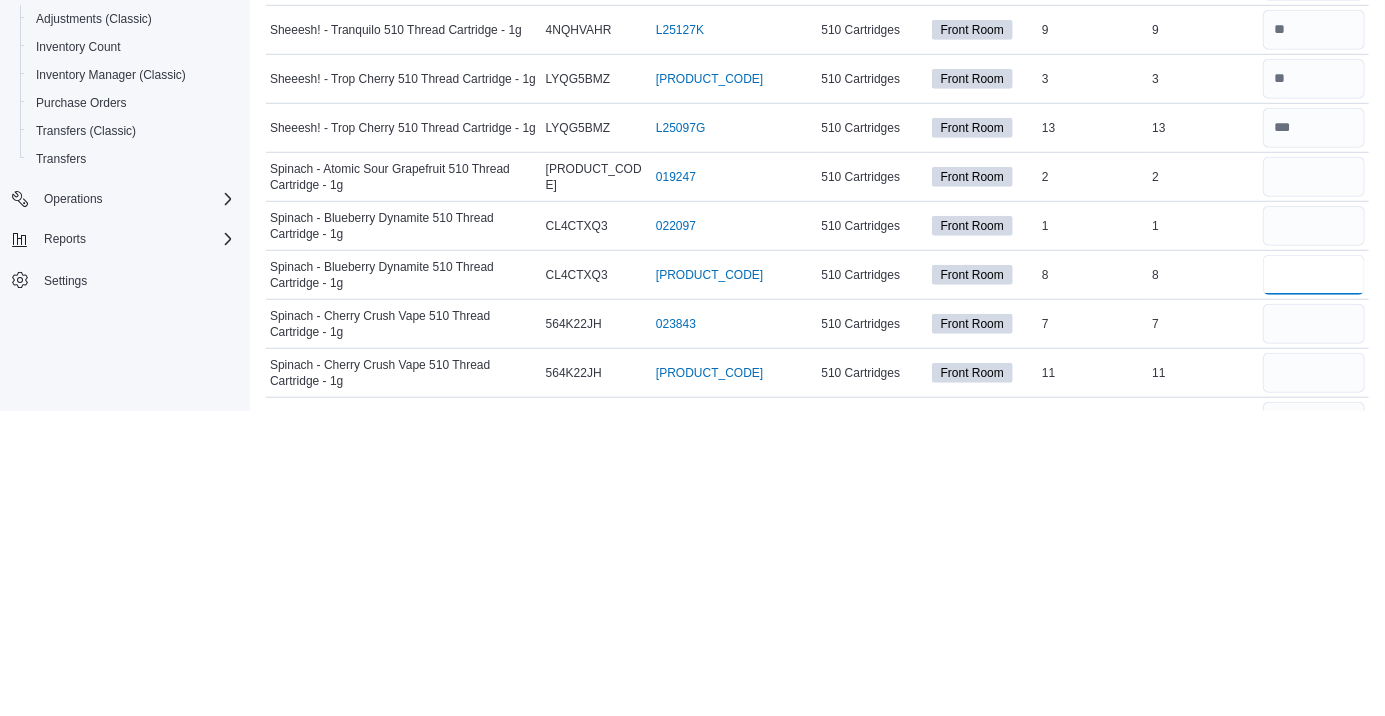 click at bounding box center (1314, 580) 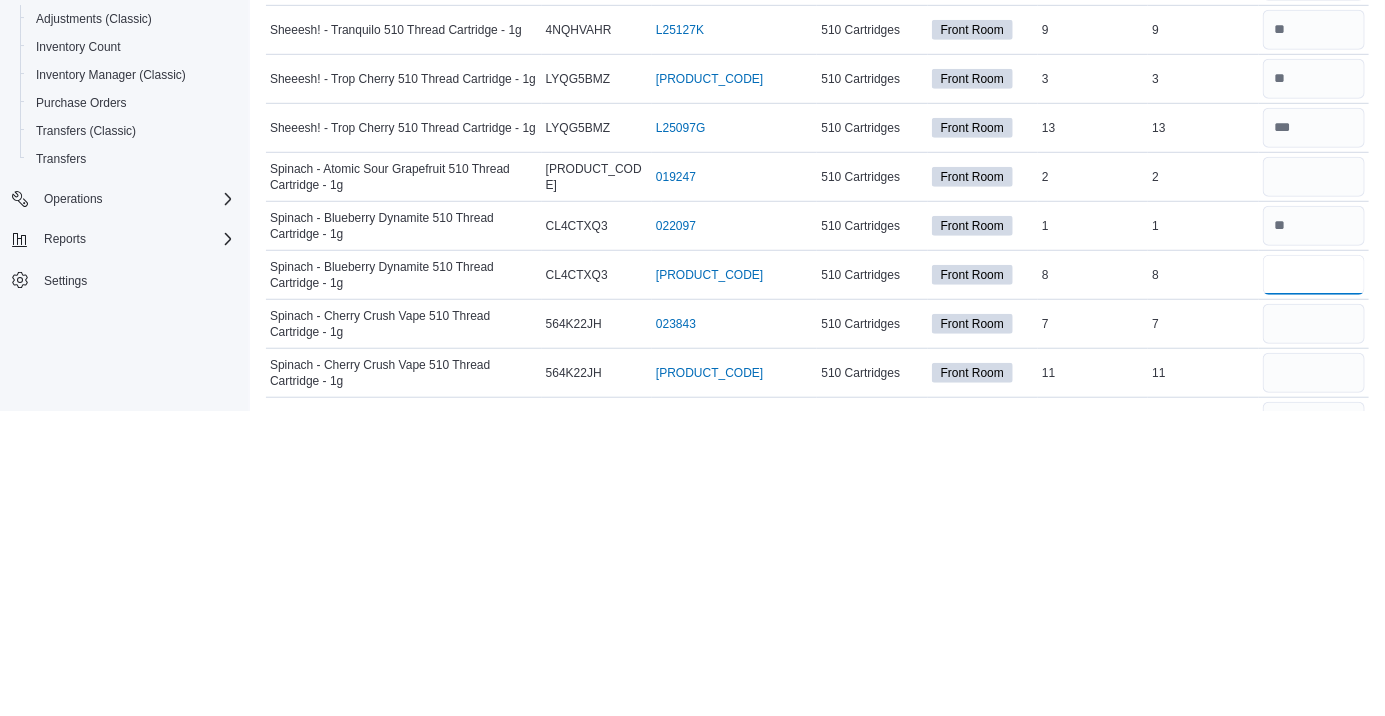 type on "*" 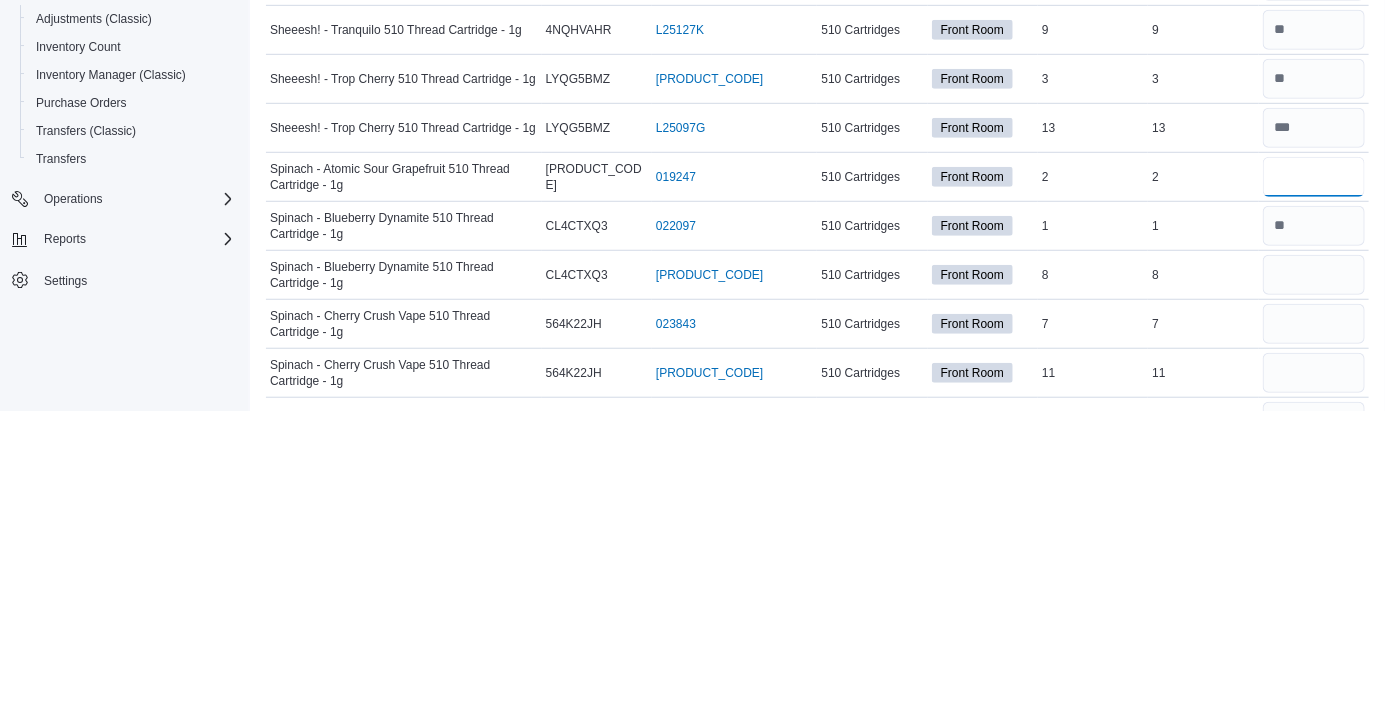 click at bounding box center [1314, 482] 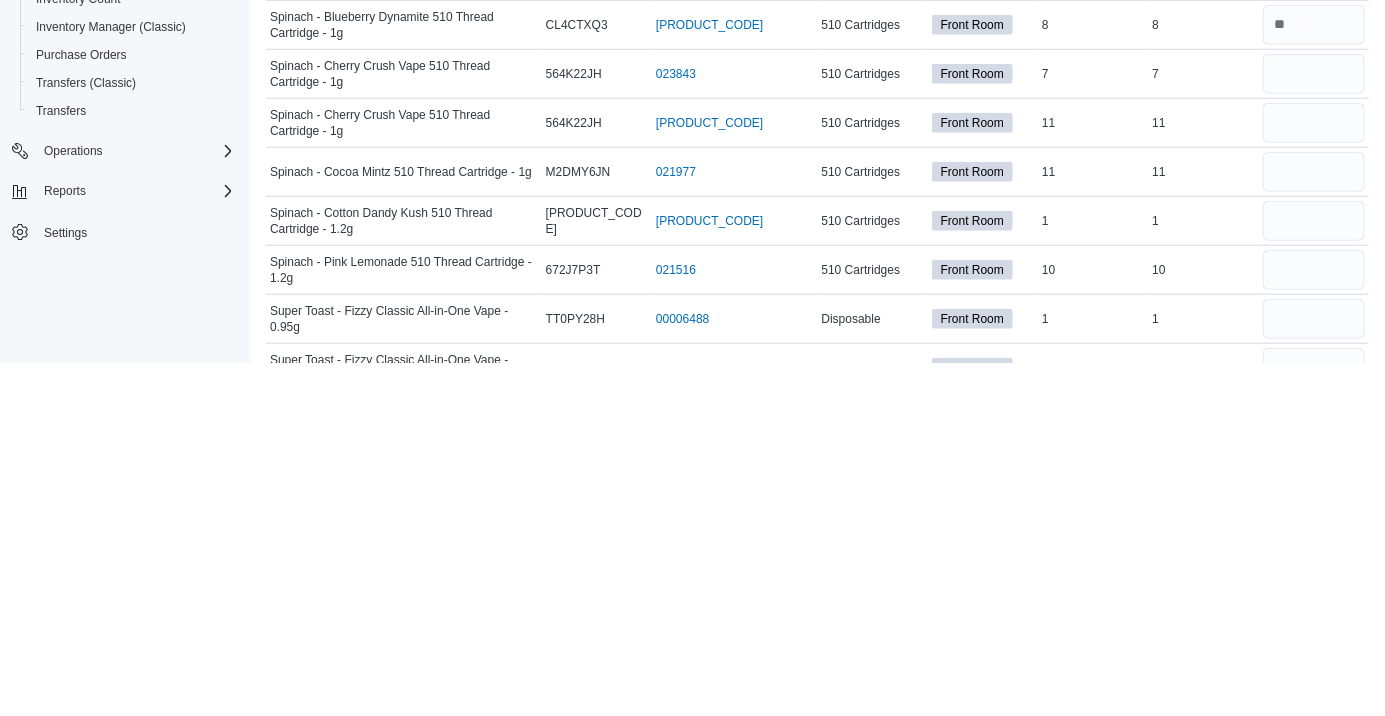 scroll, scrollTop: 3833, scrollLeft: 0, axis: vertical 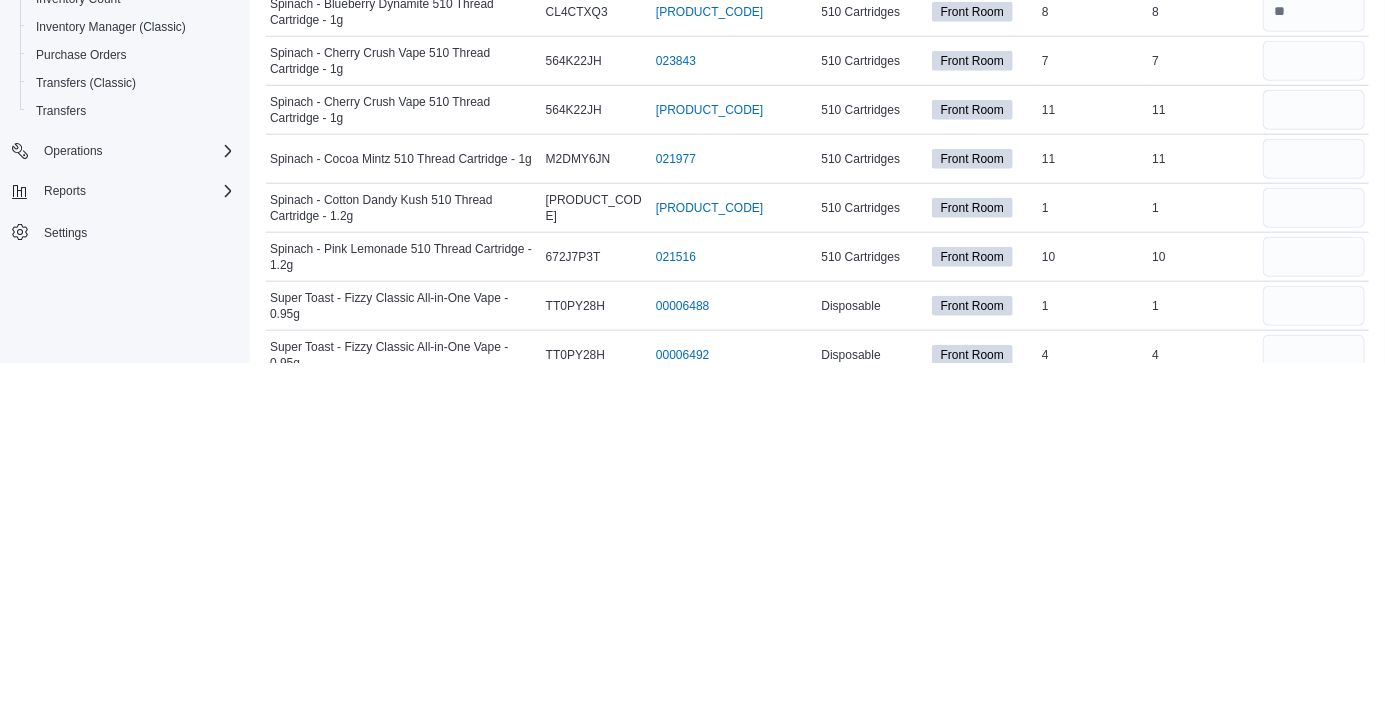 type on "*" 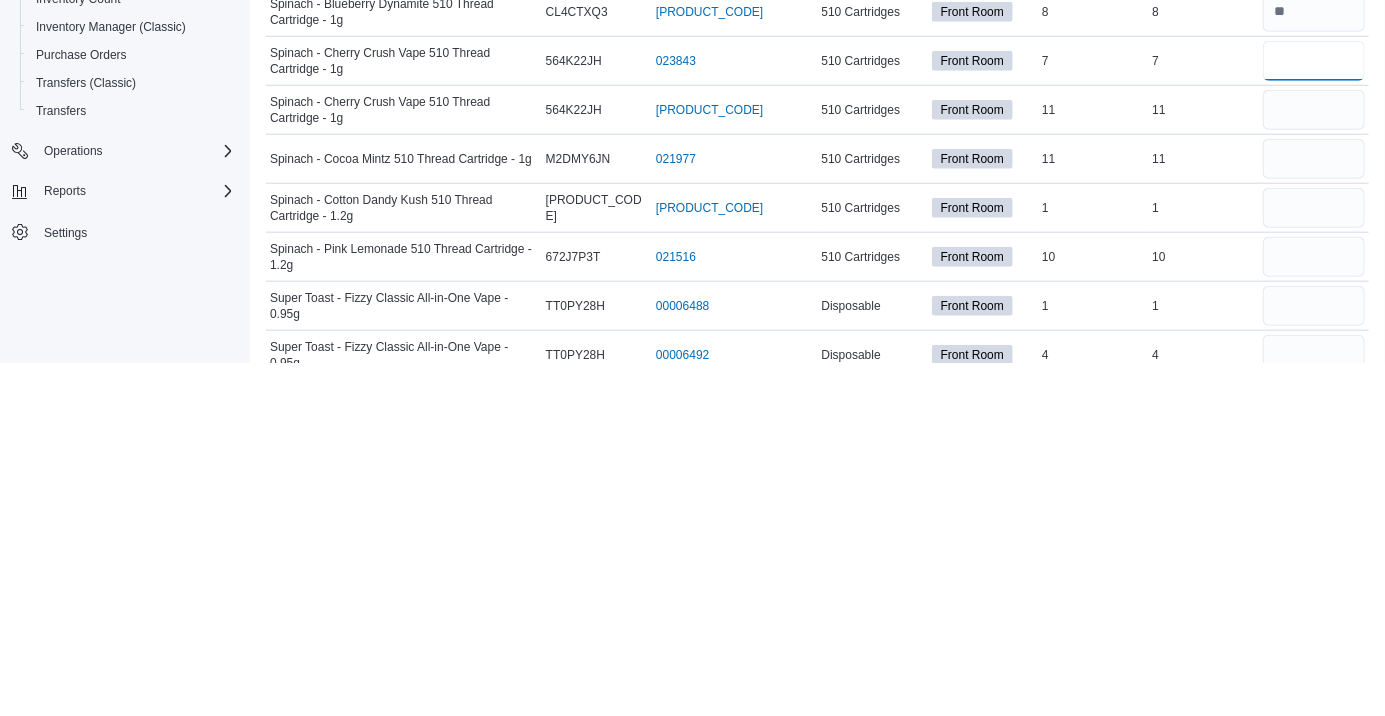 click at bounding box center [1314, 414] 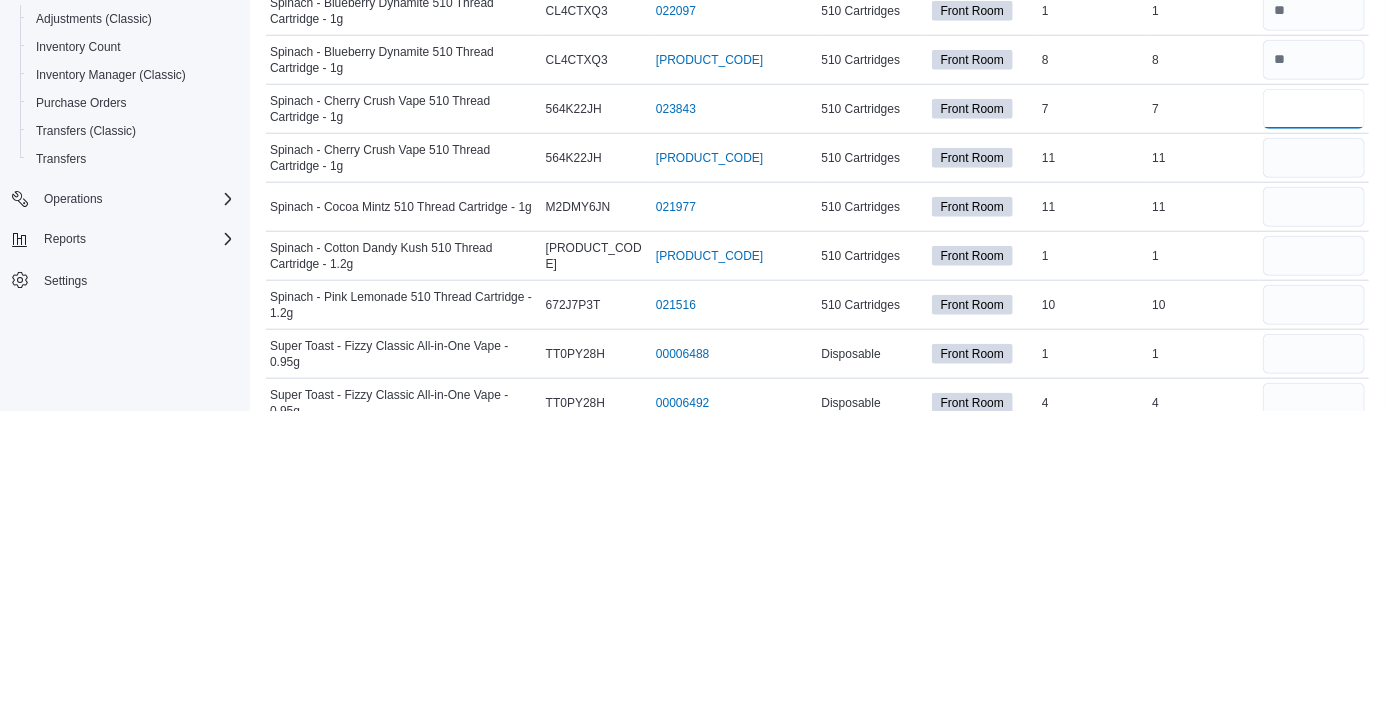 type on "*" 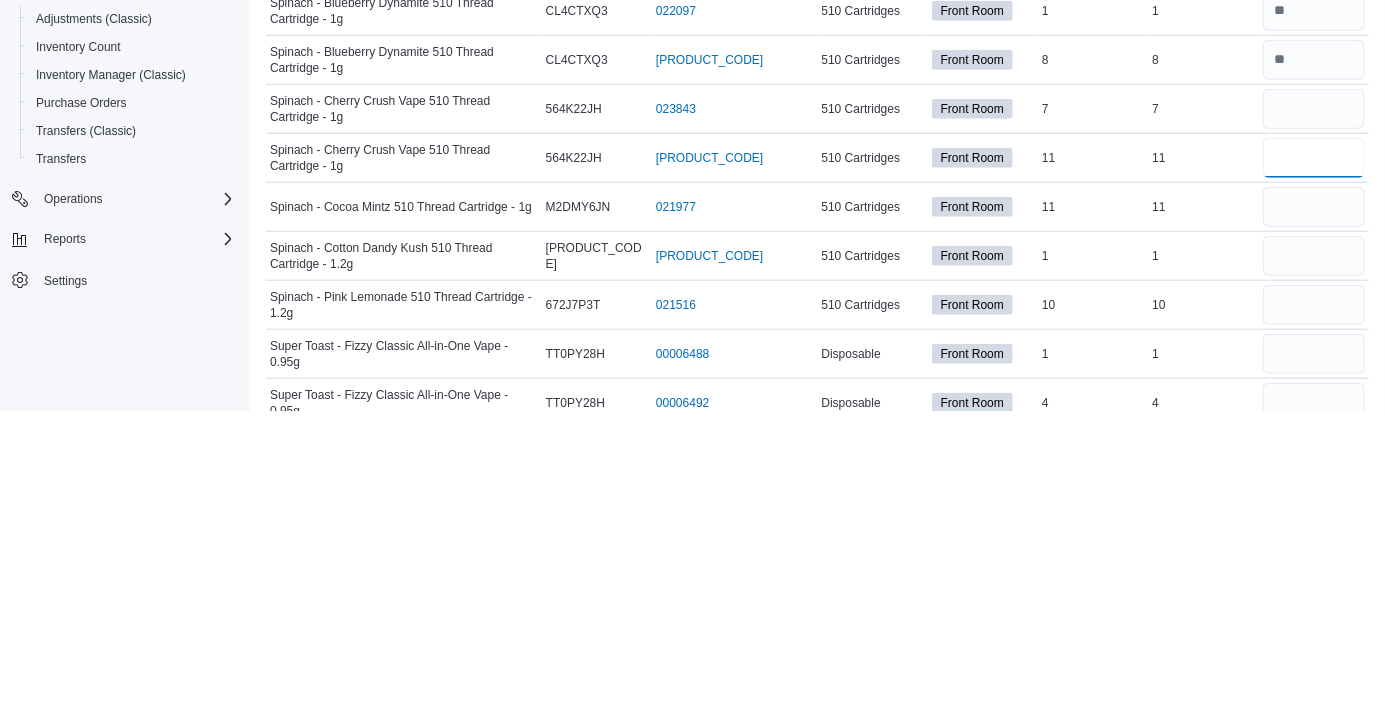 click at bounding box center [1314, 463] 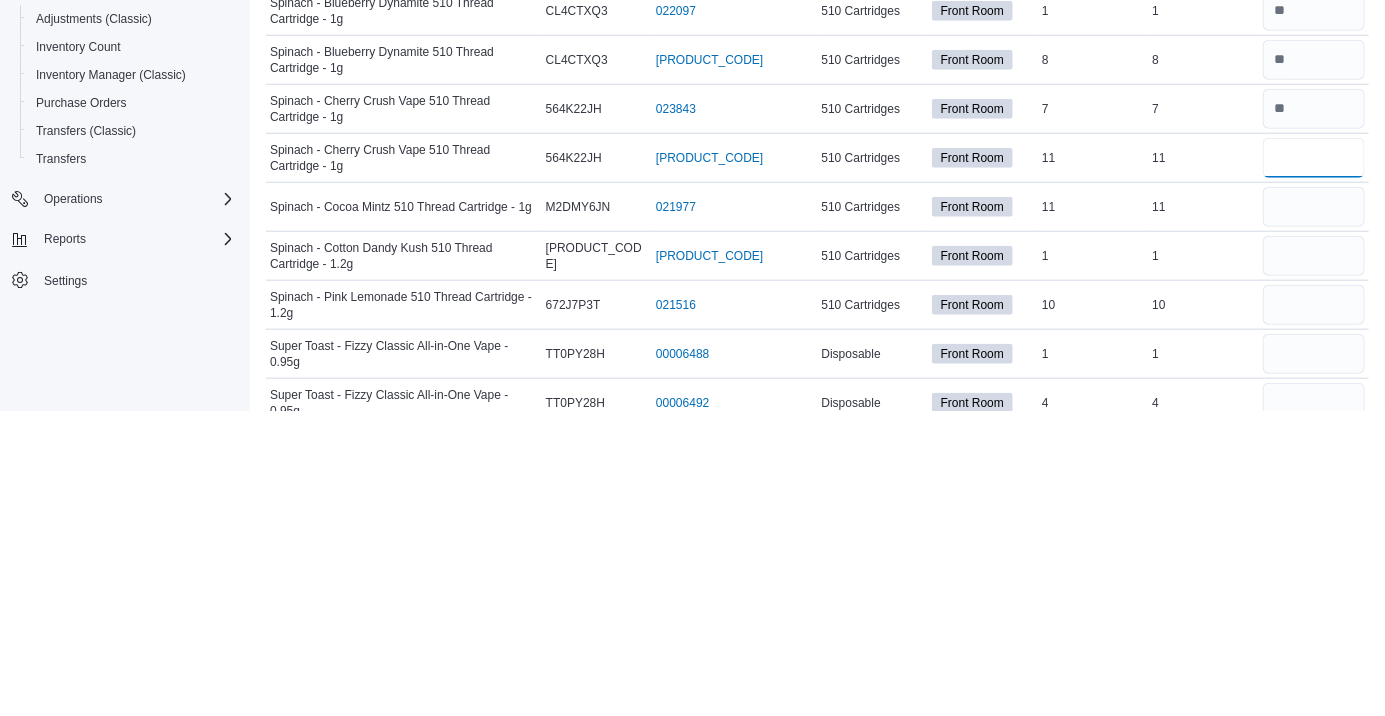 type on "**" 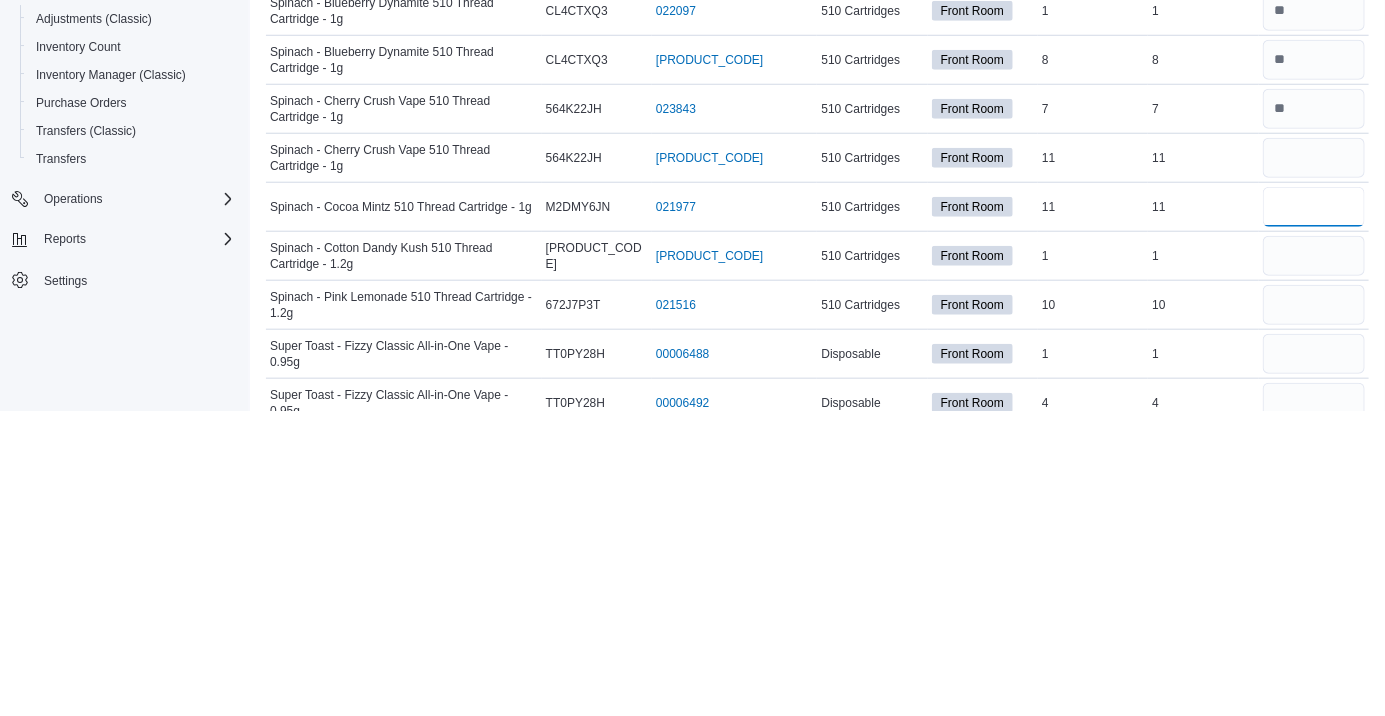 click at bounding box center (1314, 512) 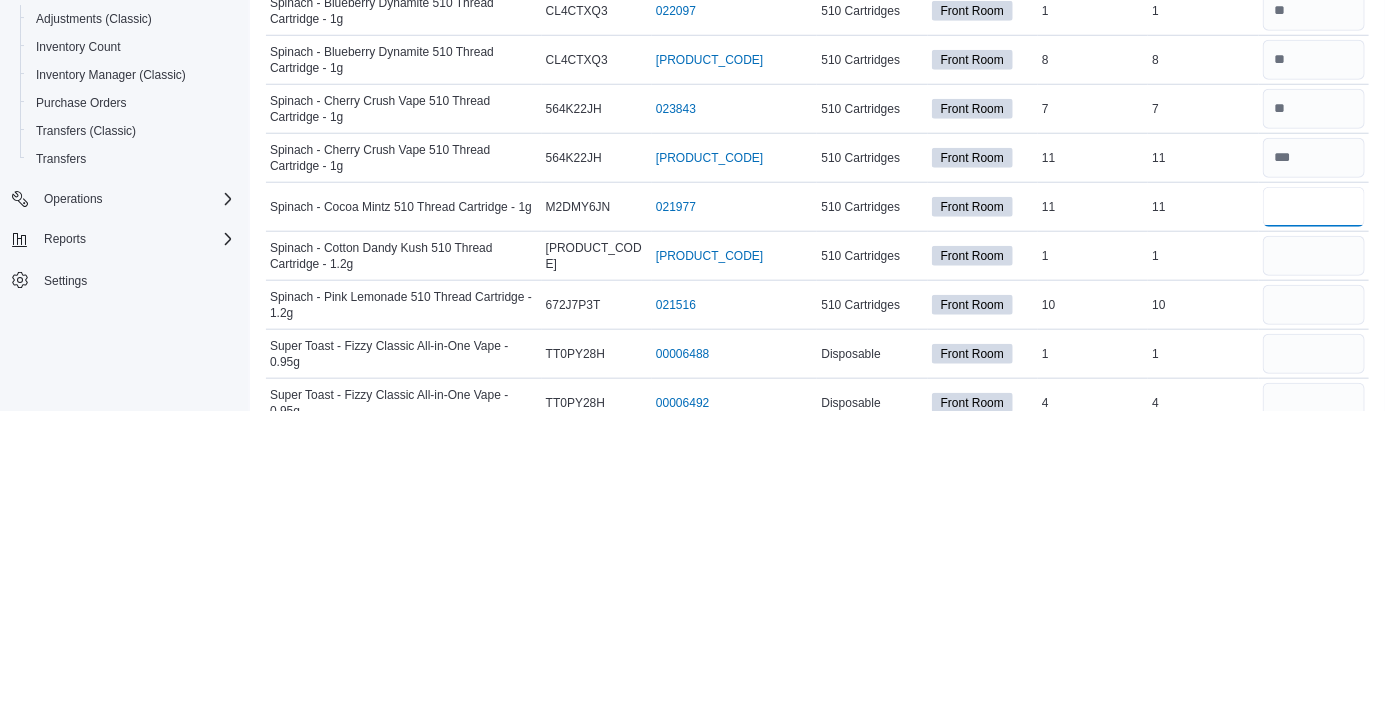 type on "**" 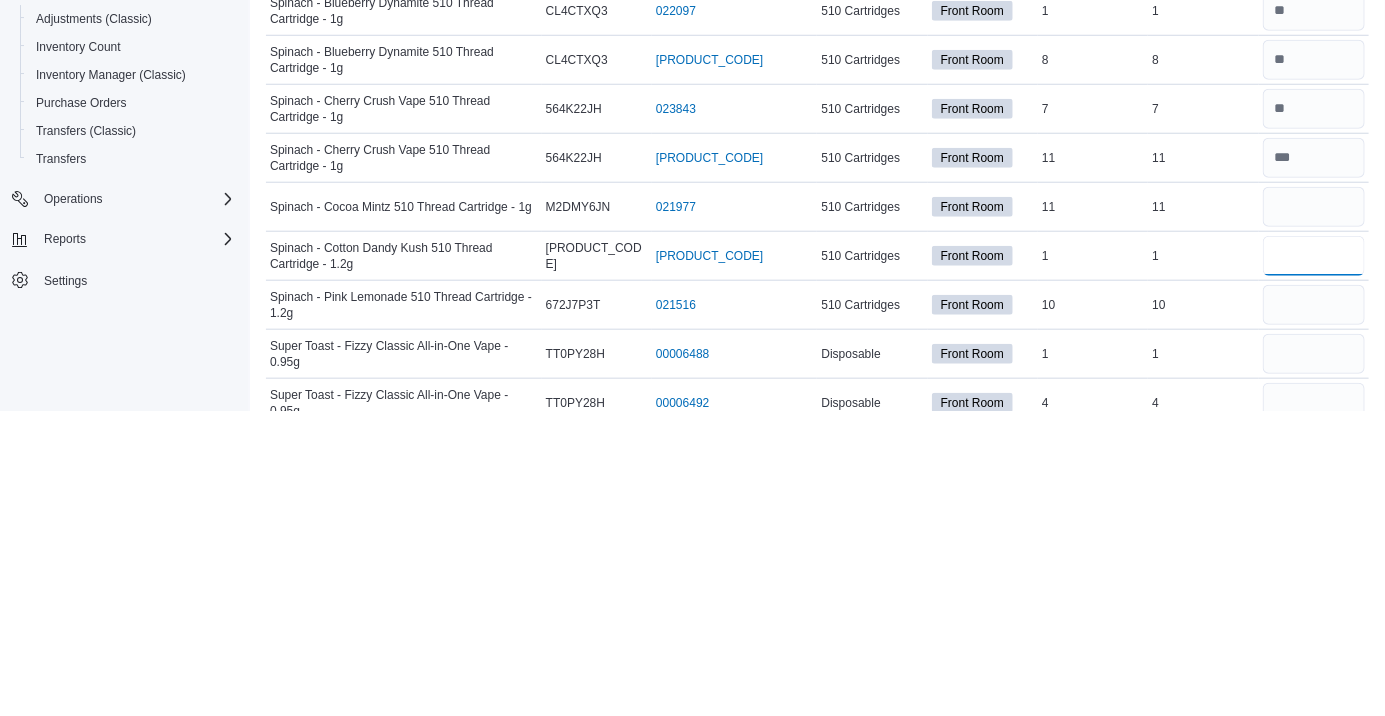 click at bounding box center [1314, 561] 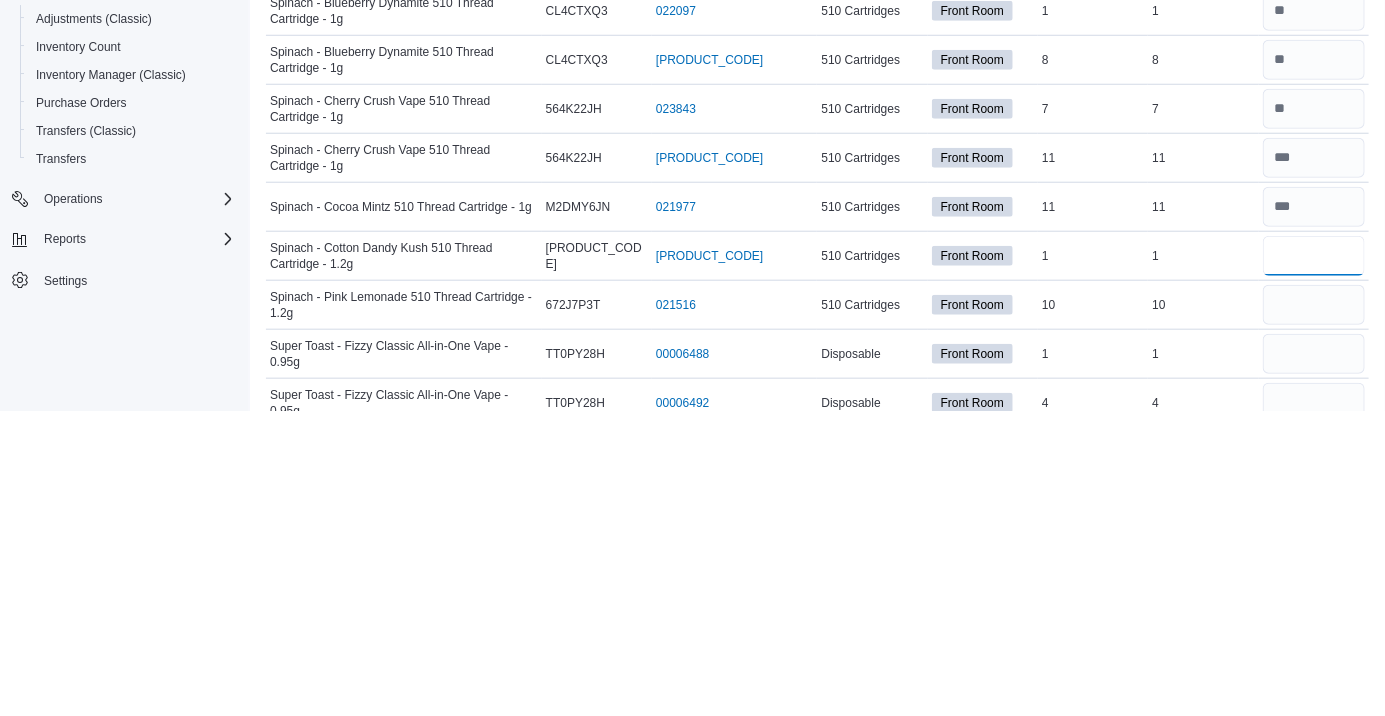 type on "*" 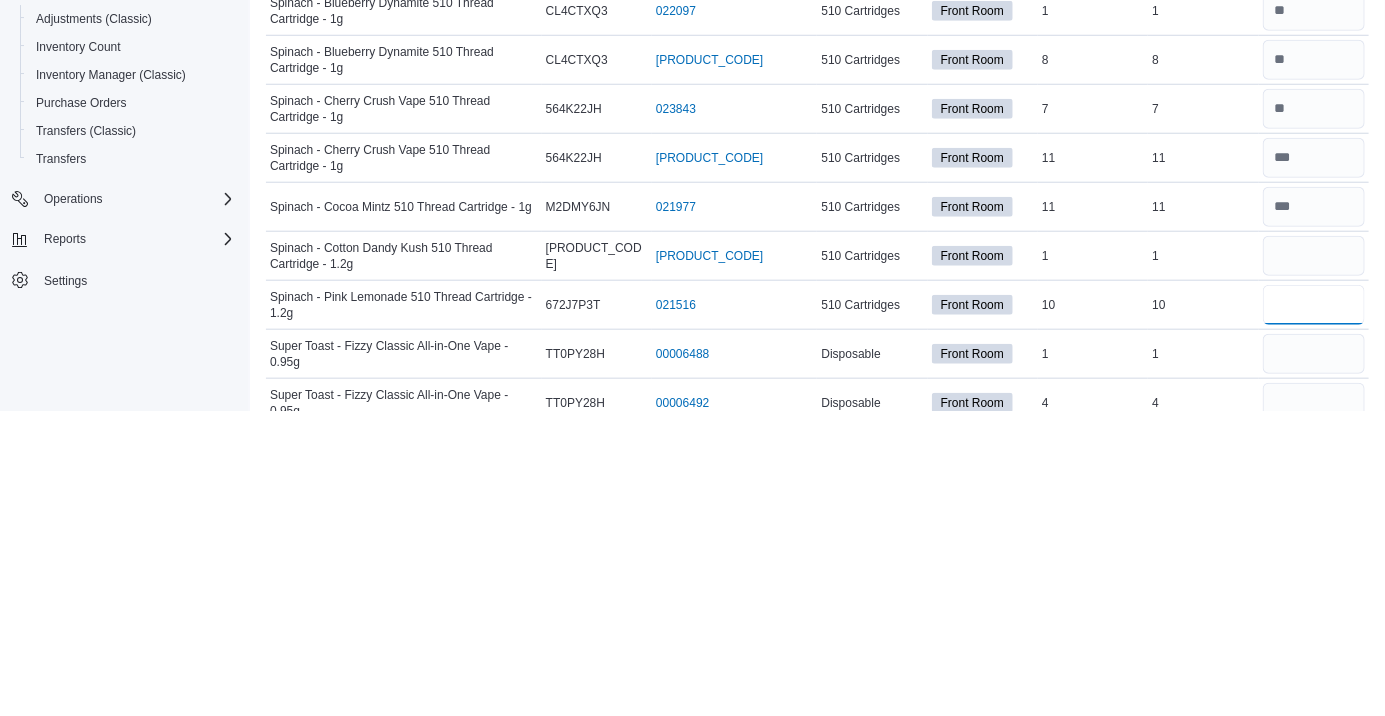 click at bounding box center [1314, 610] 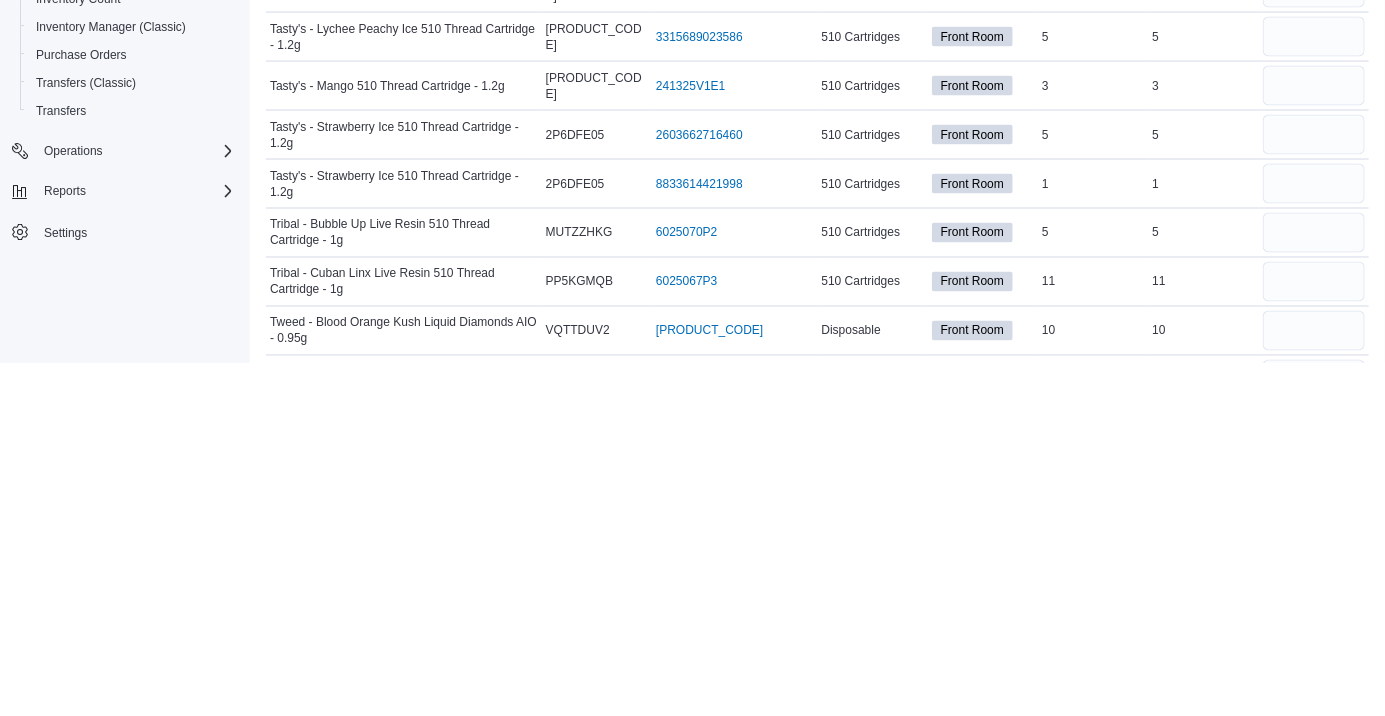 scroll, scrollTop: 4494, scrollLeft: 0, axis: vertical 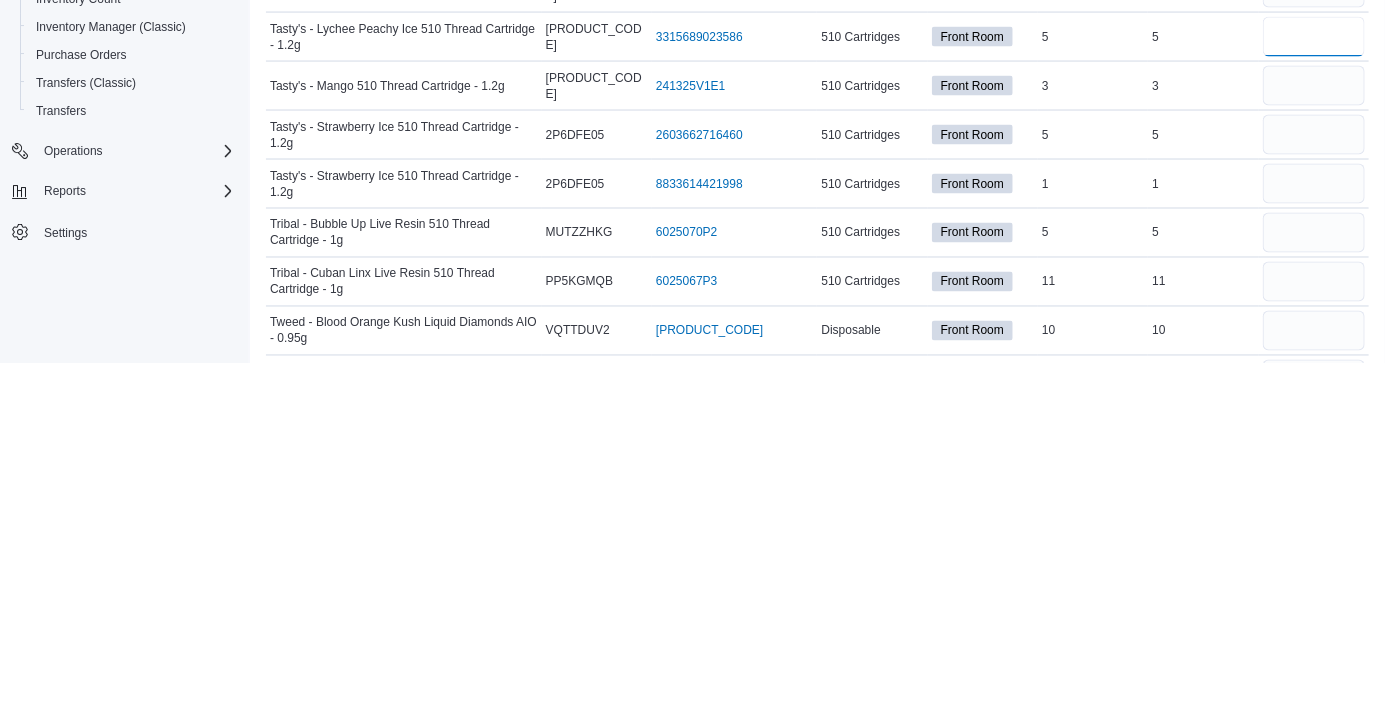 click at bounding box center [1314, 390] 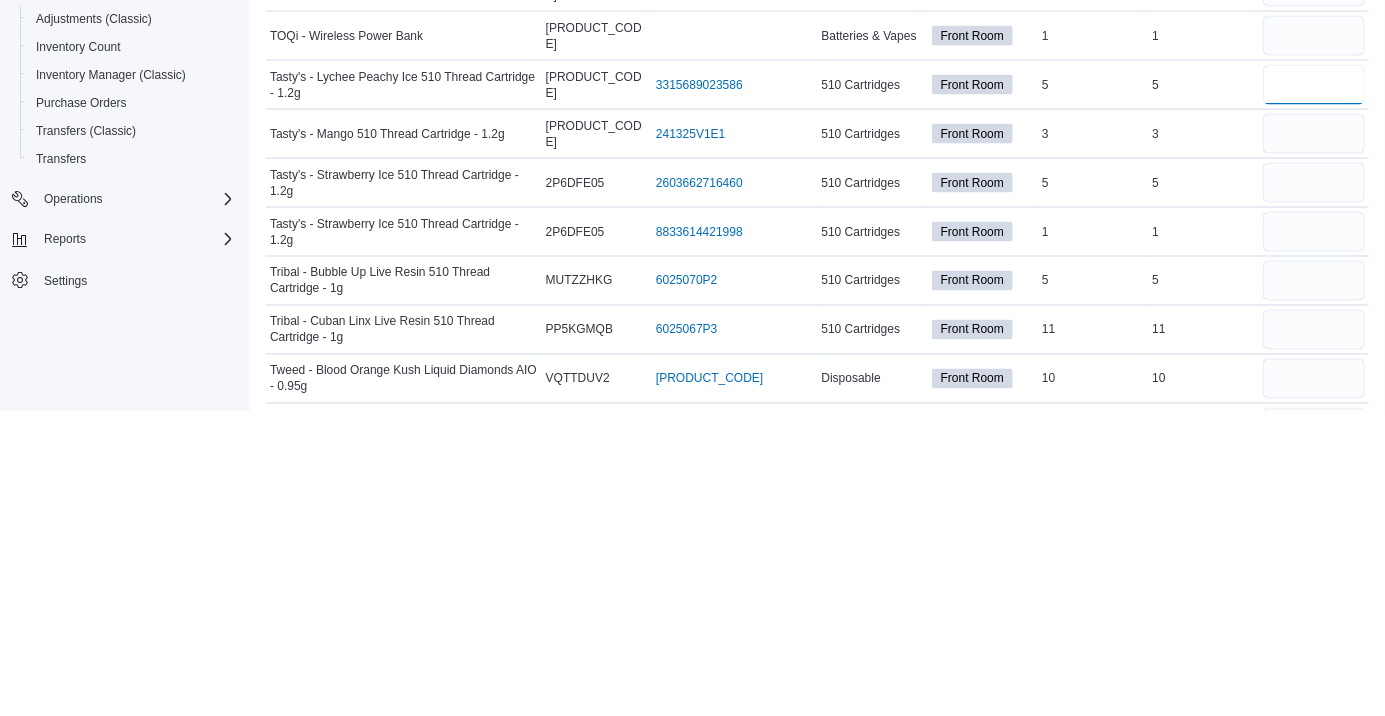 type on "*" 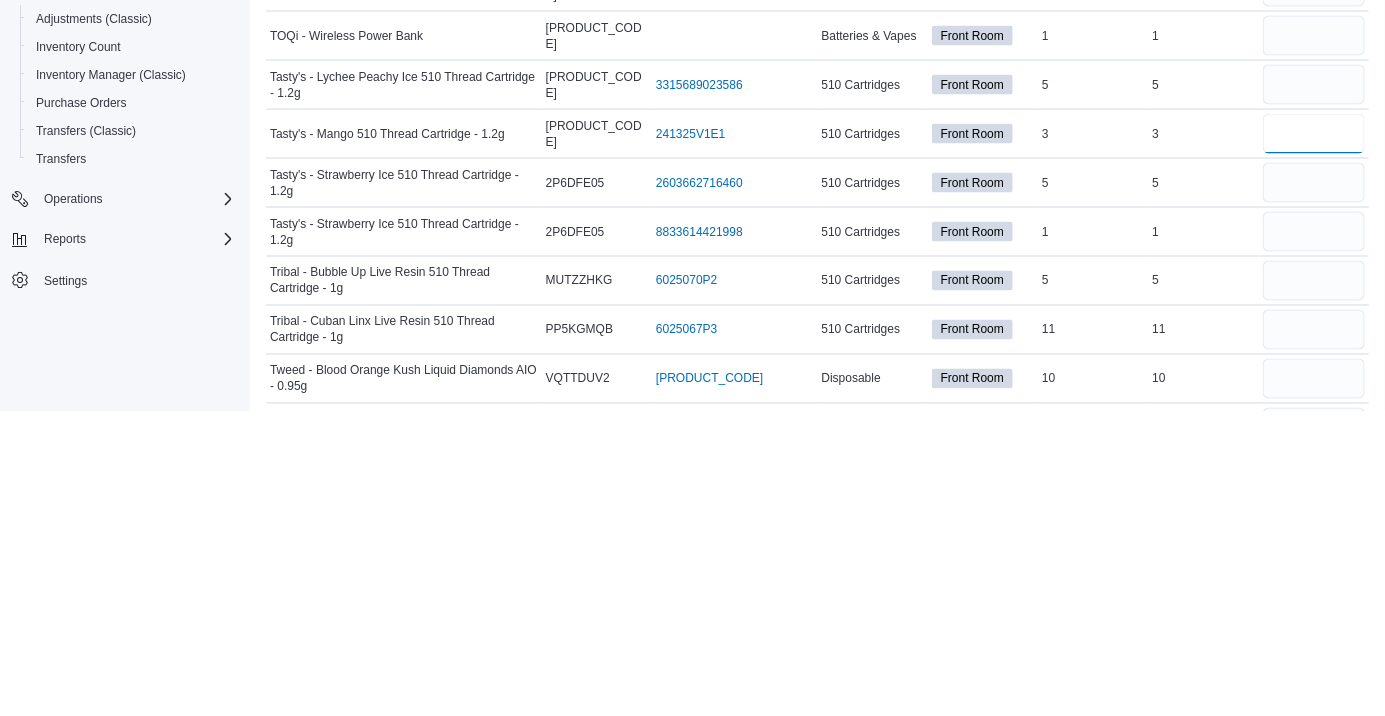 click at bounding box center [1314, 439] 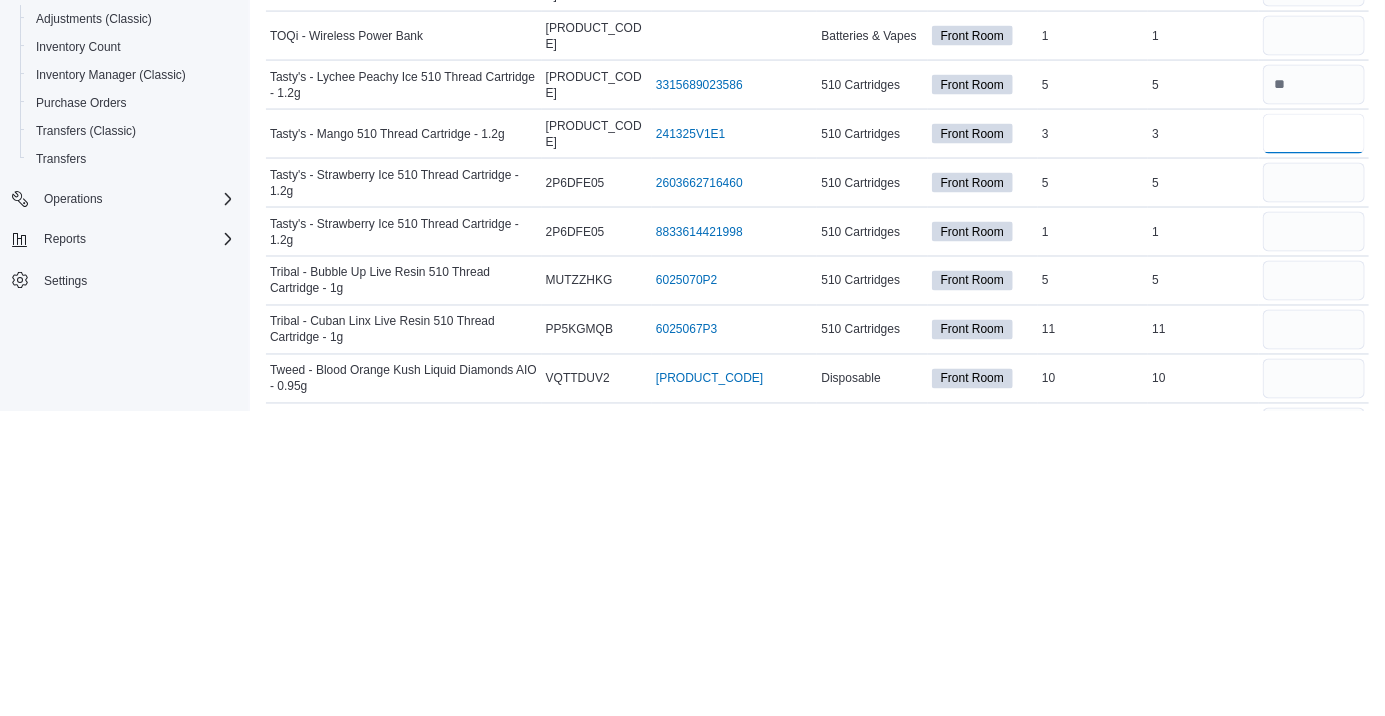 type on "*" 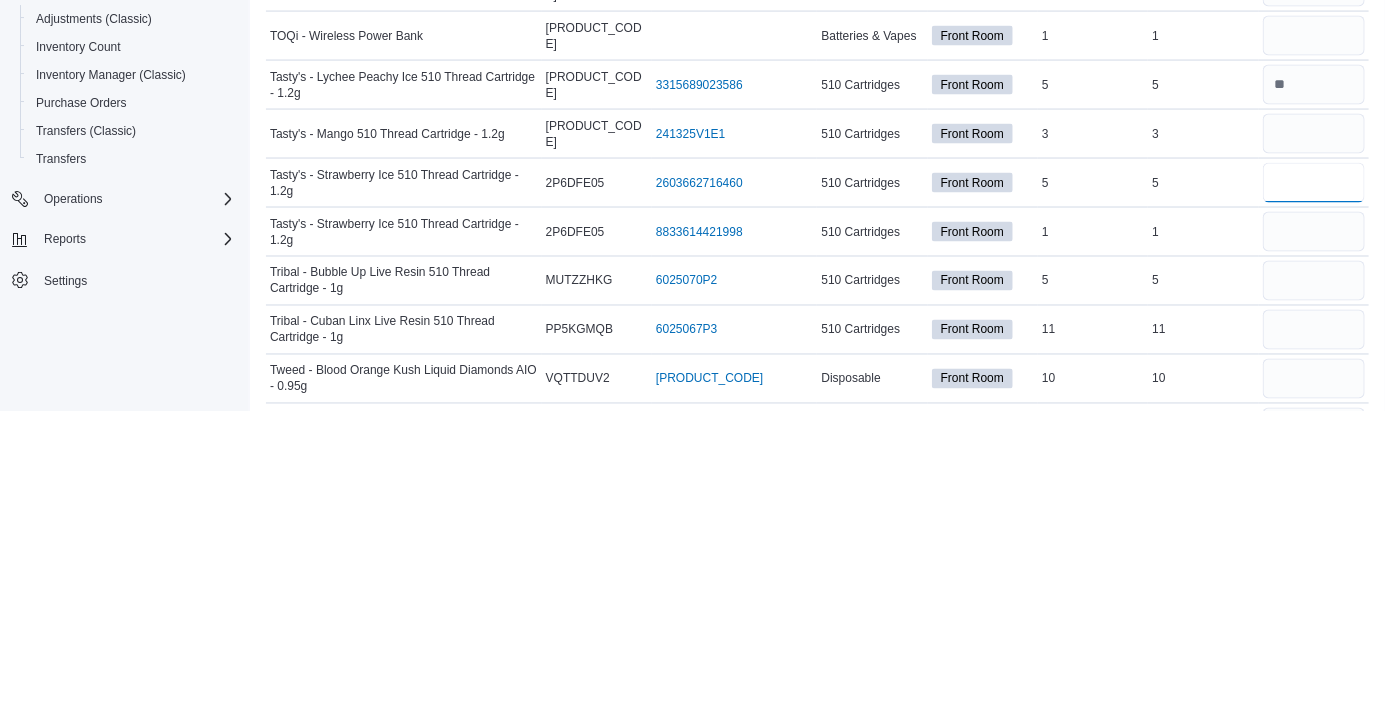 click at bounding box center [1314, 488] 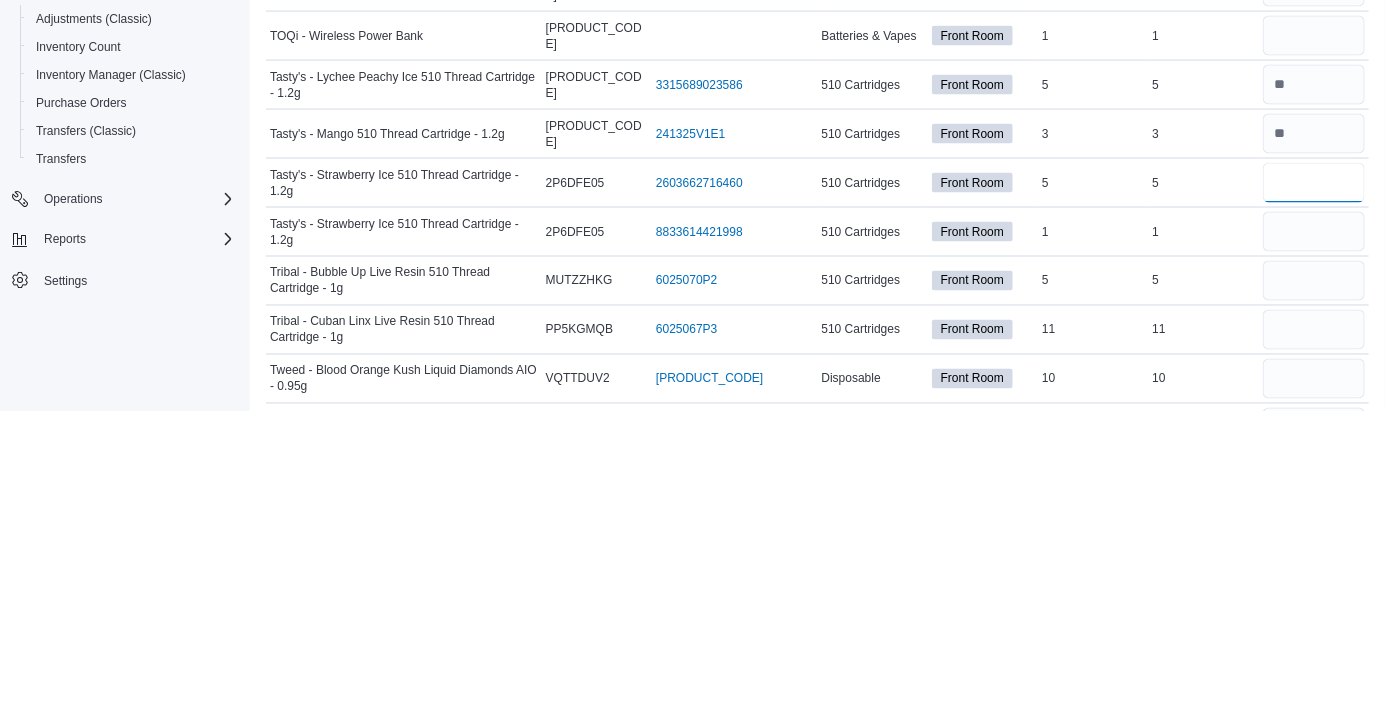 type on "*" 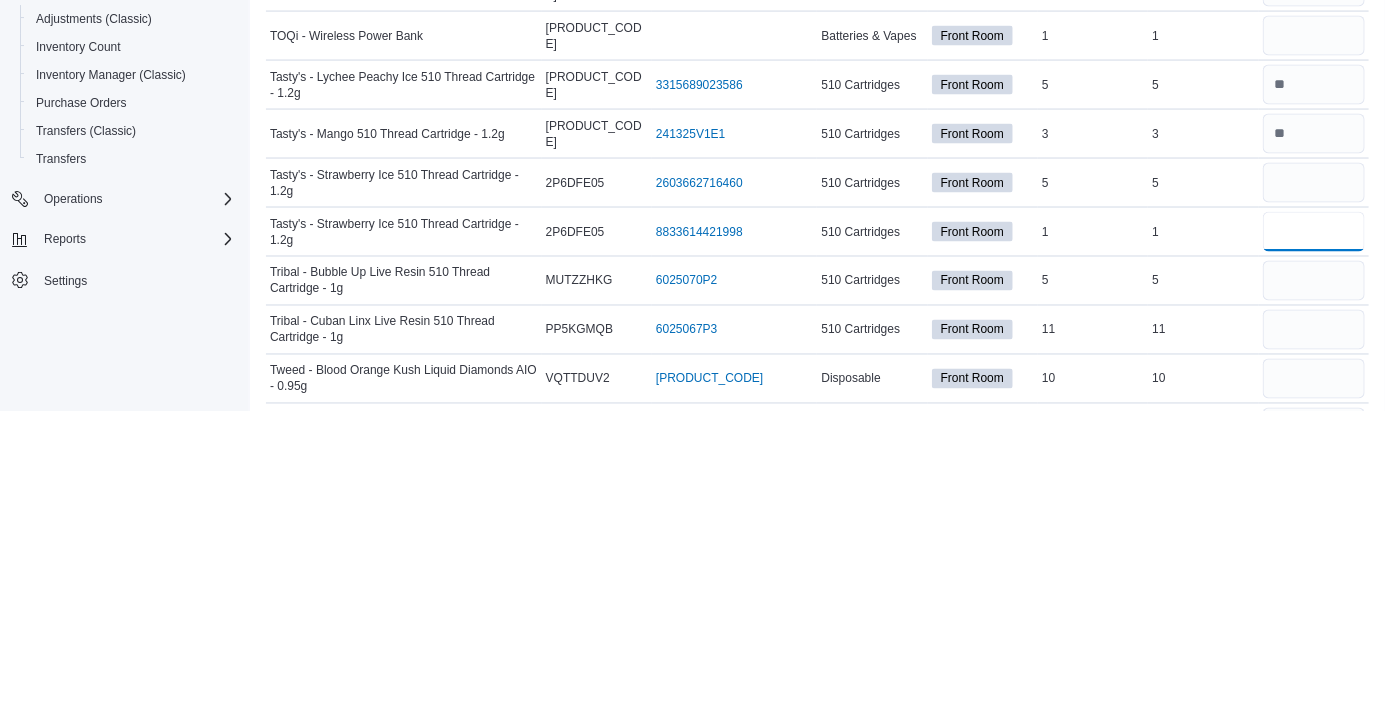 click at bounding box center (1314, 537) 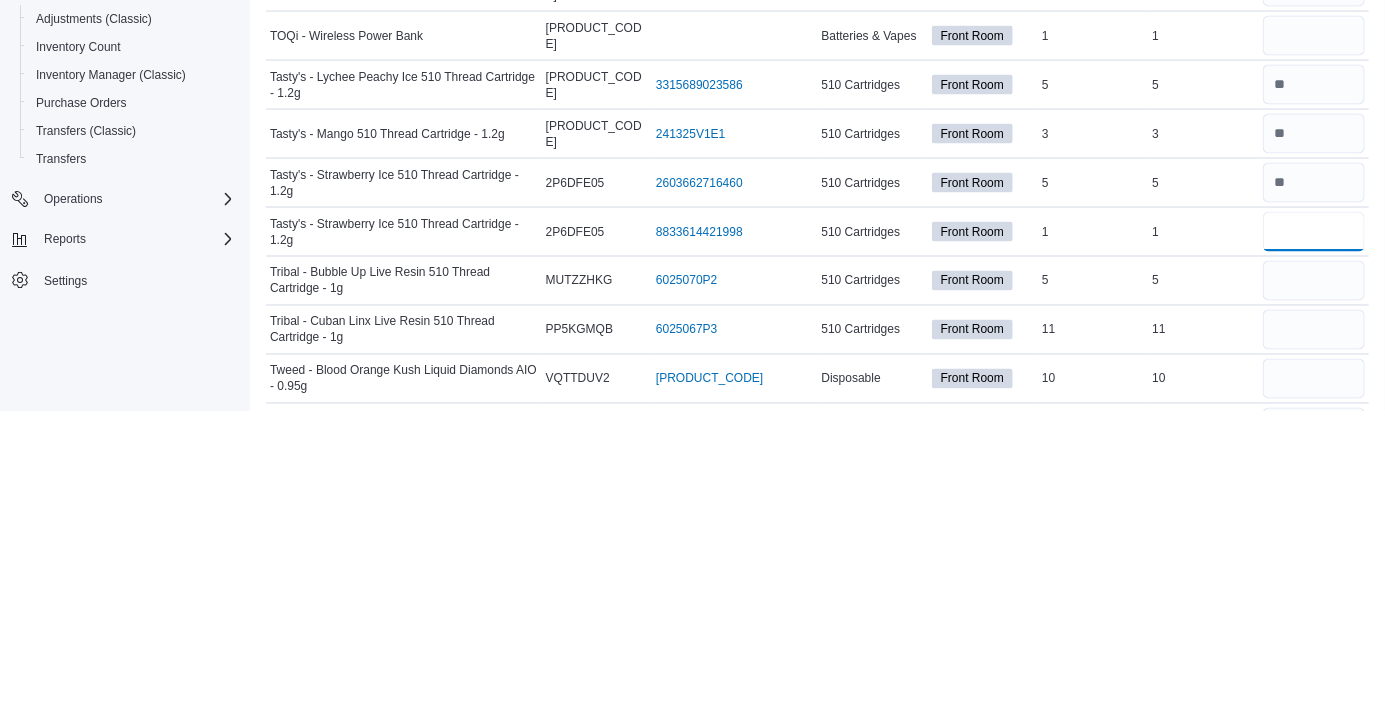 type on "*" 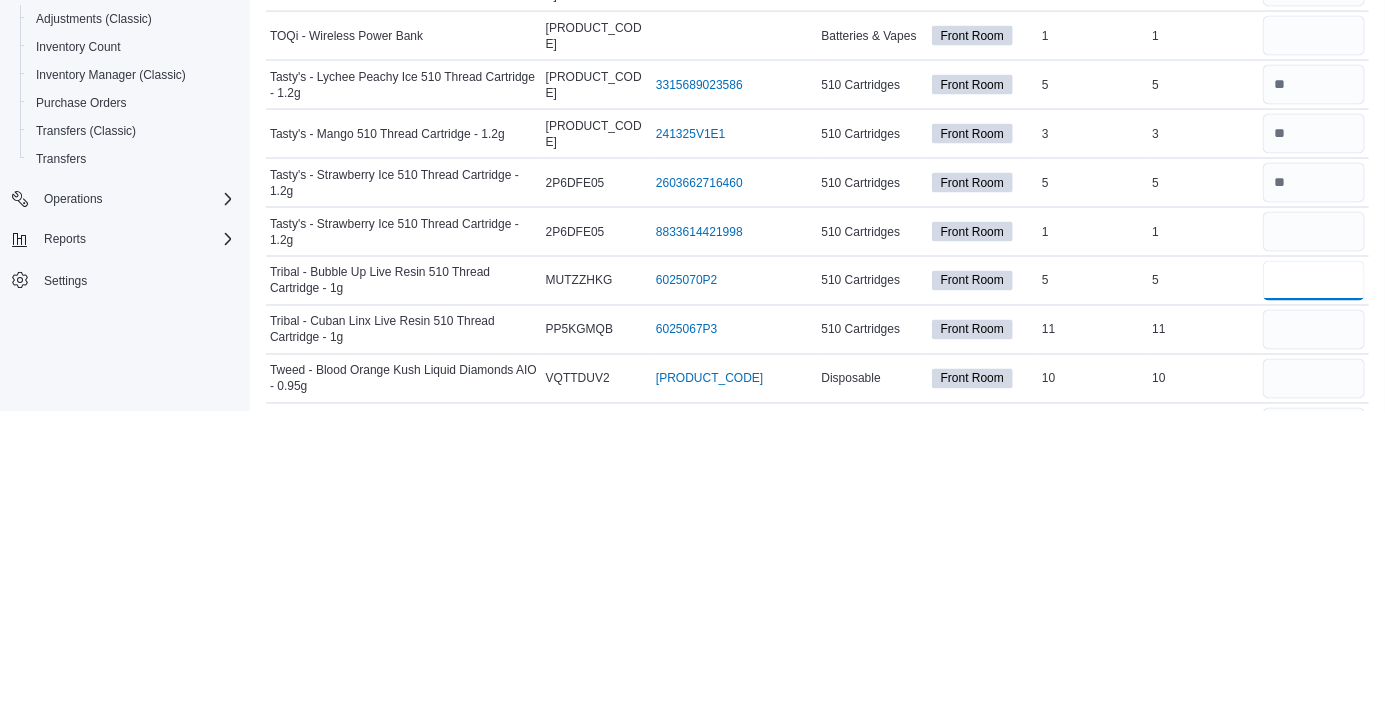 click at bounding box center [1314, 586] 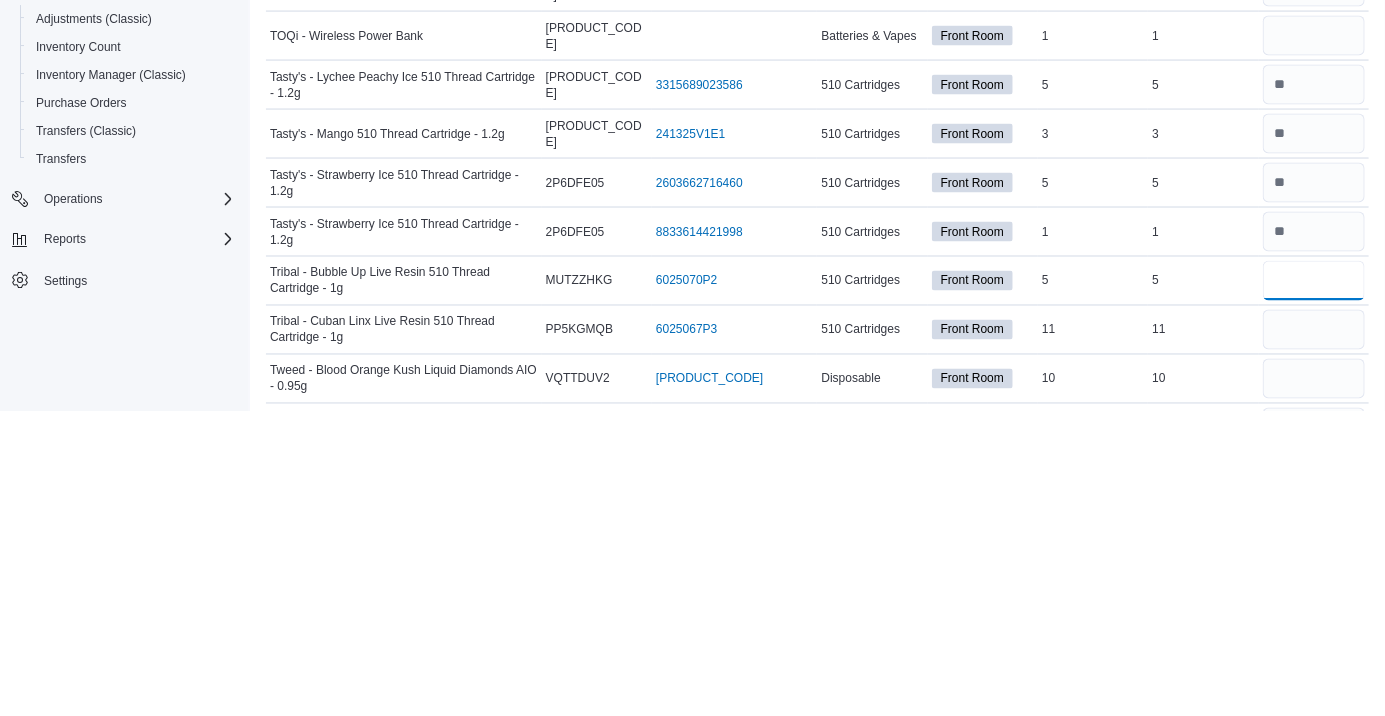 type on "*" 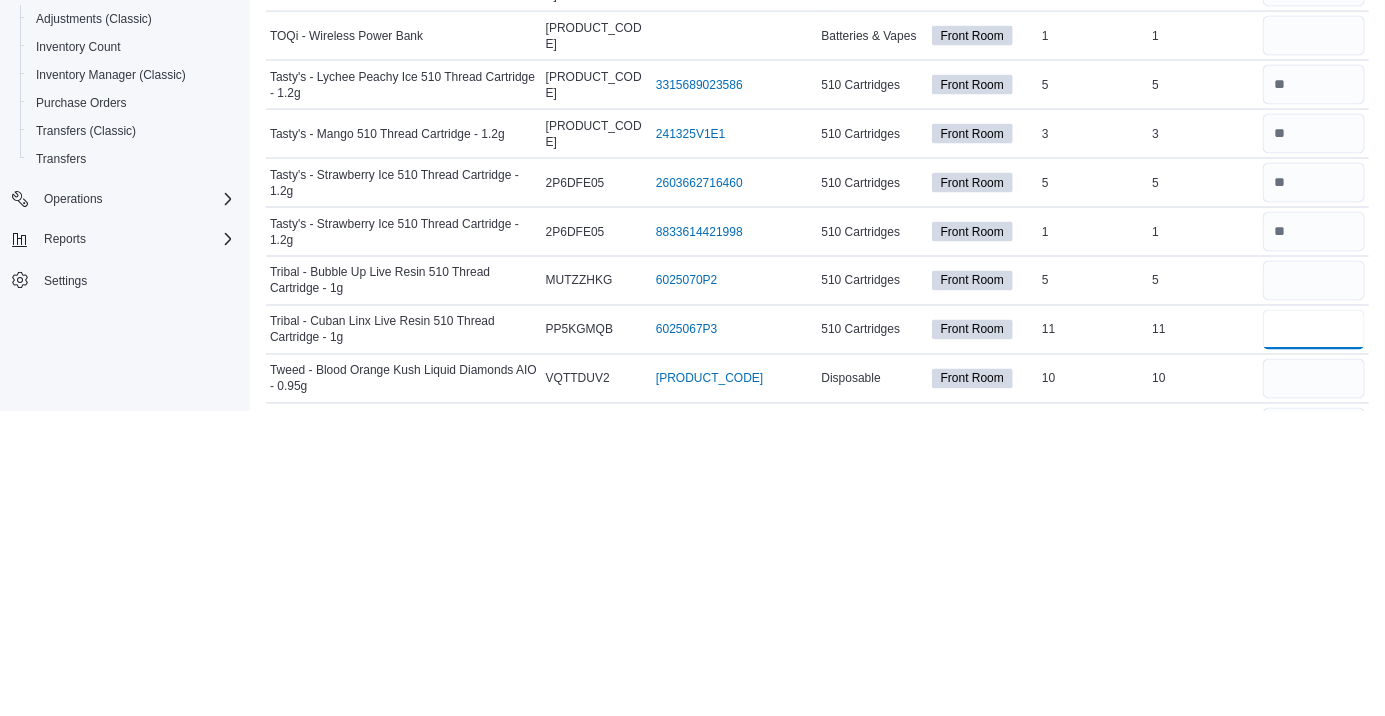 click at bounding box center (1314, 635) 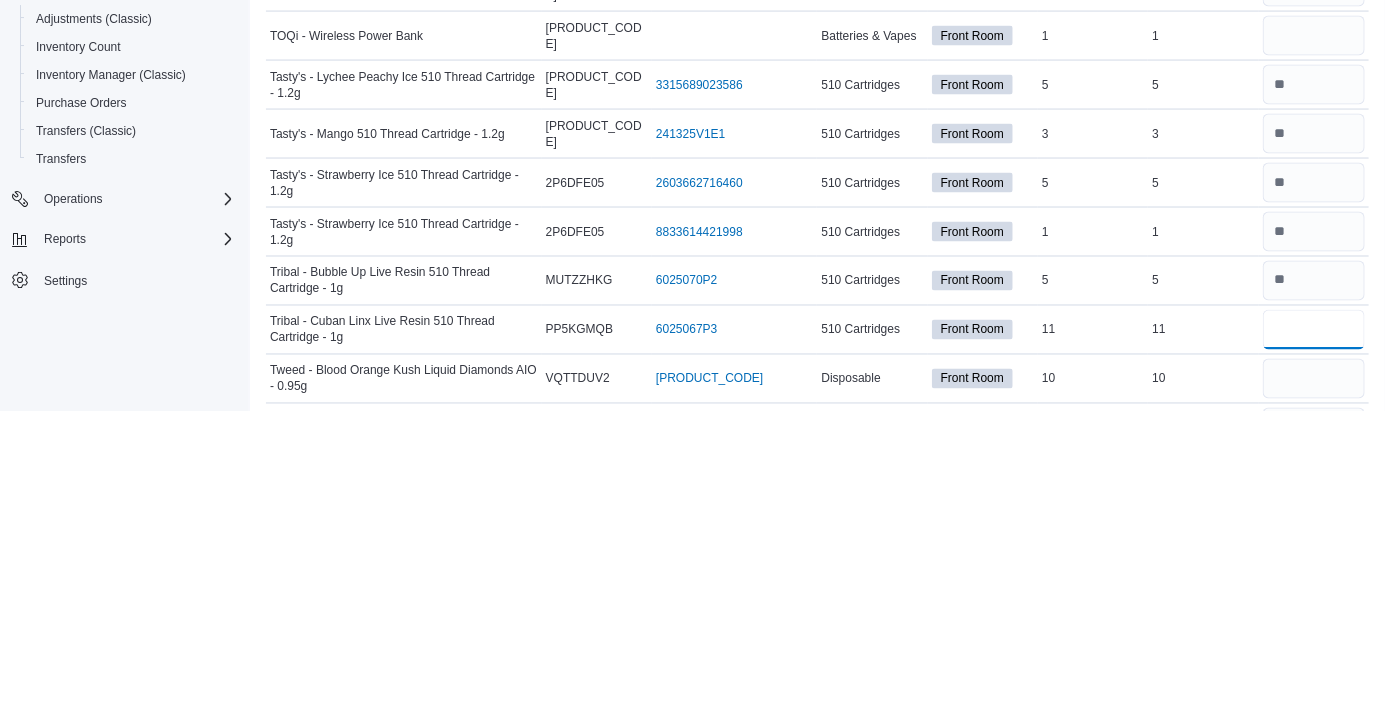 type 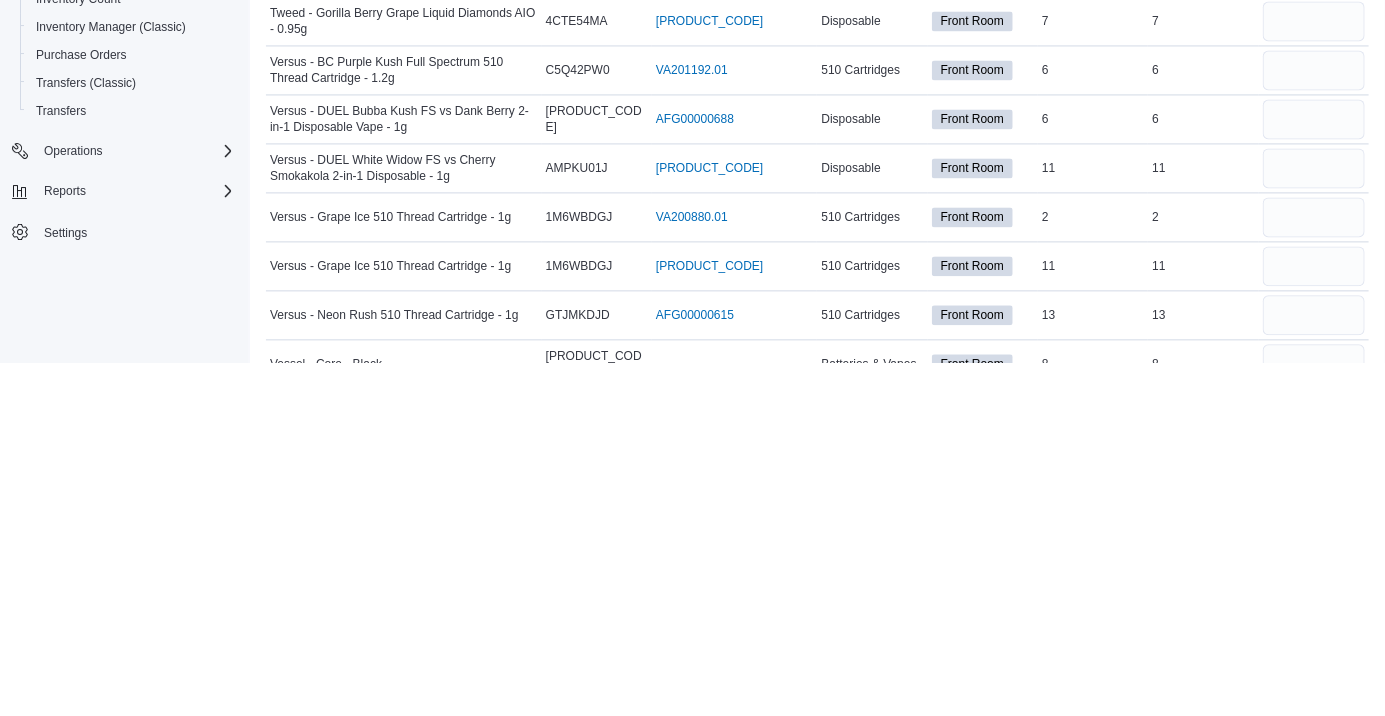scroll, scrollTop: 4860, scrollLeft: 0, axis: vertical 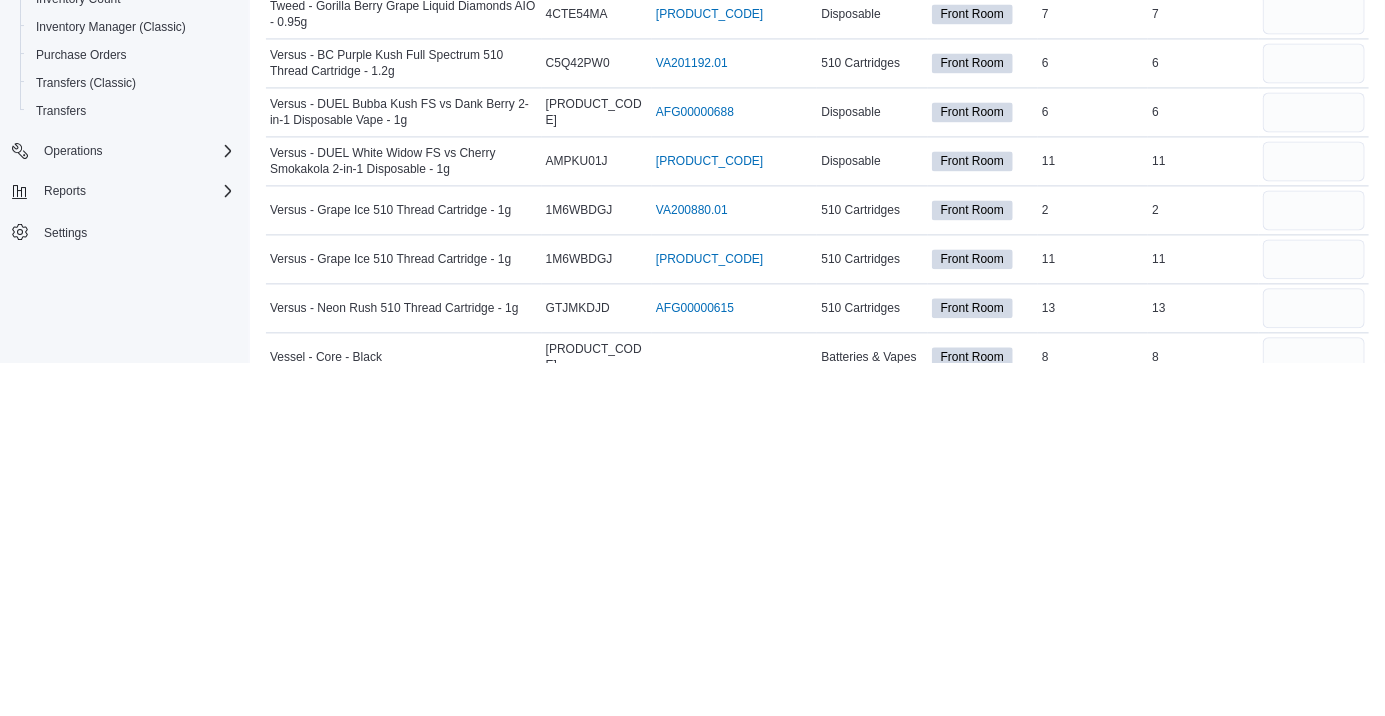 type on "**" 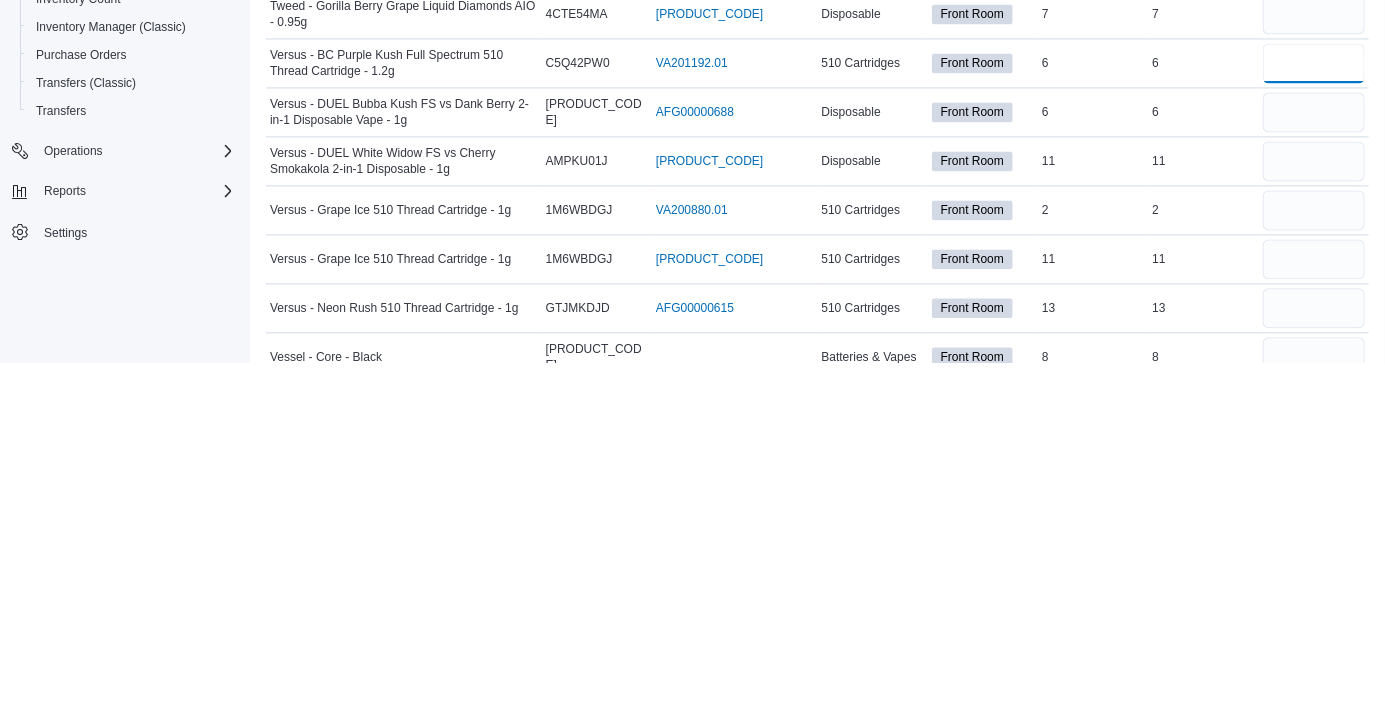 click at bounding box center [1314, 416] 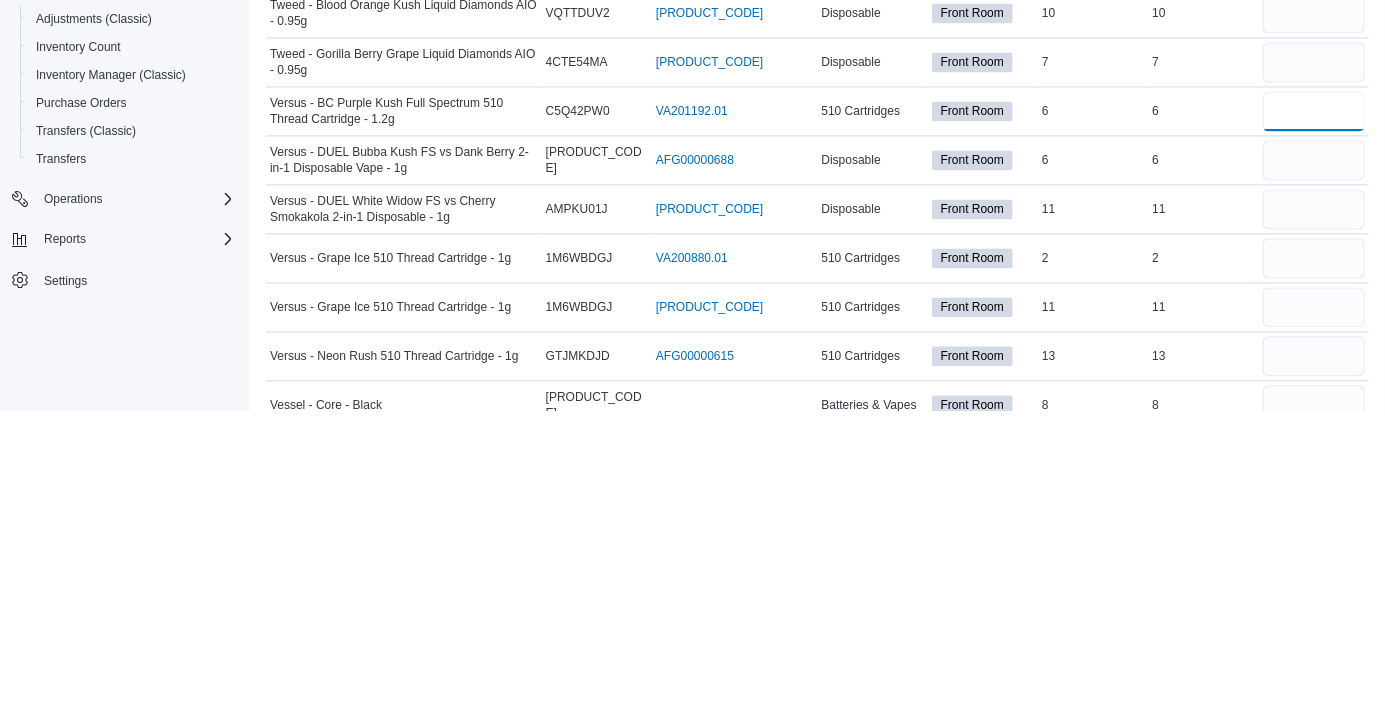 type on "*" 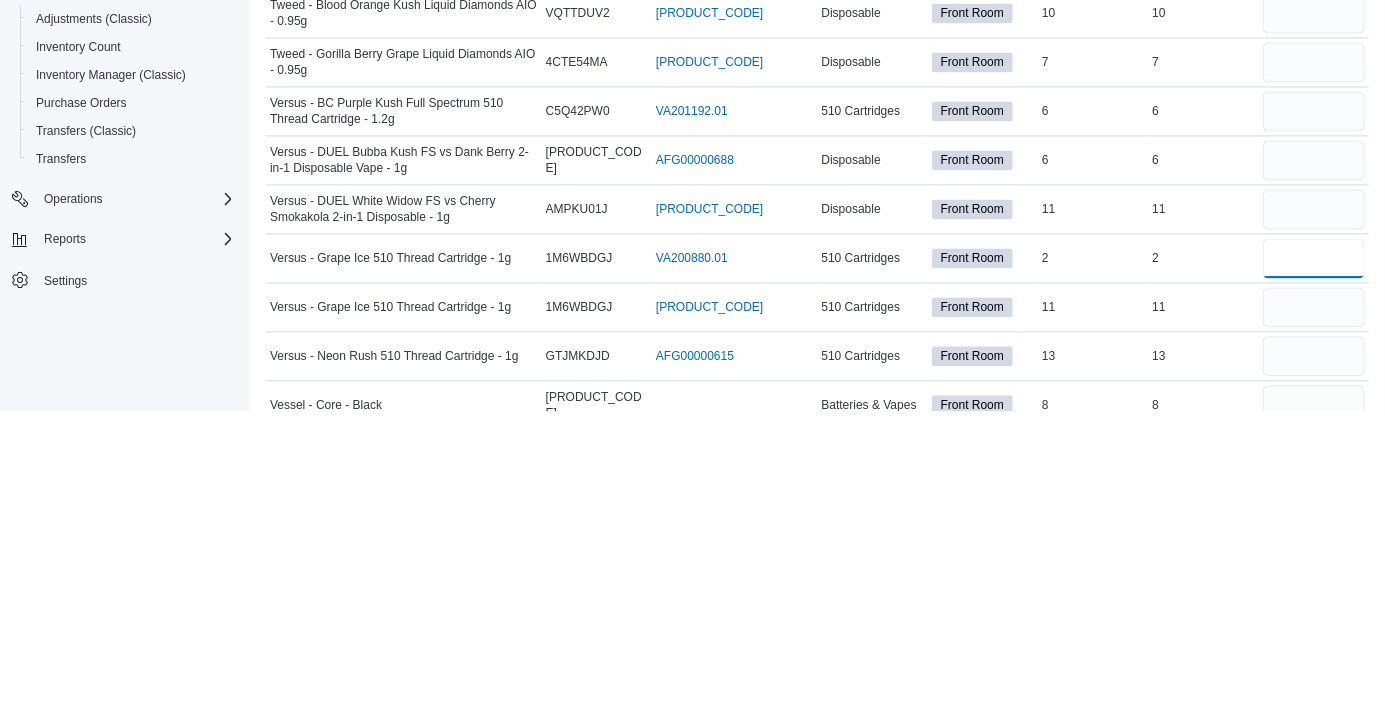click at bounding box center (1314, 563) 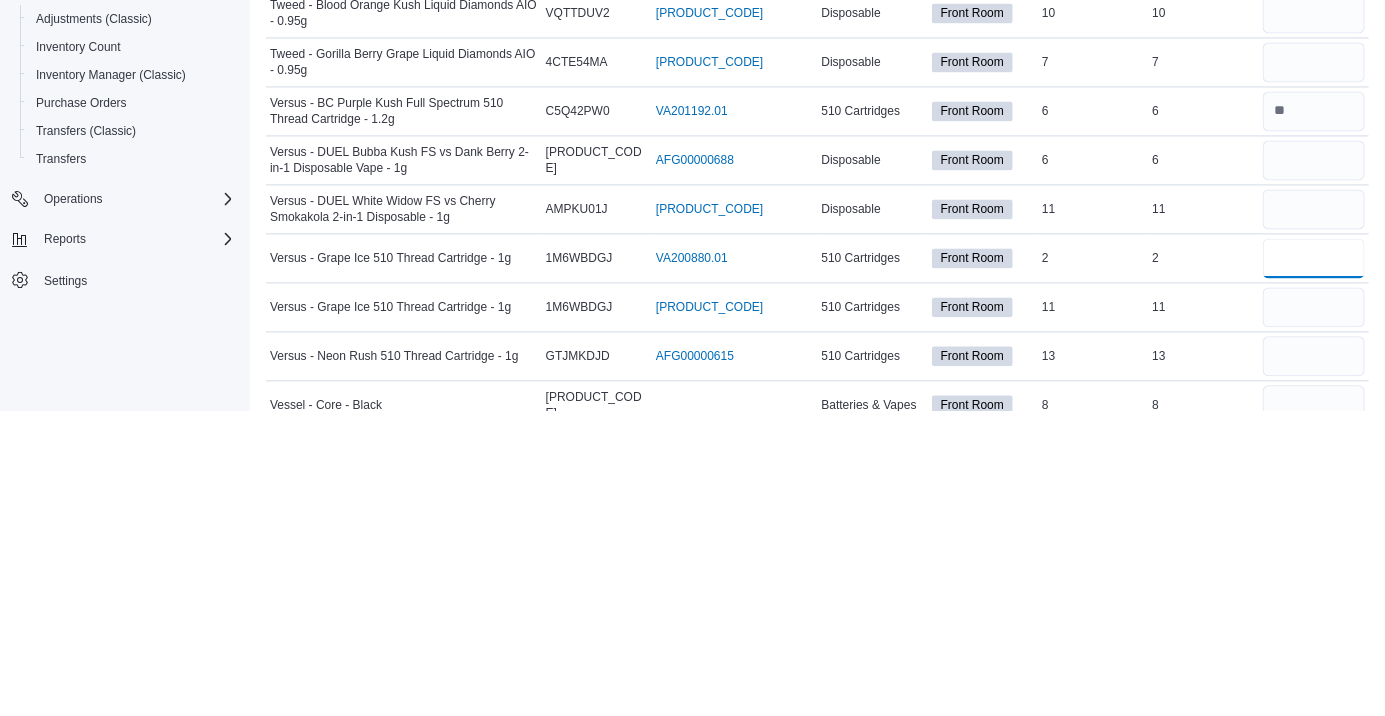 type on "*" 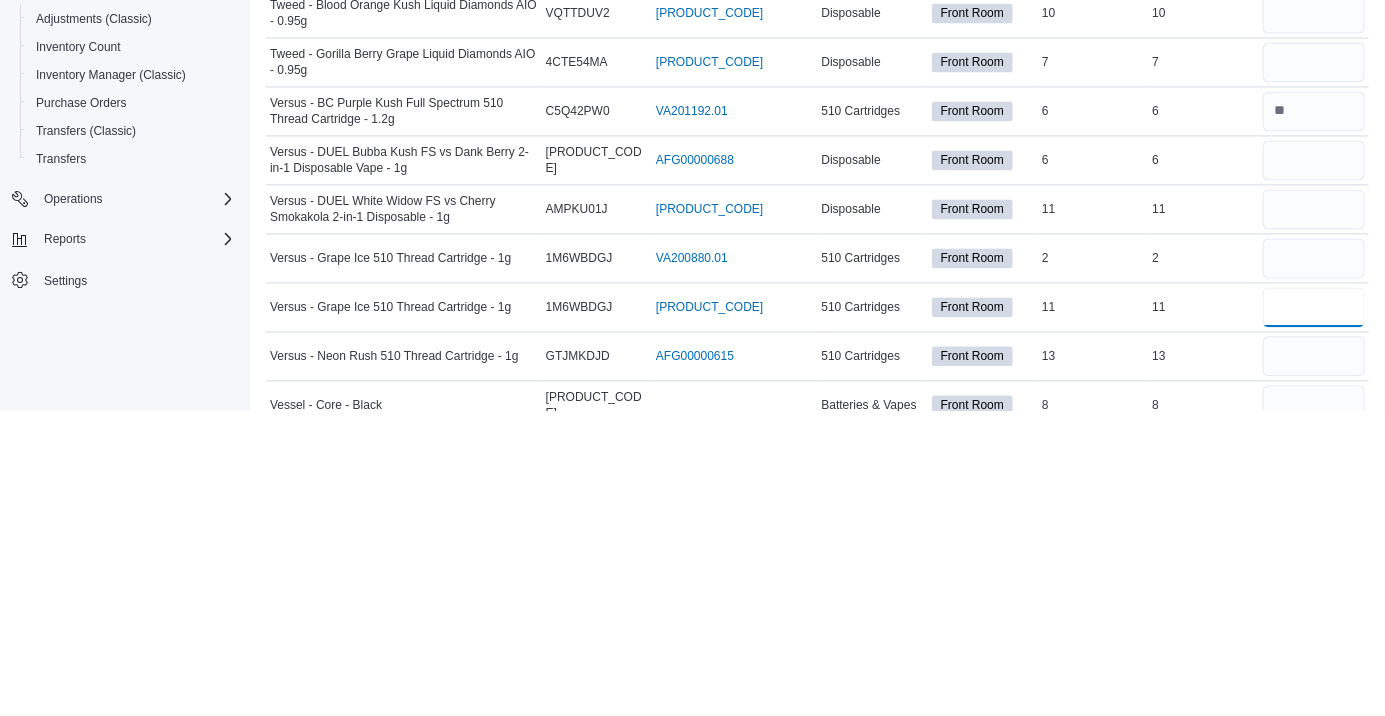 click at bounding box center [1314, 612] 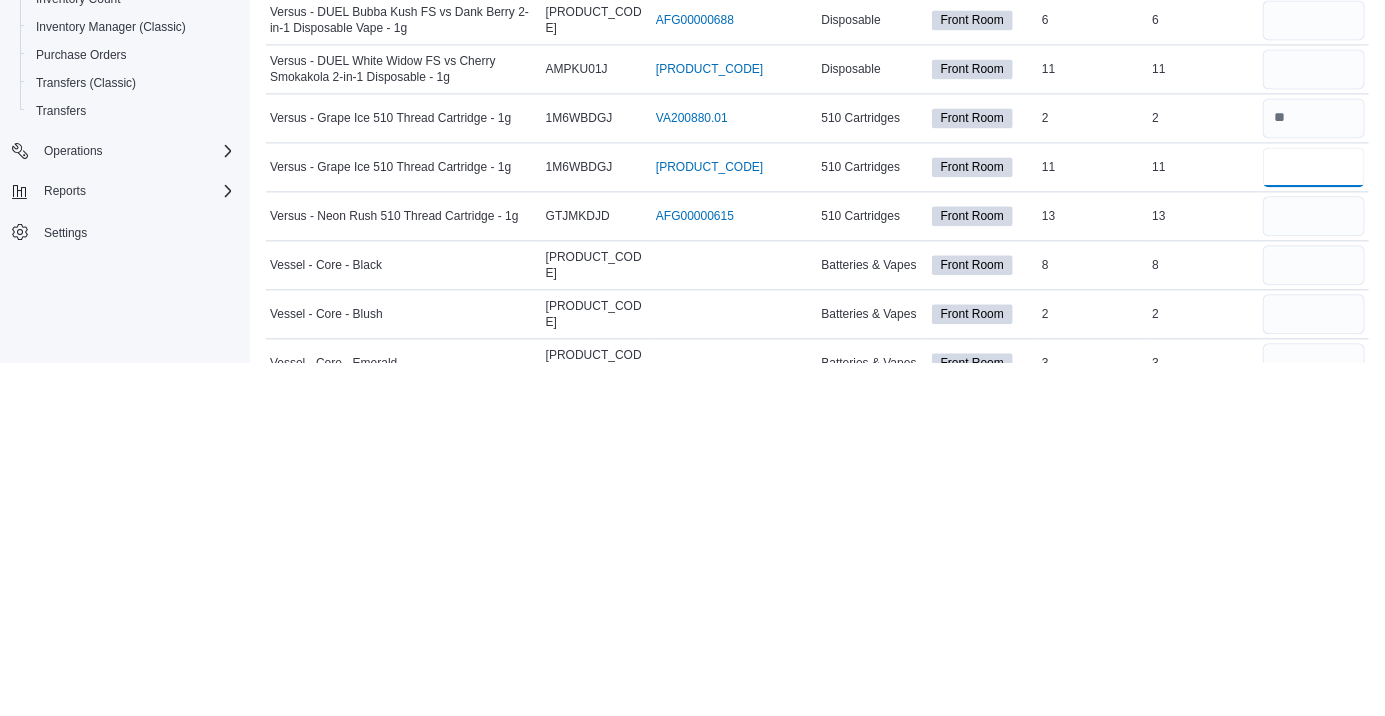 scroll, scrollTop: 4957, scrollLeft: 0, axis: vertical 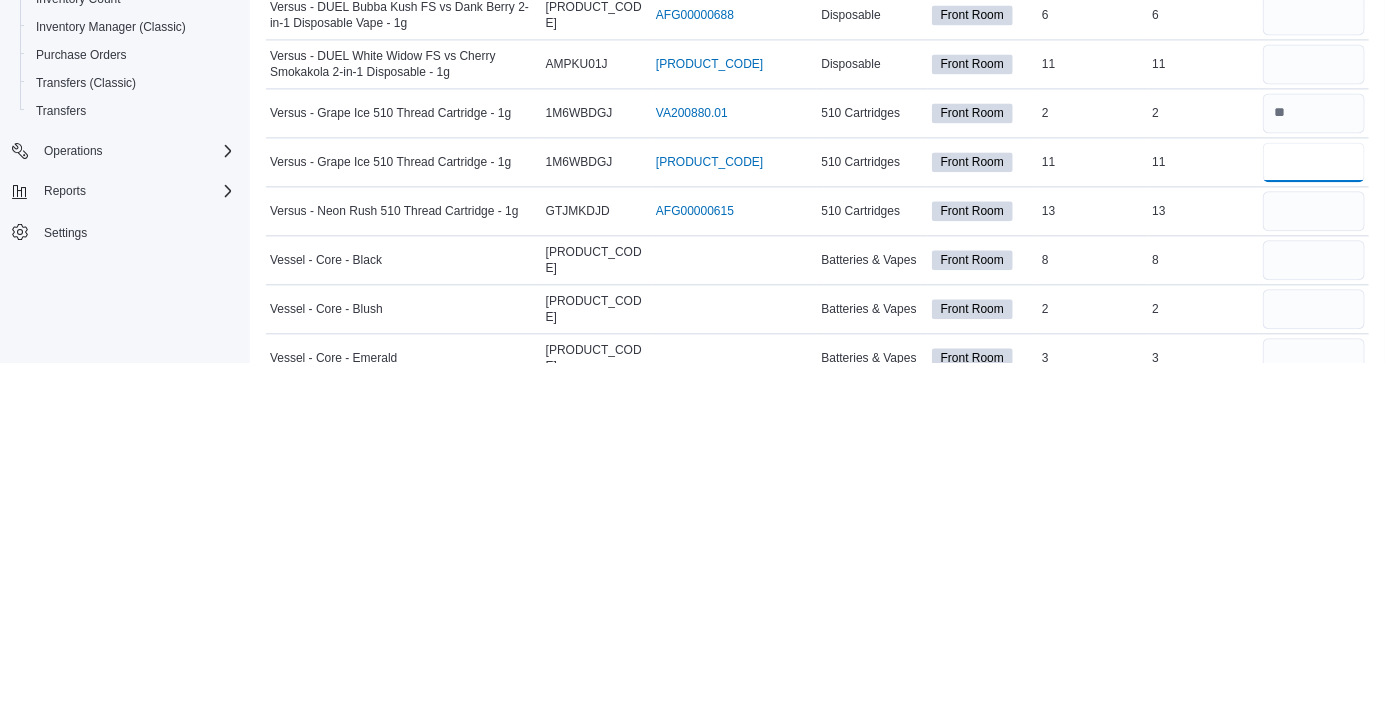 type on "**" 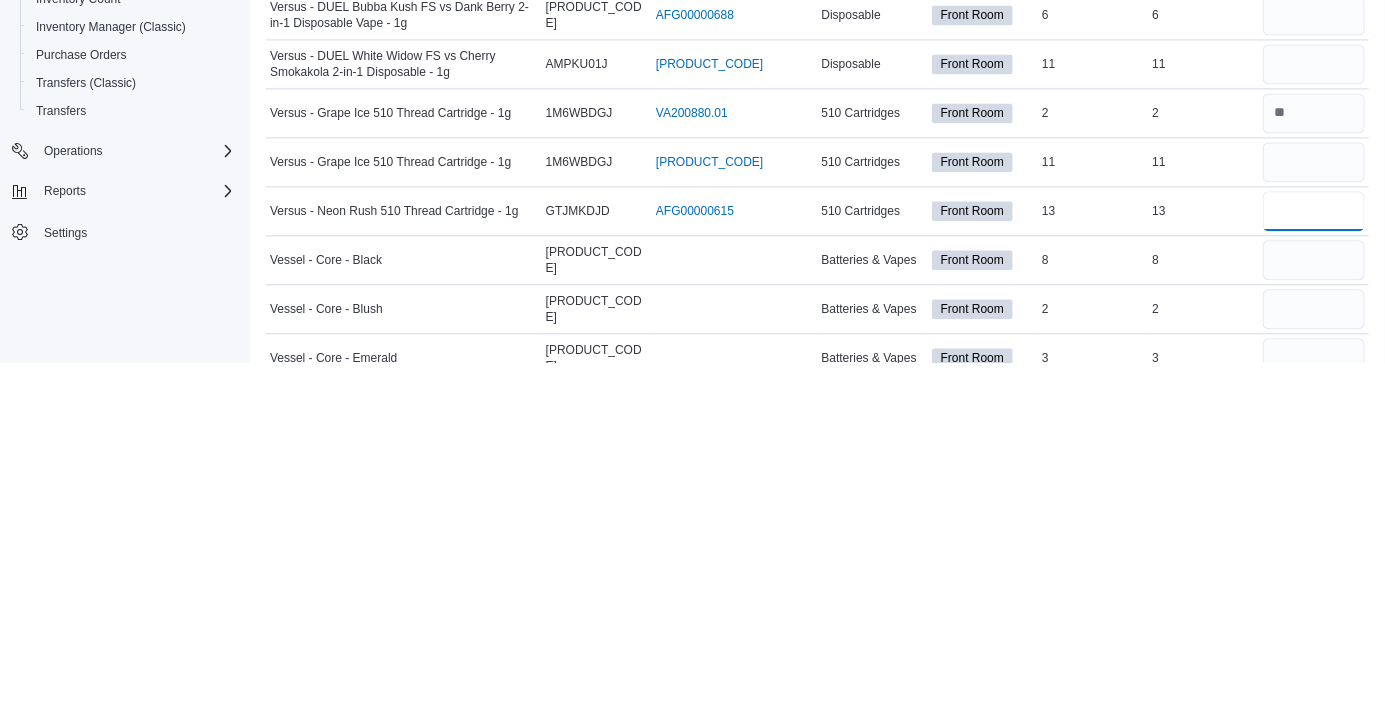 click at bounding box center [1314, 564] 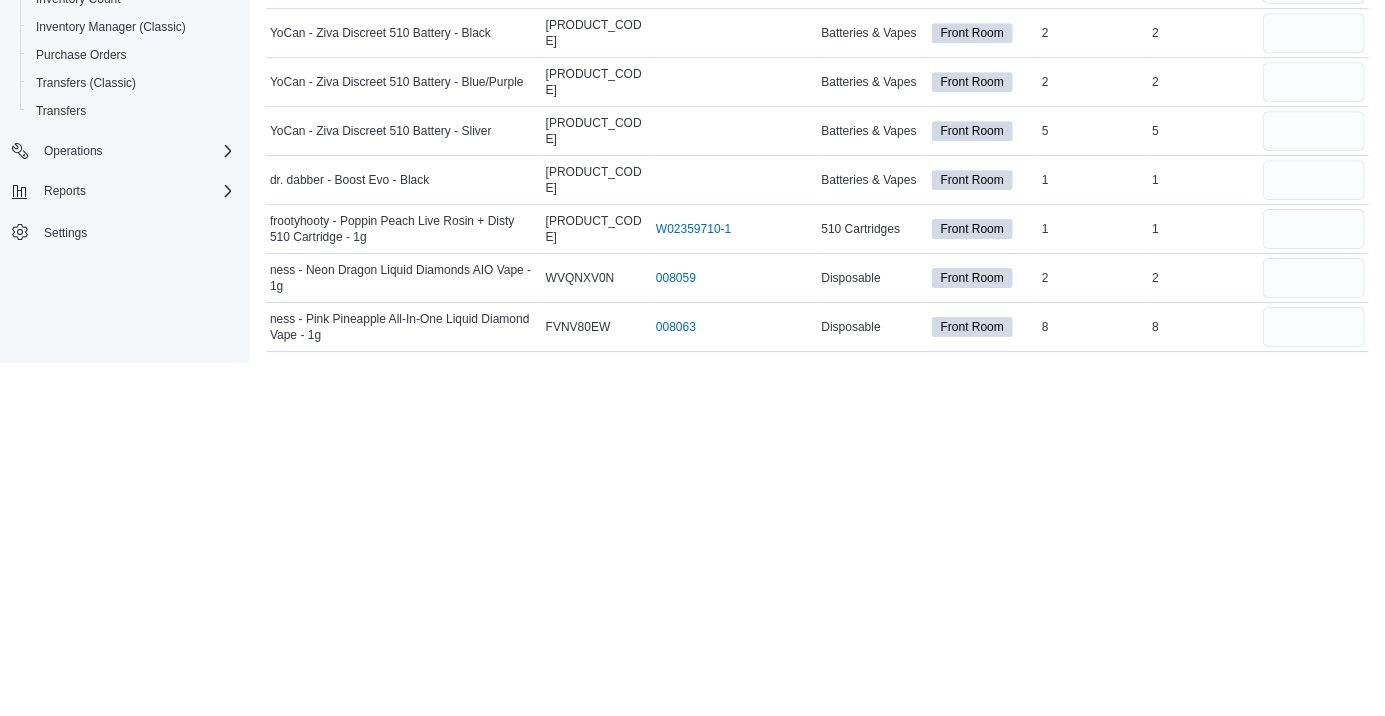 scroll, scrollTop: 5774, scrollLeft: 0, axis: vertical 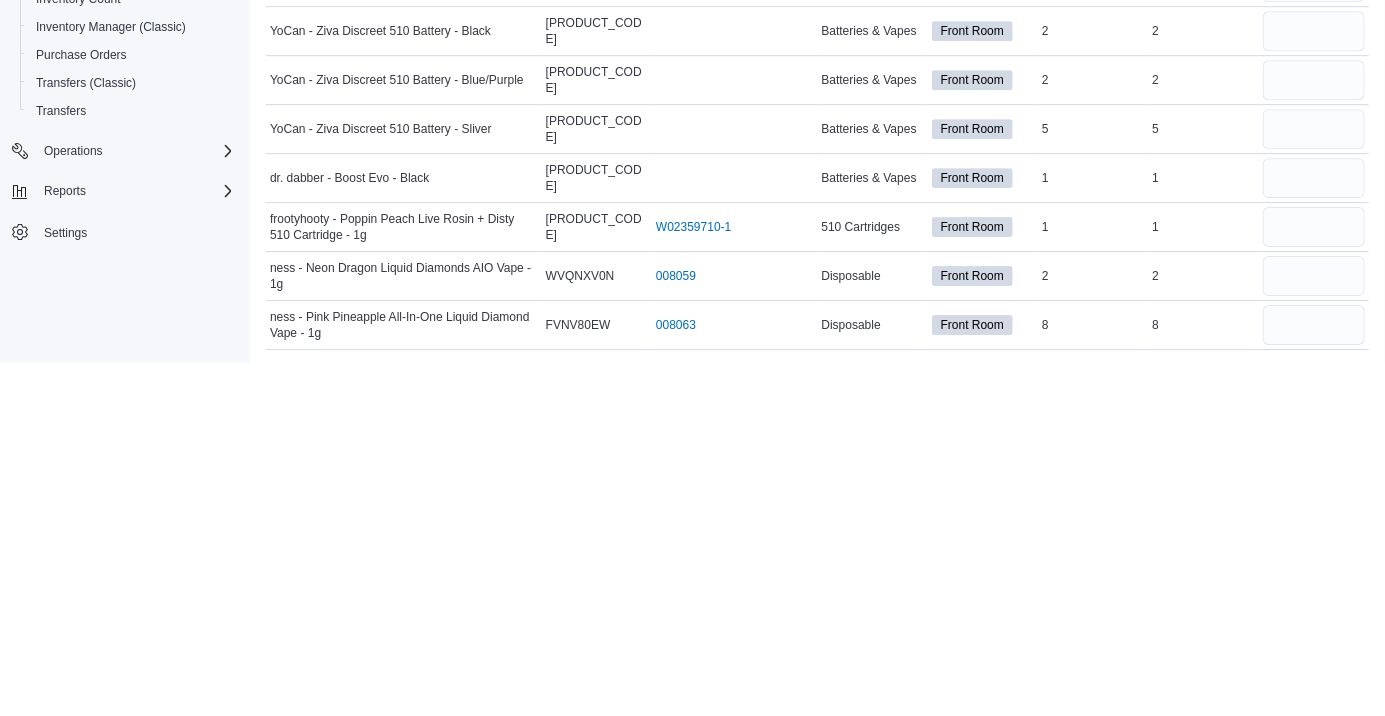 type on "**" 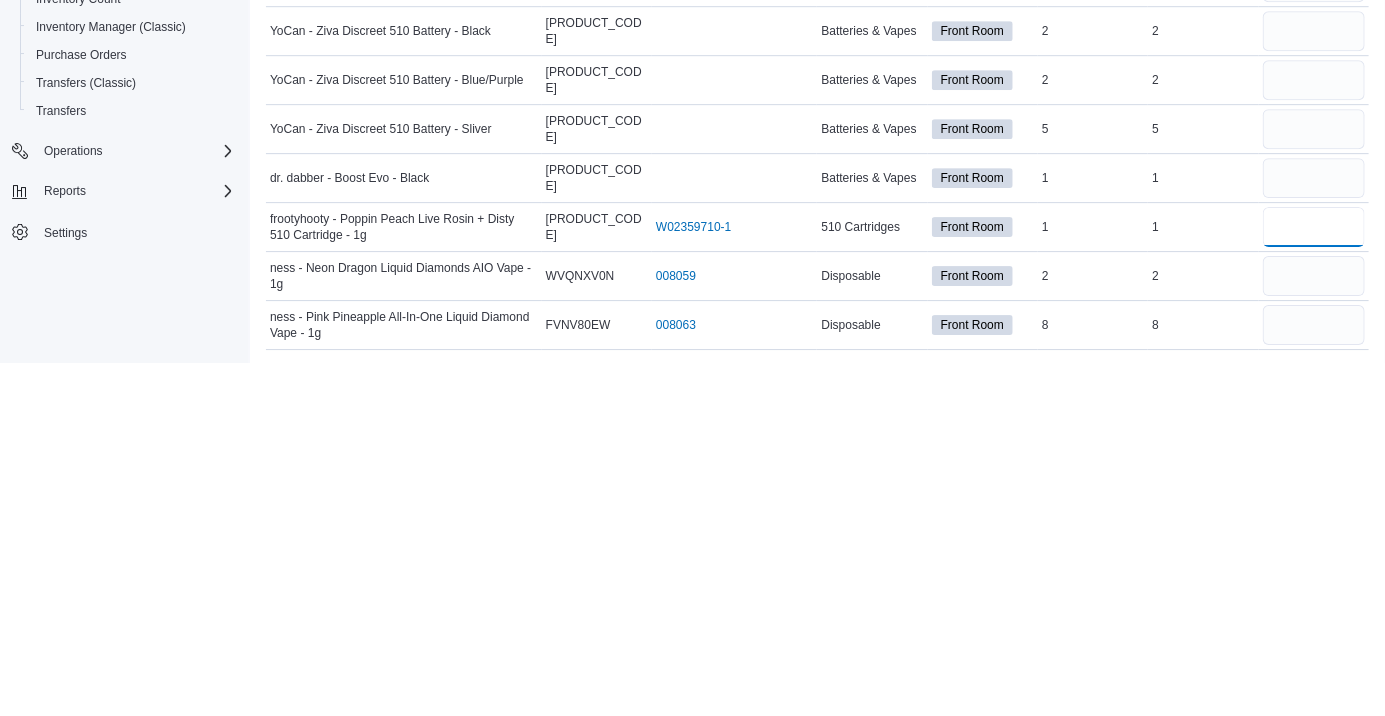 click at bounding box center [1314, 580] 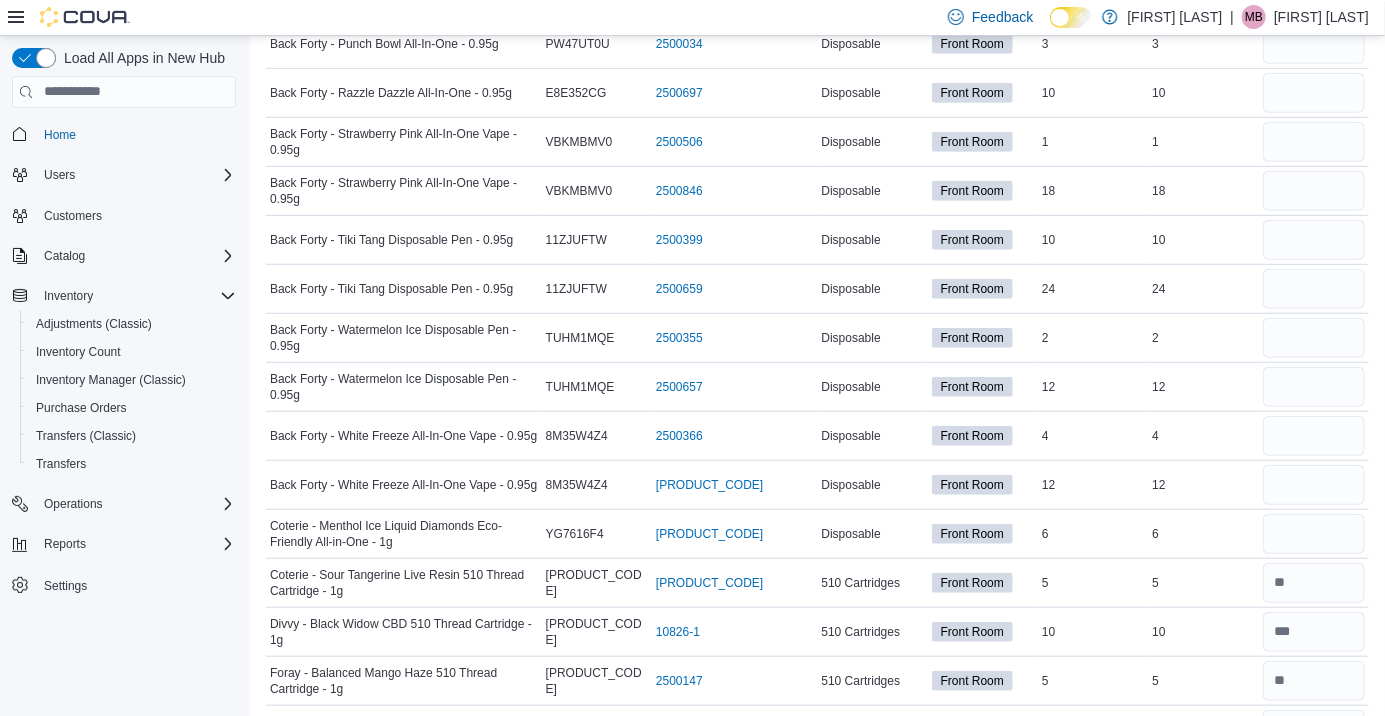 scroll, scrollTop: 0, scrollLeft: 0, axis: both 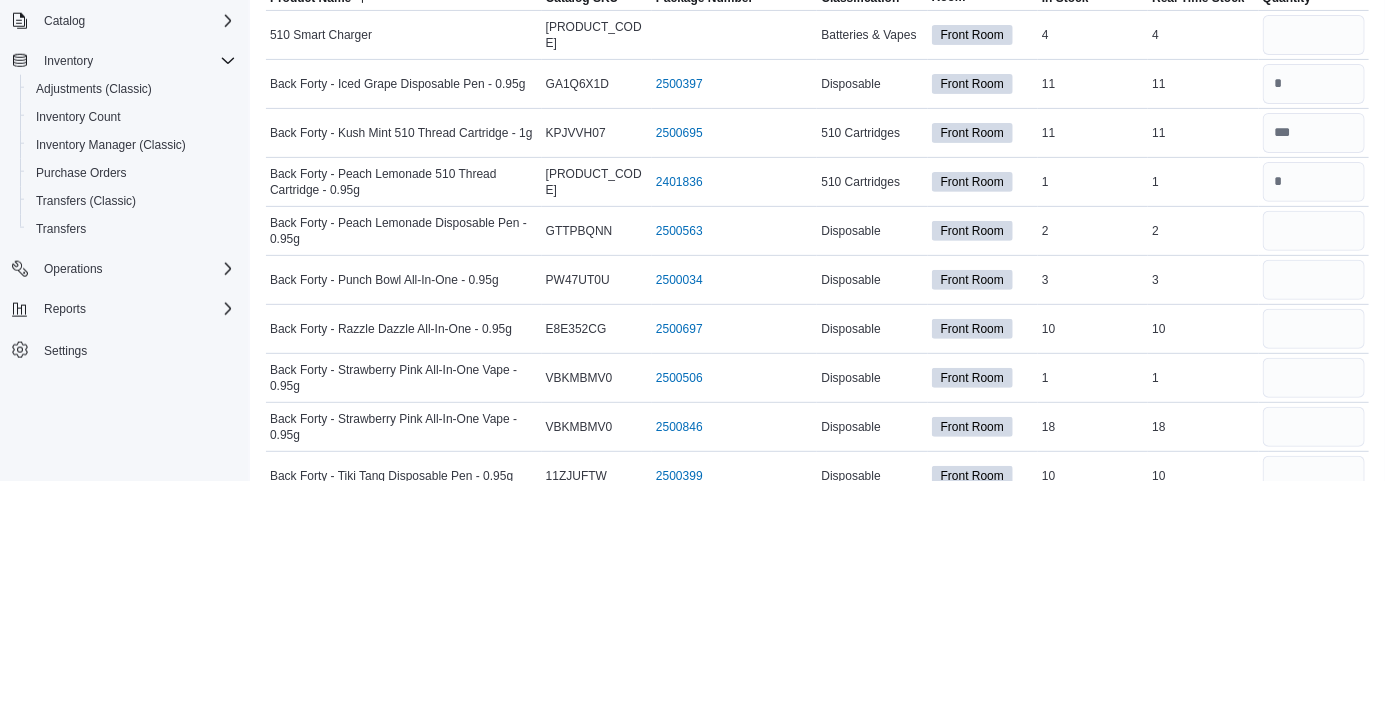 type on "*" 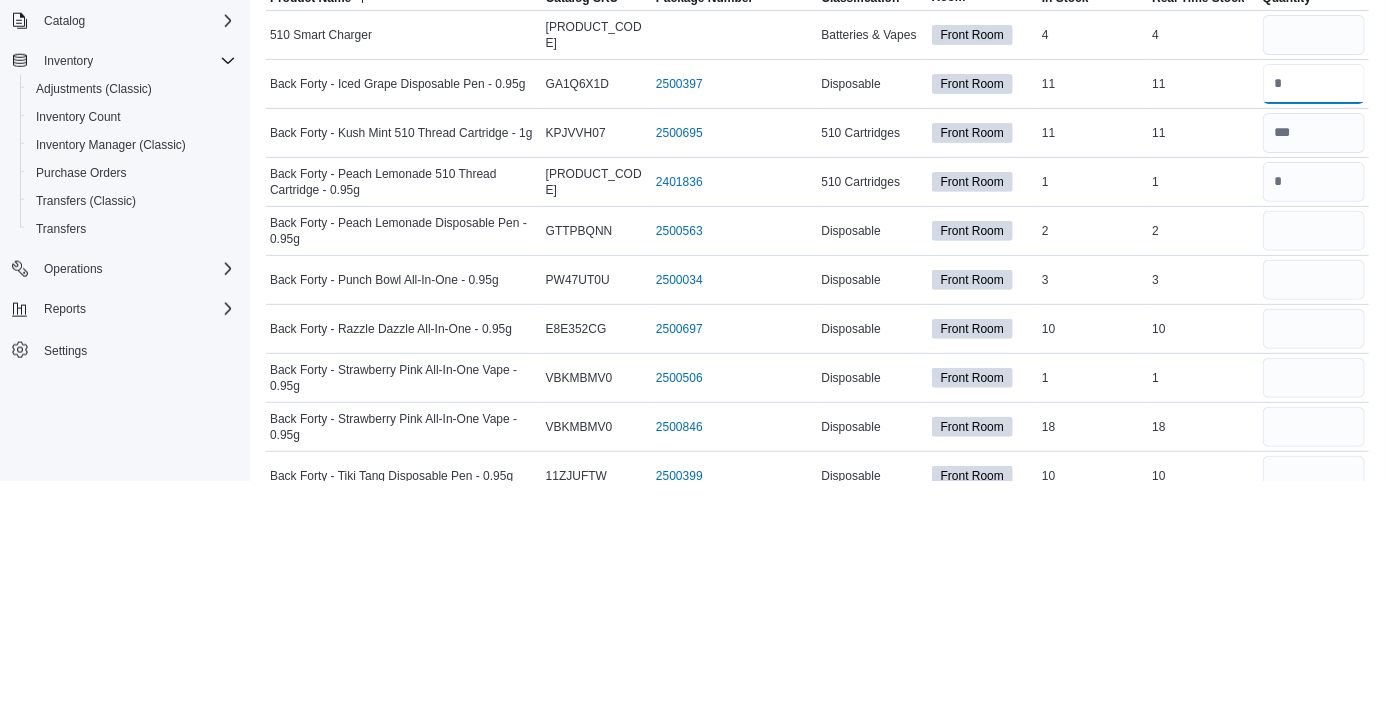 click at bounding box center [1314, 319] 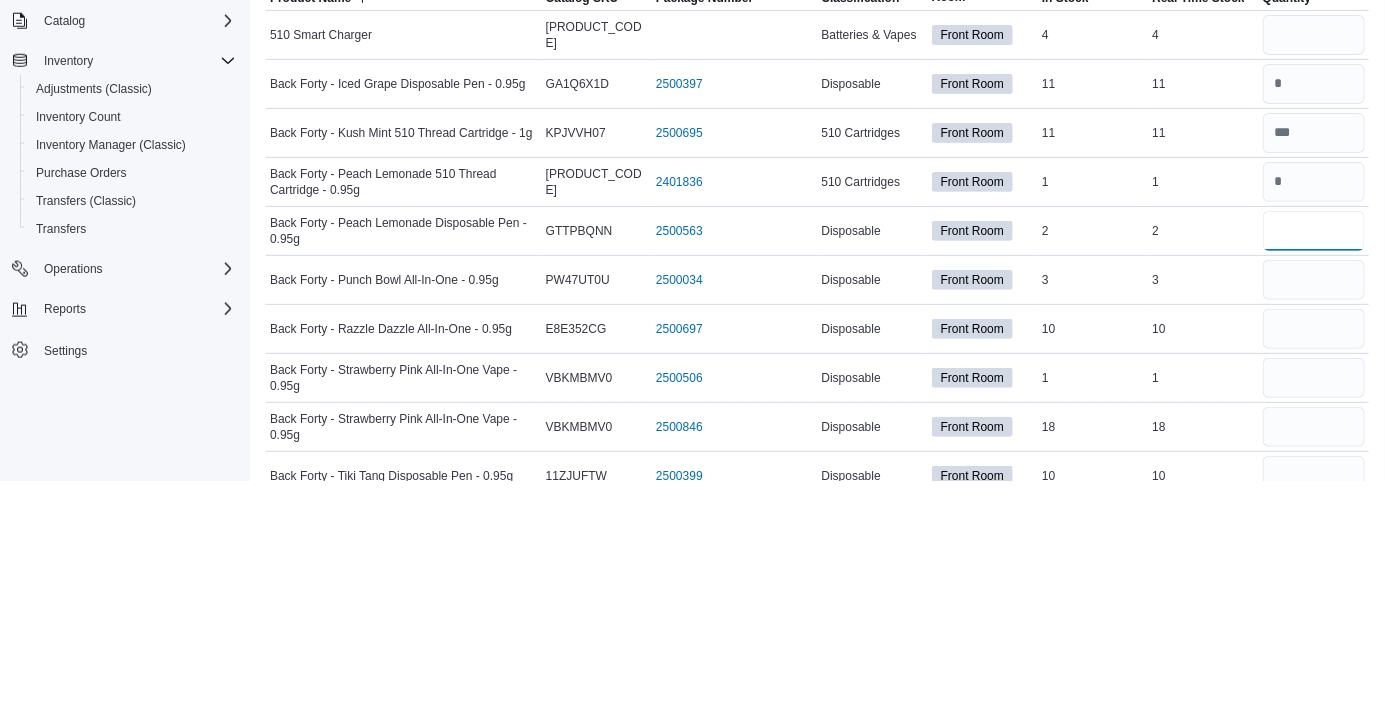 click at bounding box center (1314, 466) 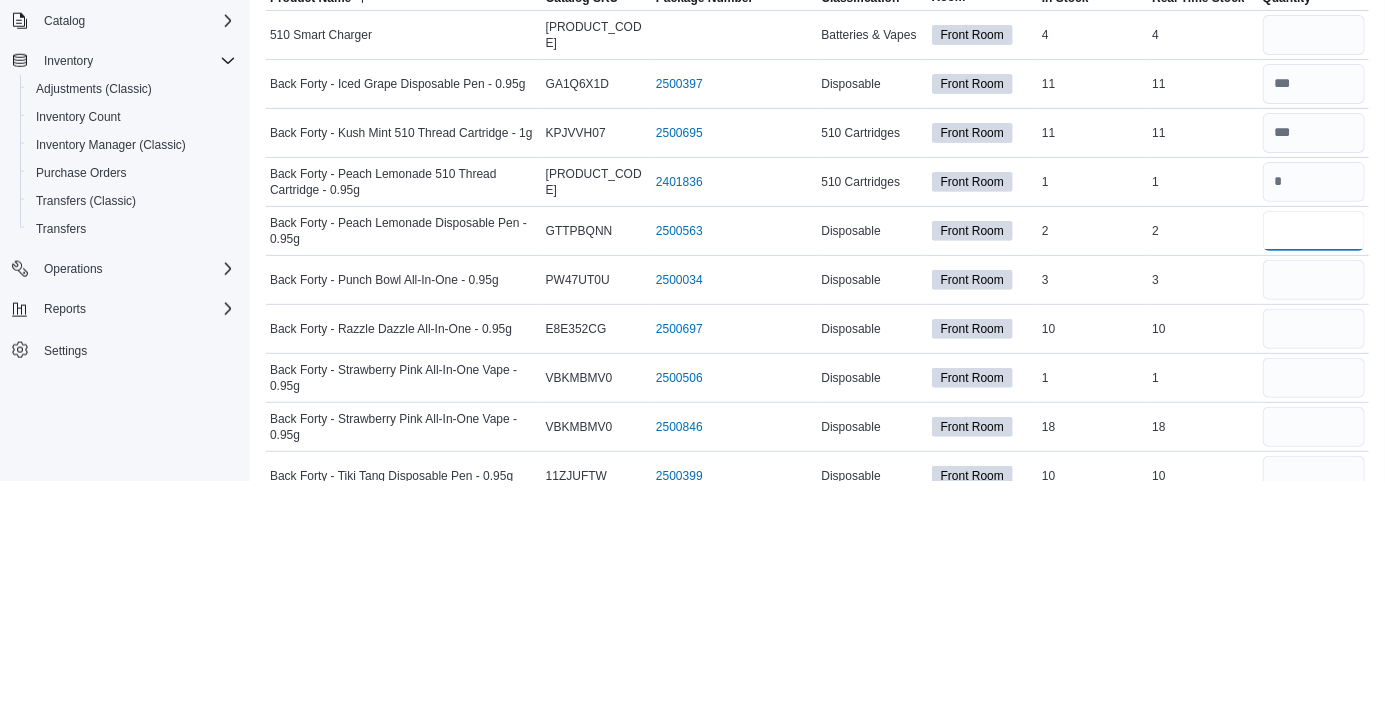 type on "*" 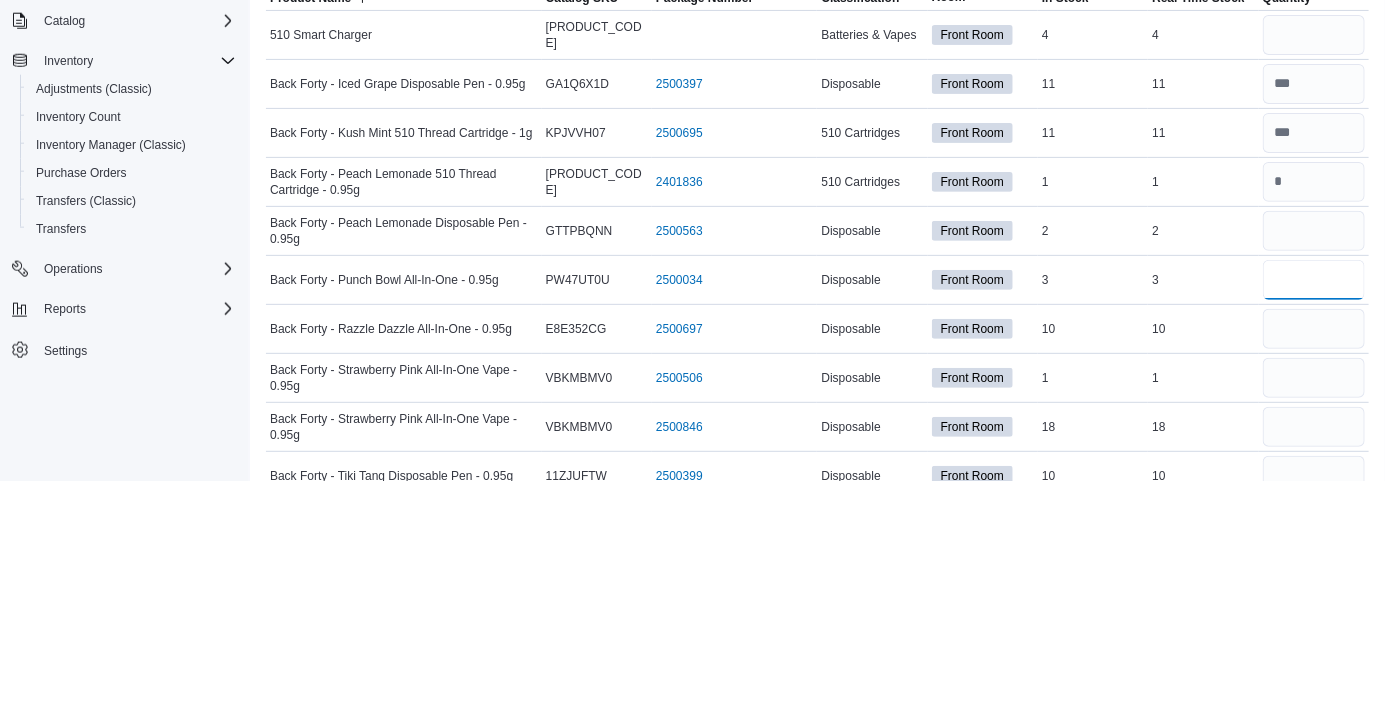 click at bounding box center [1314, 515] 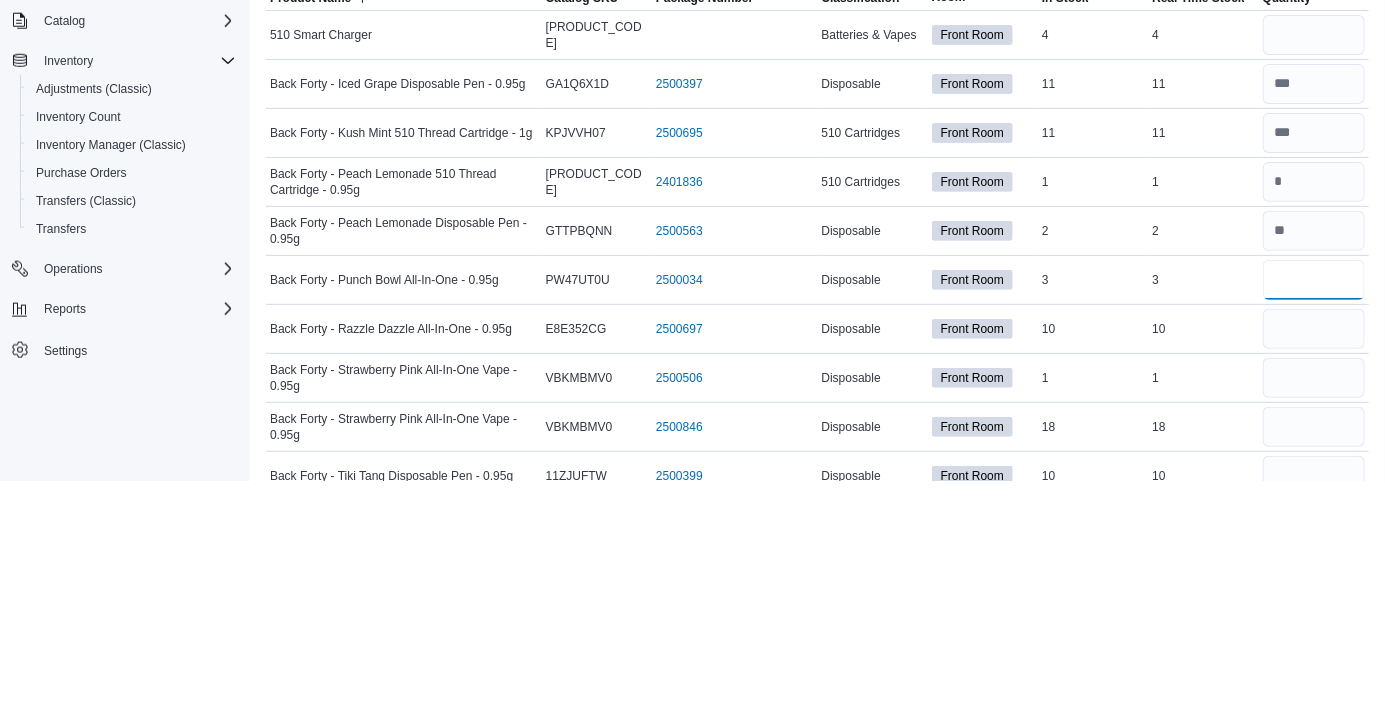 type on "*" 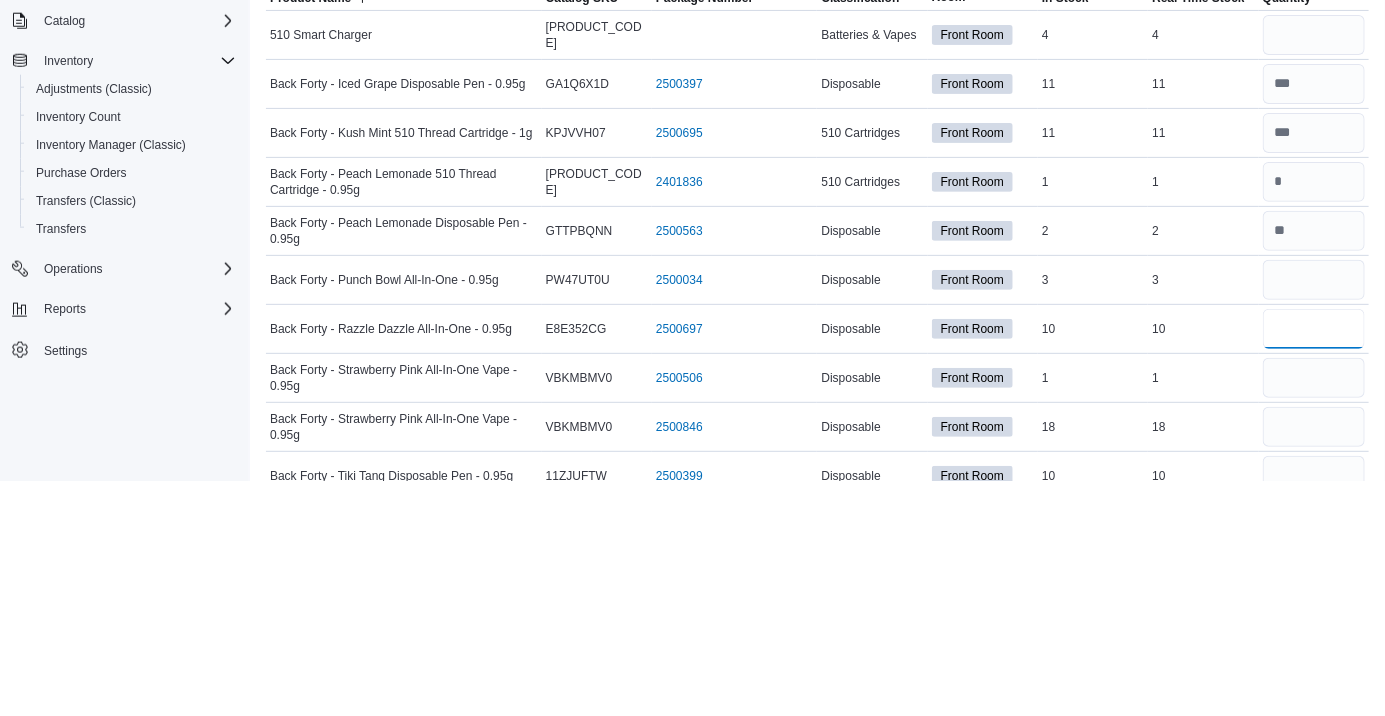 click at bounding box center [1314, 564] 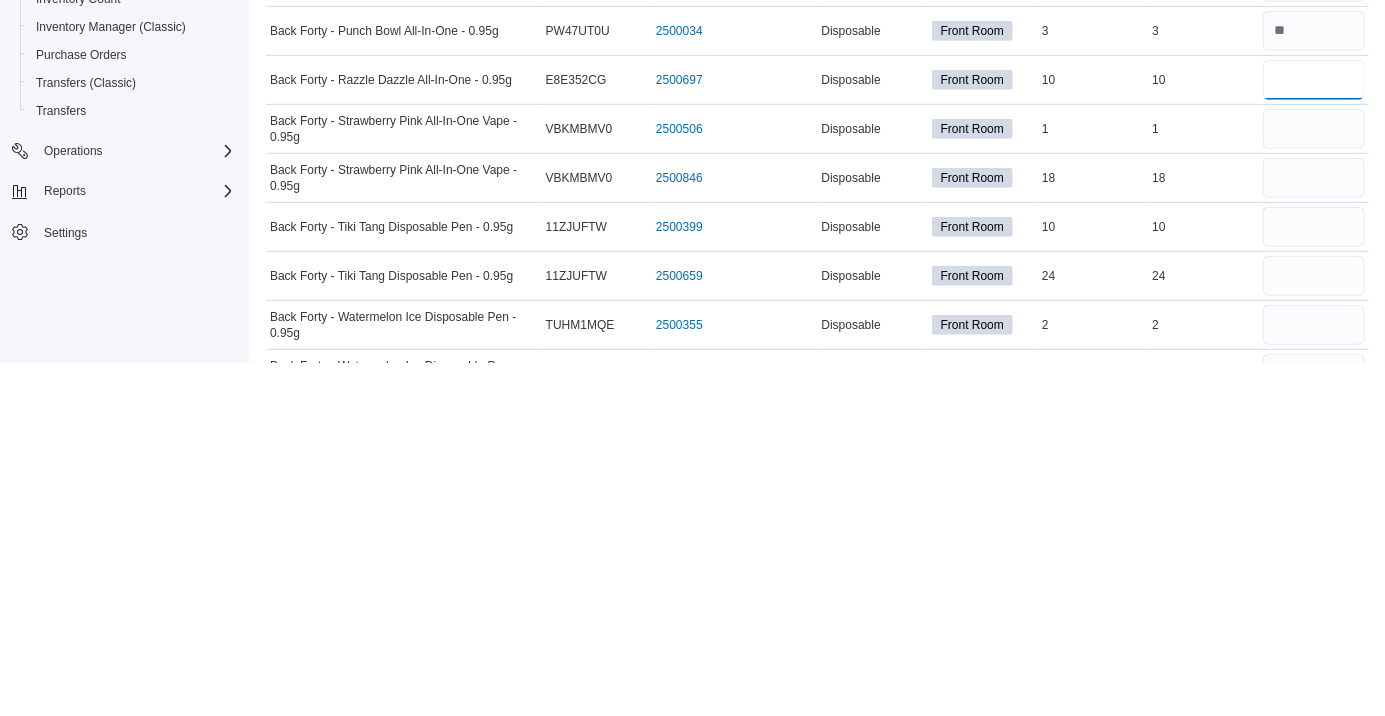 scroll, scrollTop: 134, scrollLeft: 0, axis: vertical 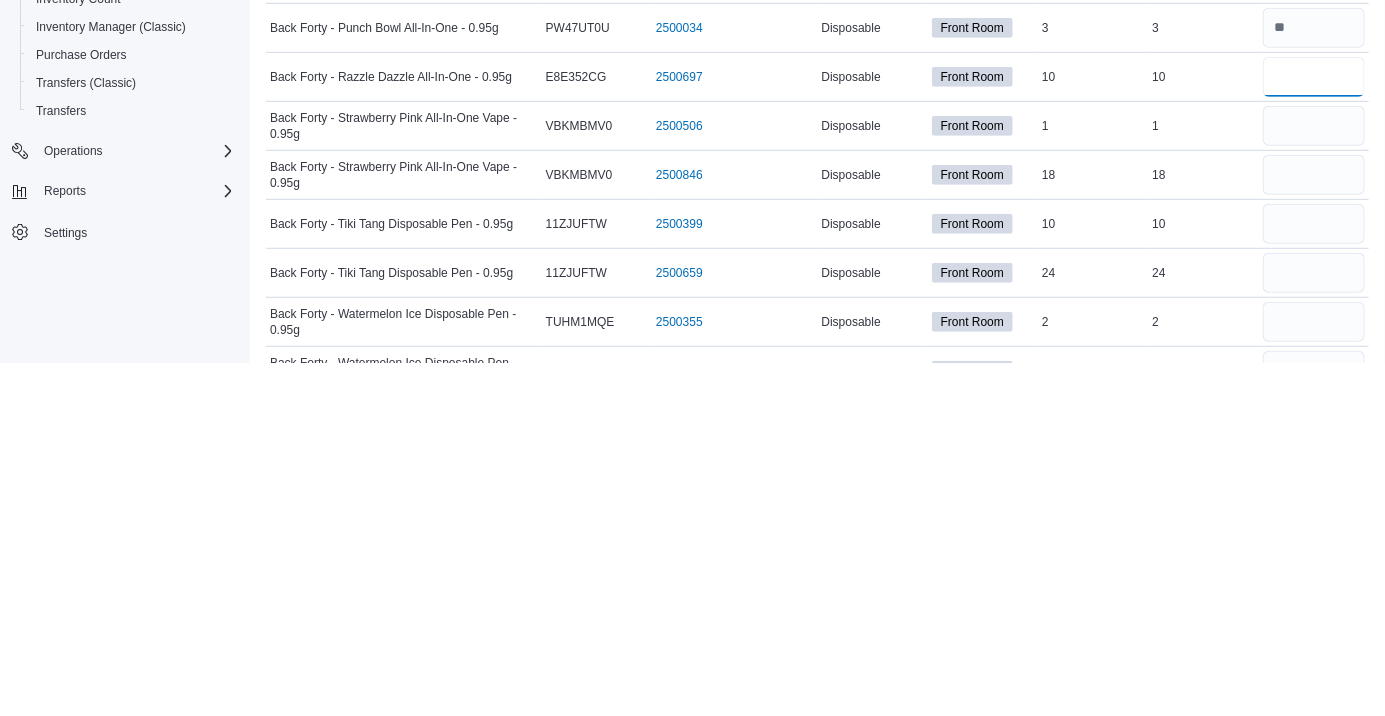 type on "**" 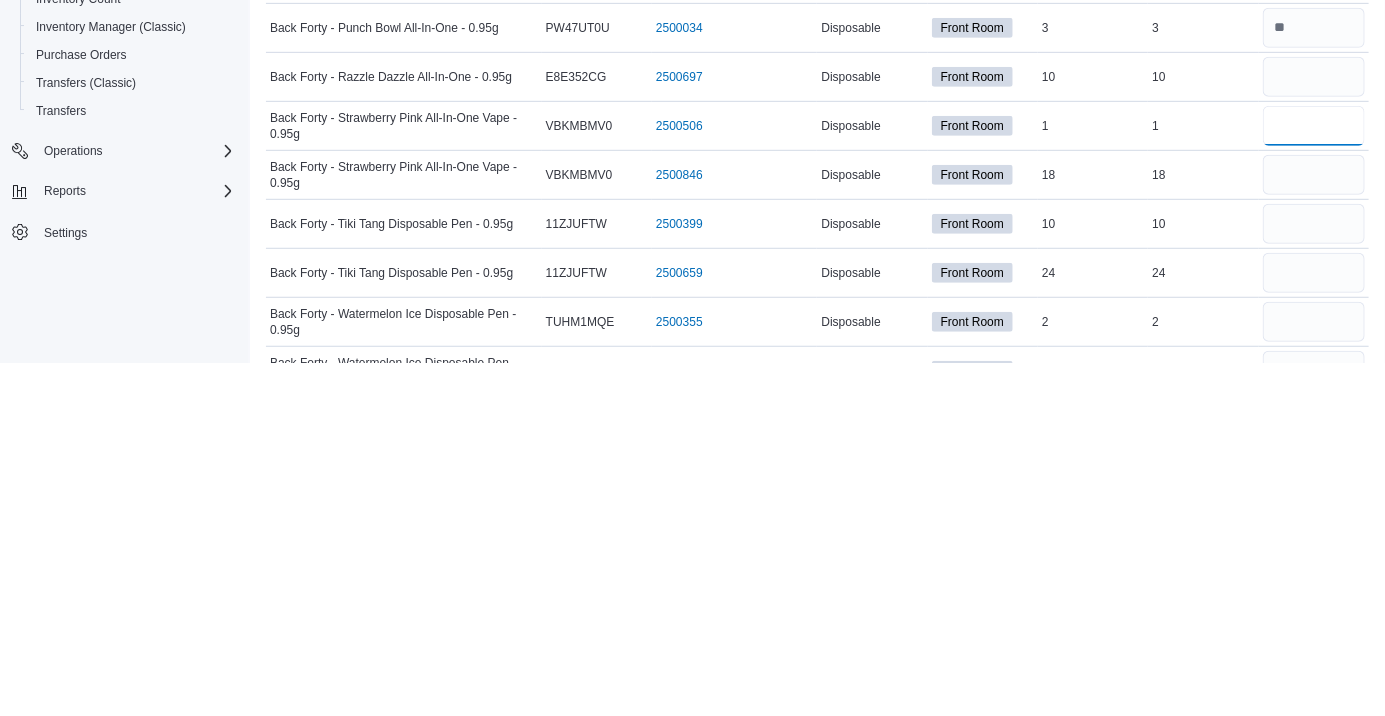 click at bounding box center (1314, 479) 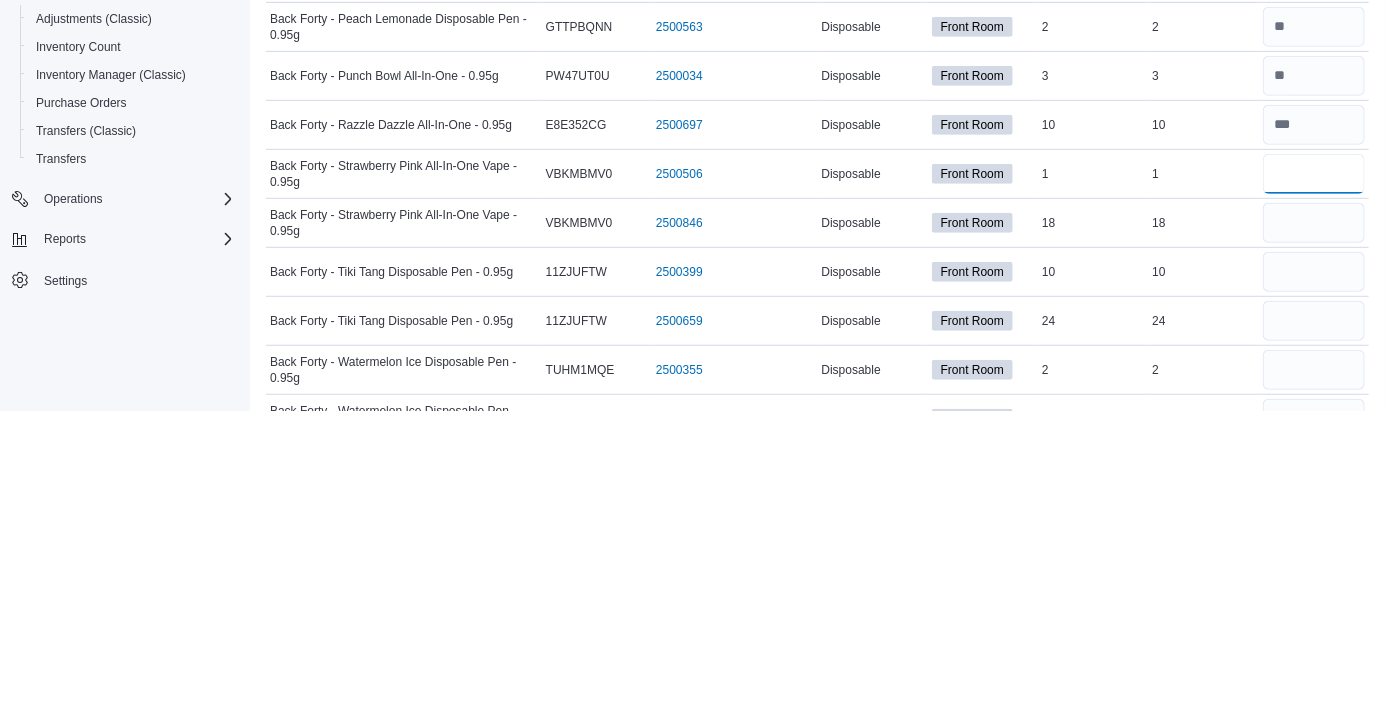 type on "*" 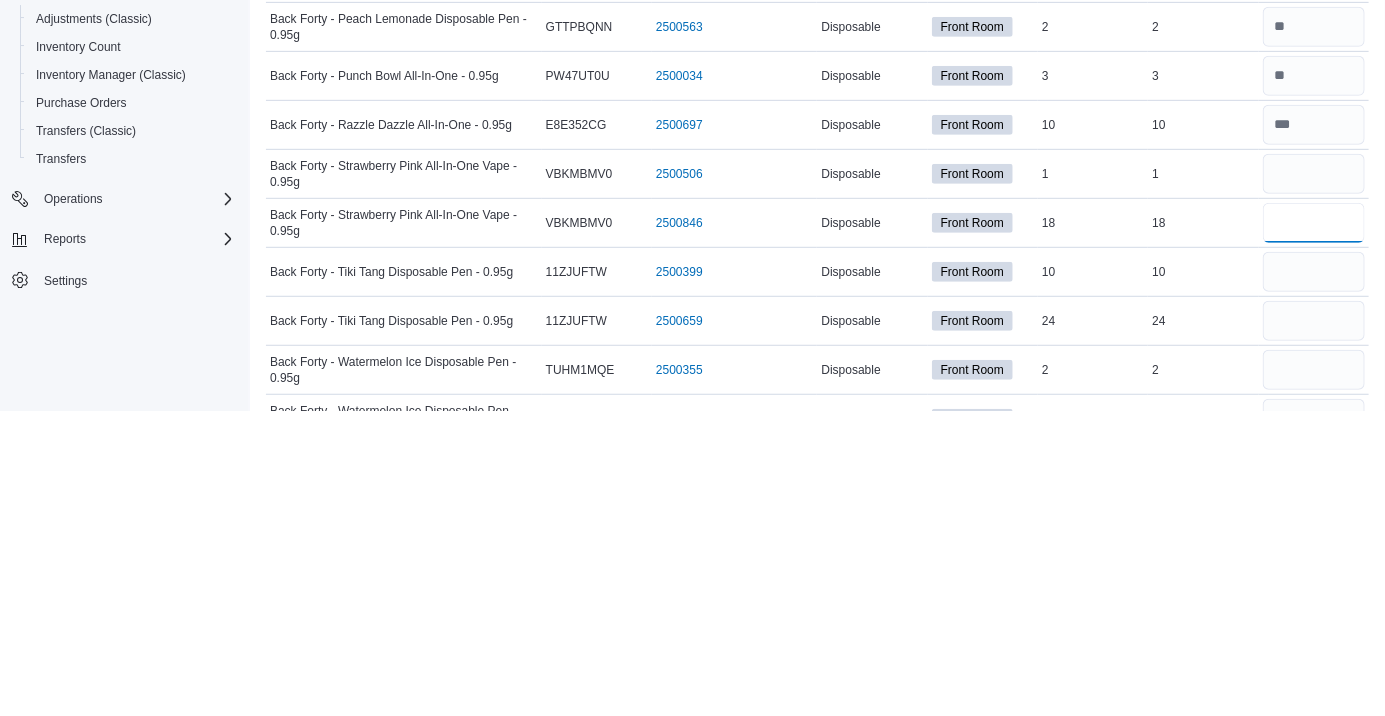 click at bounding box center [1314, 528] 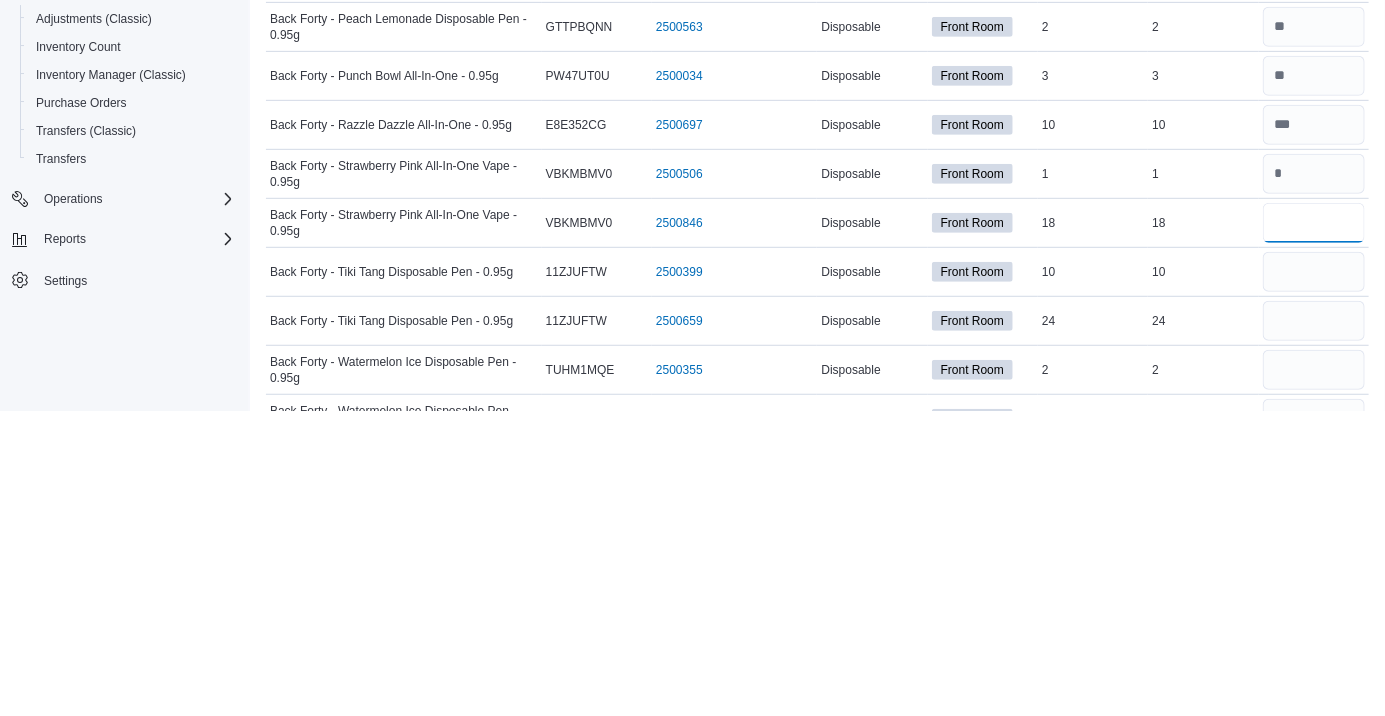 type on "**" 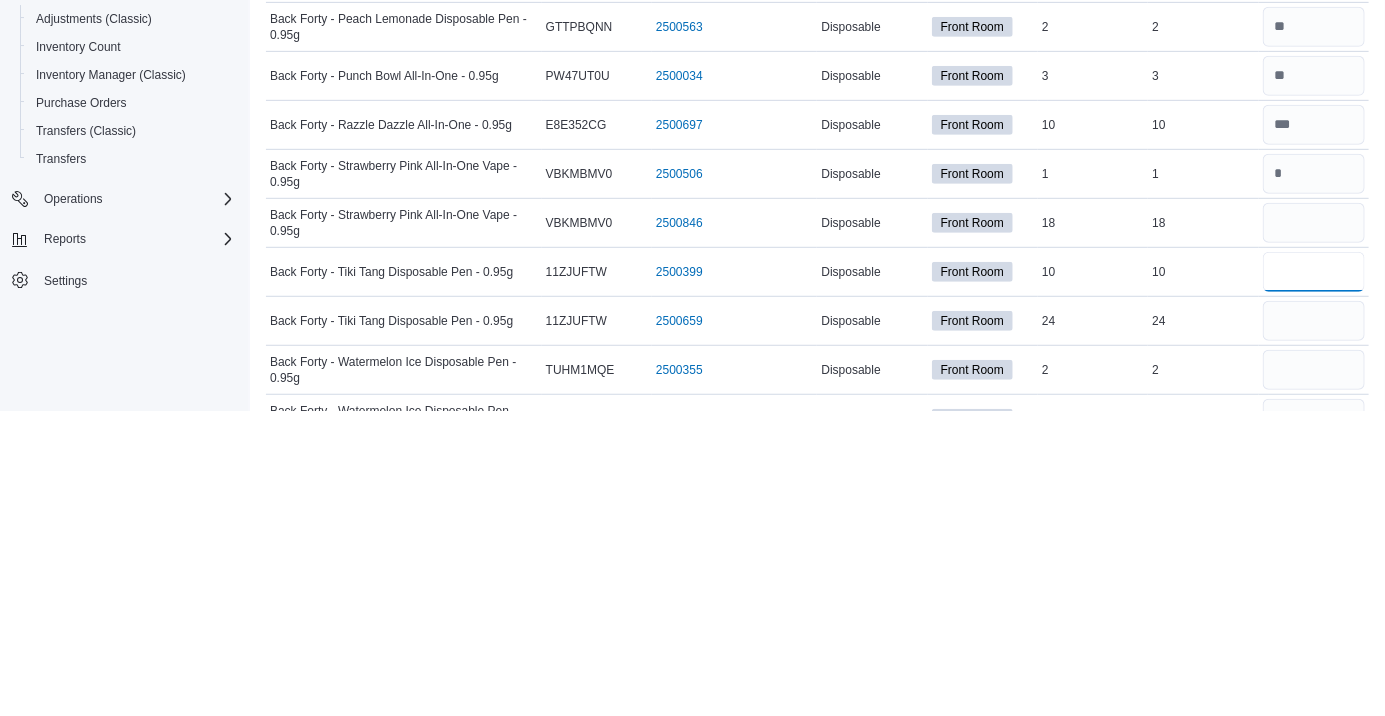 click at bounding box center (1314, 577) 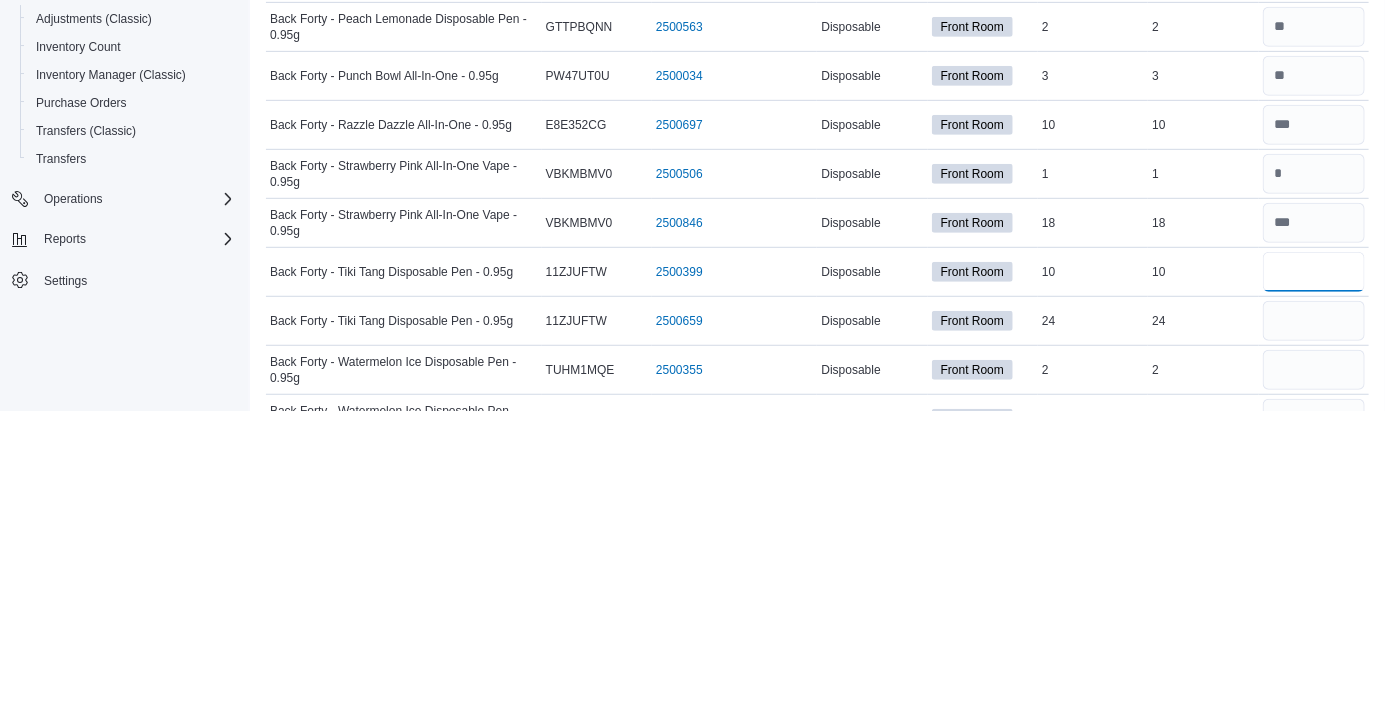 type on "**" 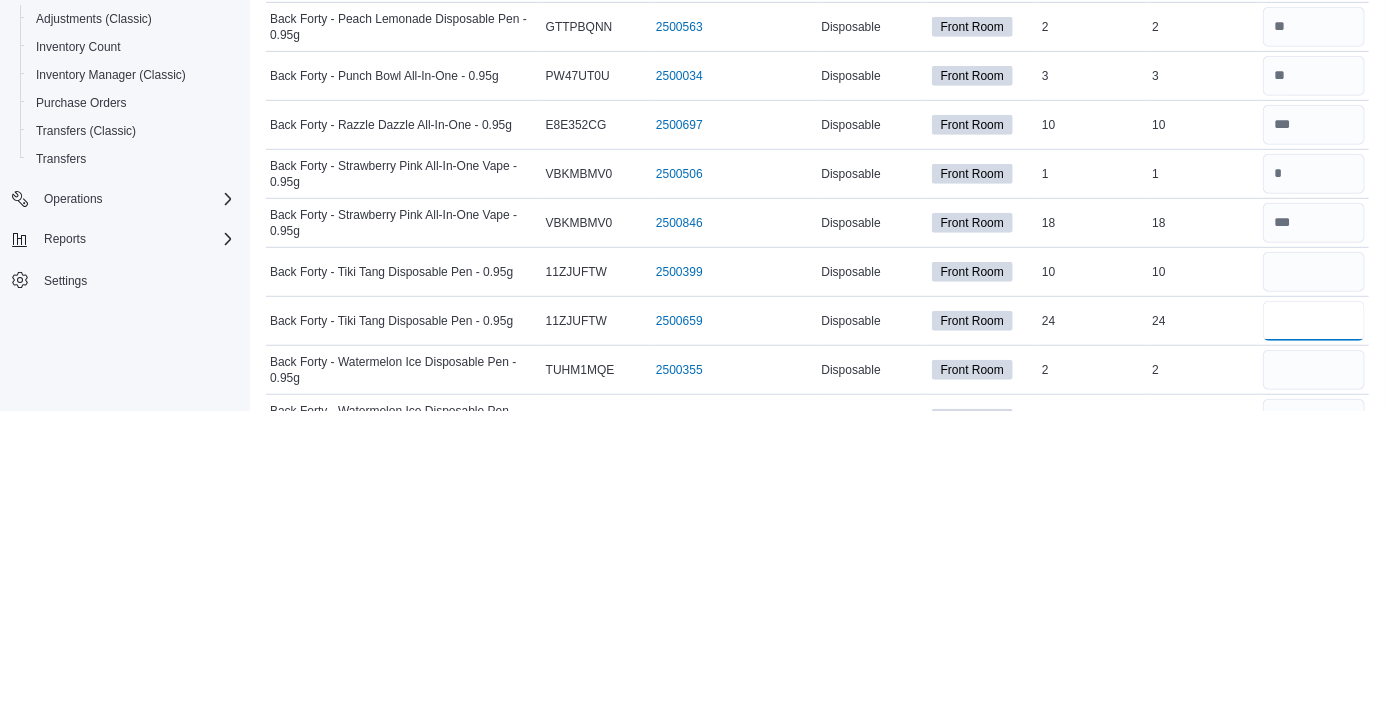click at bounding box center [1314, 626] 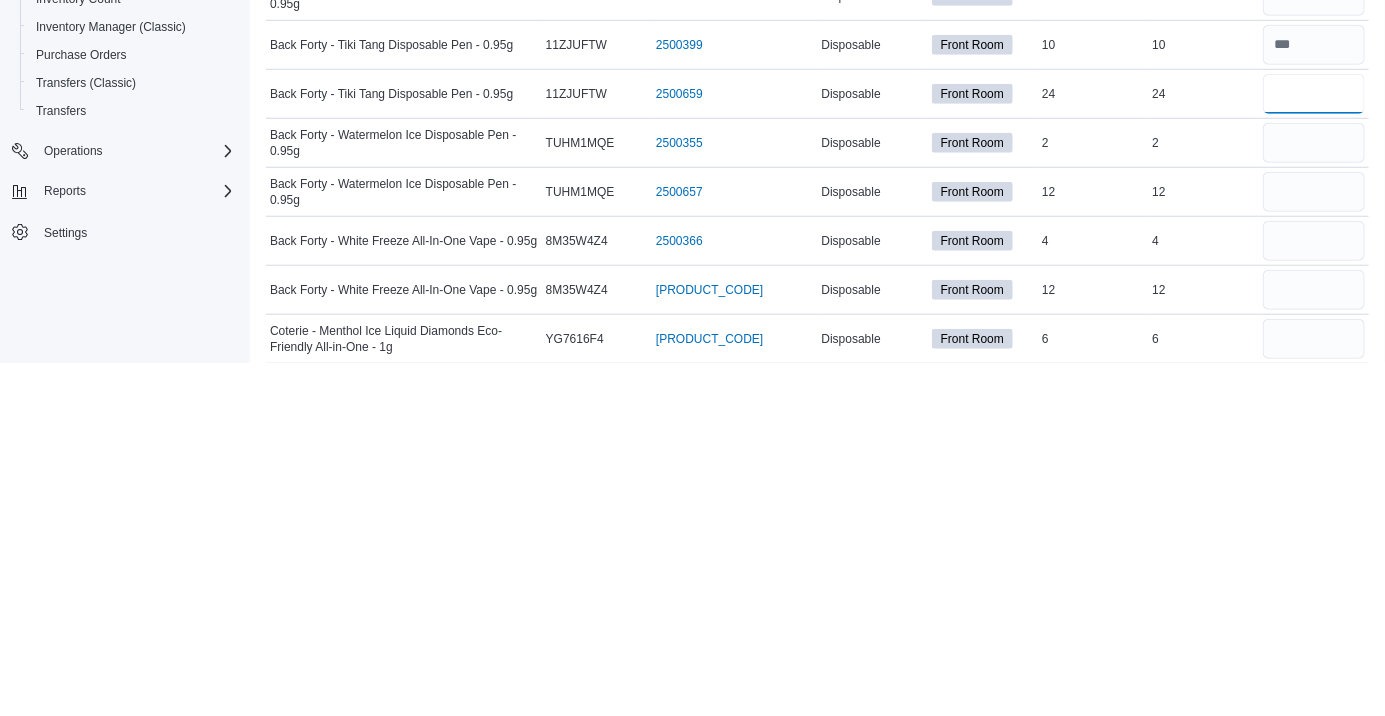 scroll, scrollTop: 314, scrollLeft: 0, axis: vertical 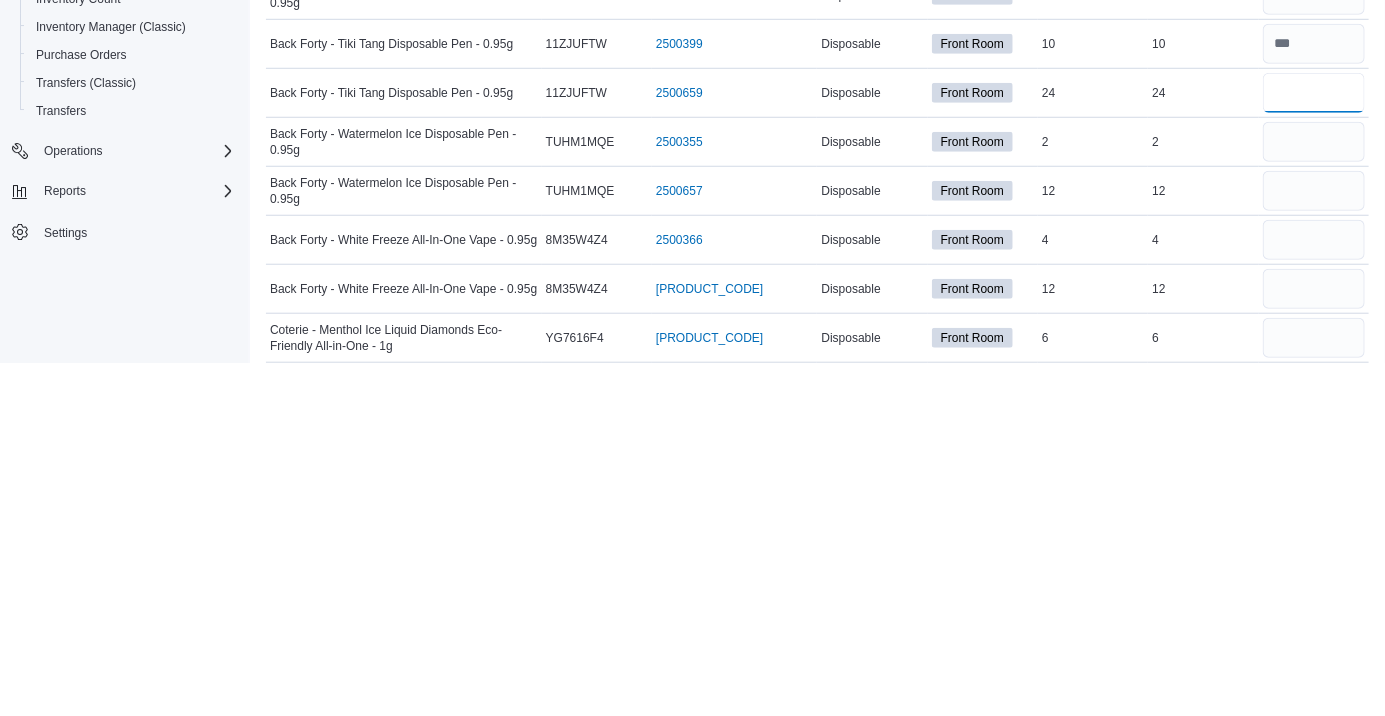 type on "**" 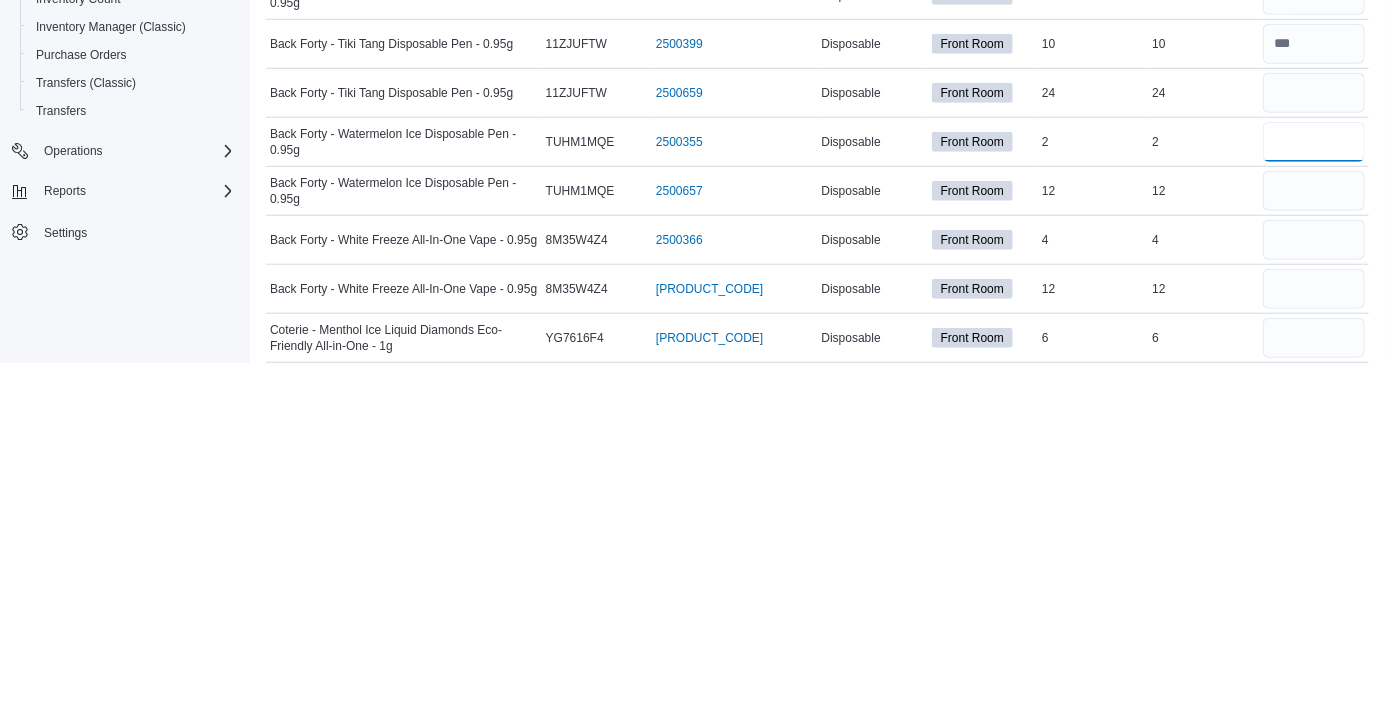 click at bounding box center [1314, 495] 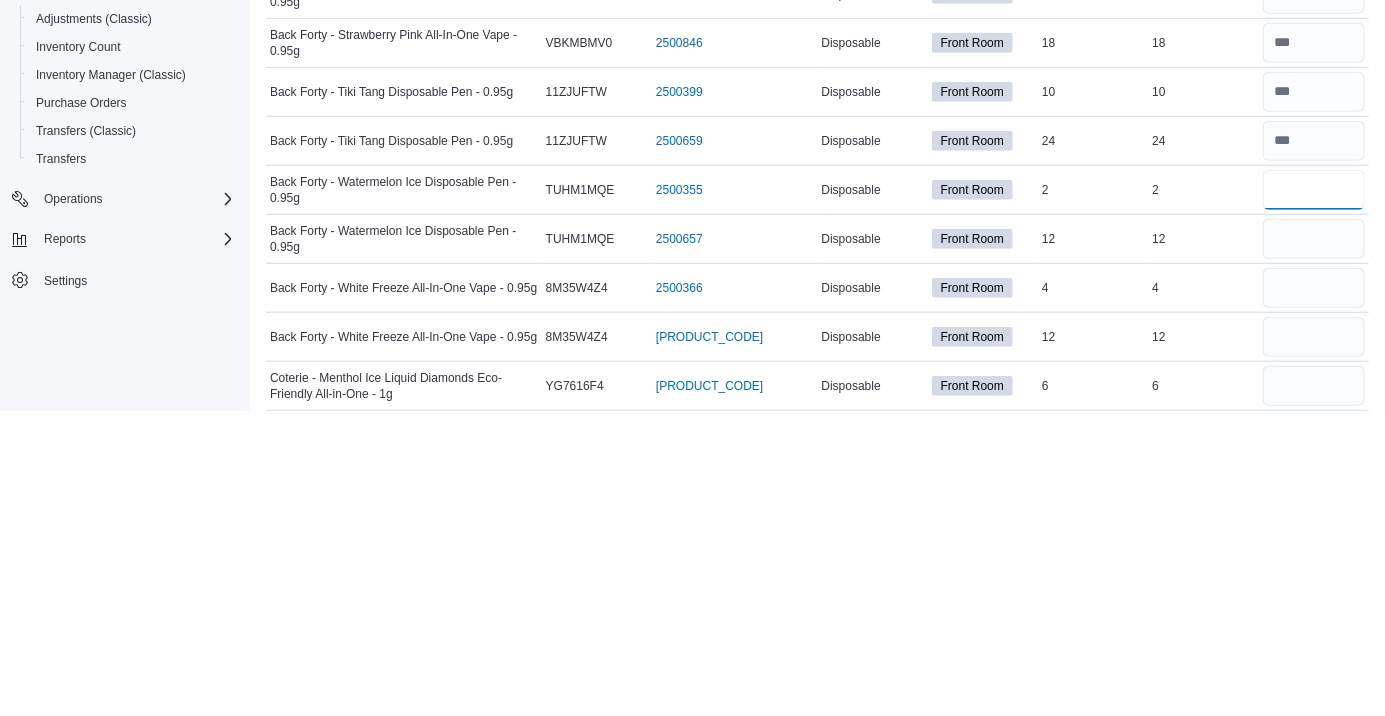 type on "*" 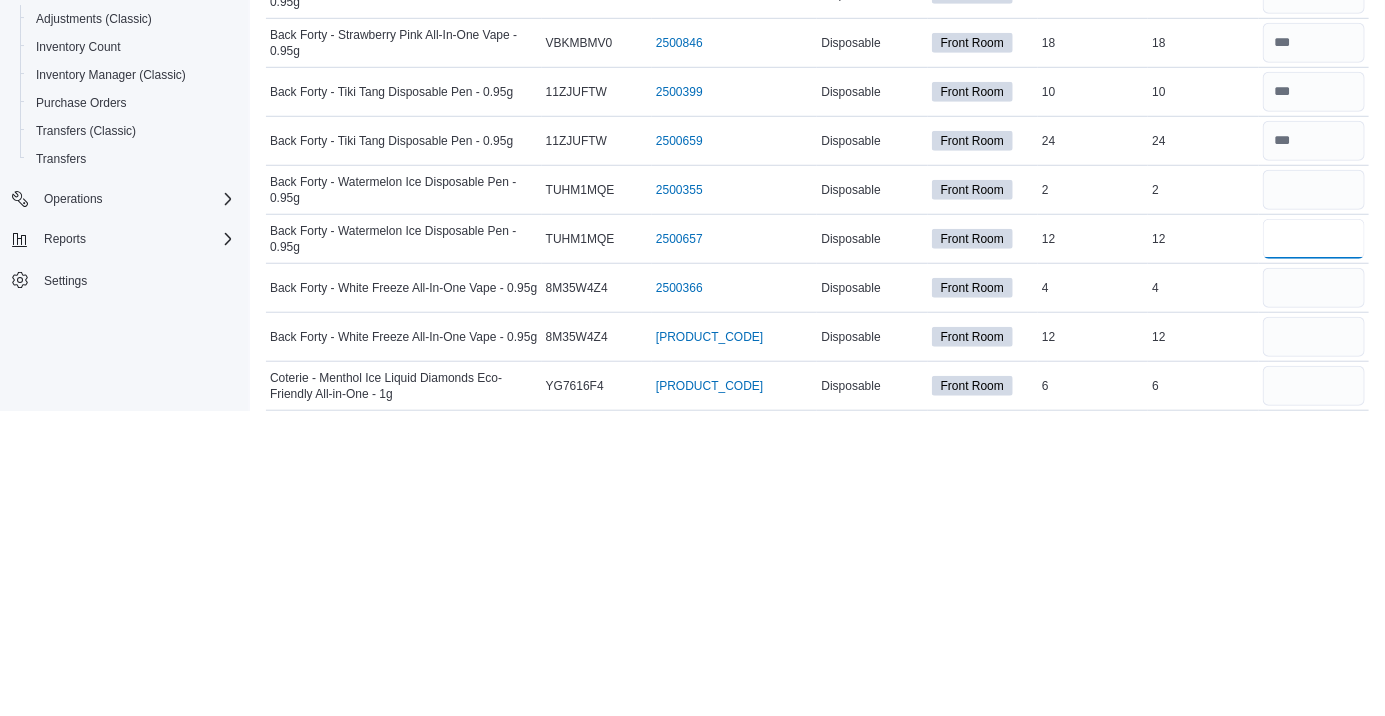 click at bounding box center [1314, 544] 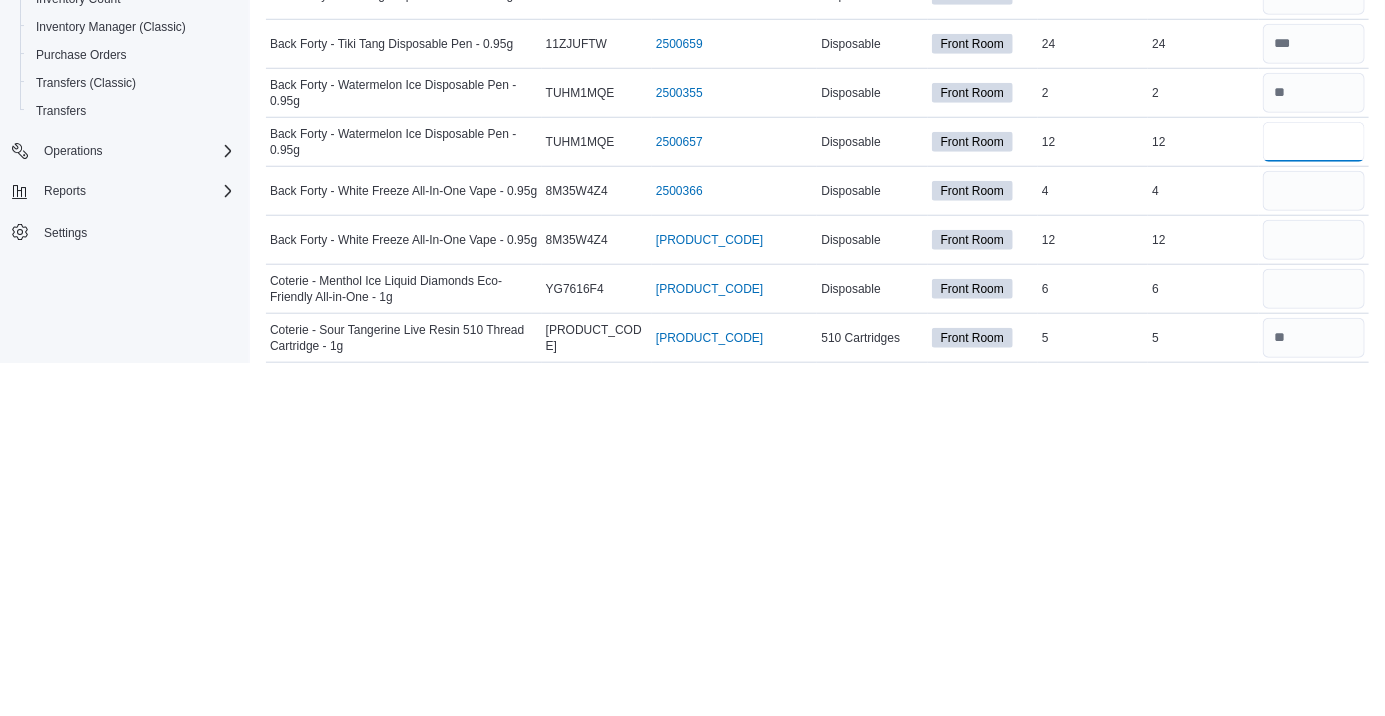 scroll, scrollTop: 365, scrollLeft: 0, axis: vertical 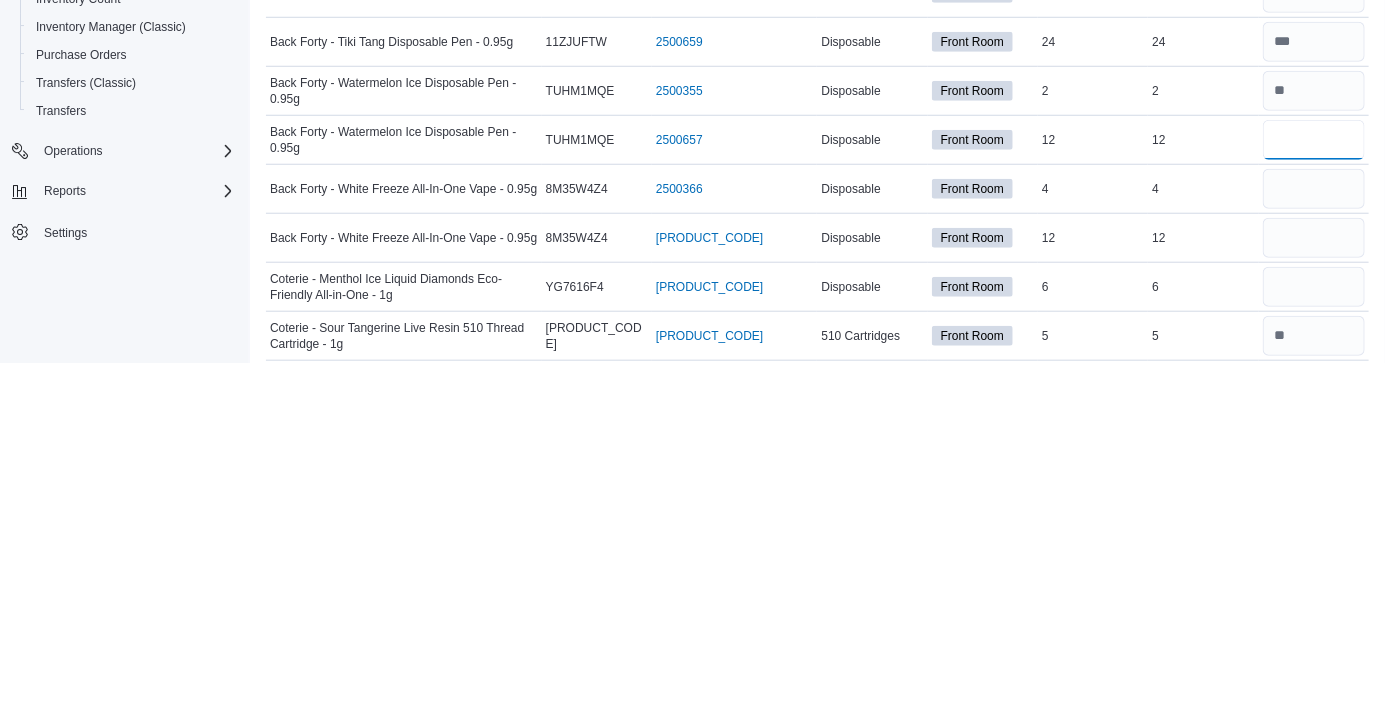 type on "**" 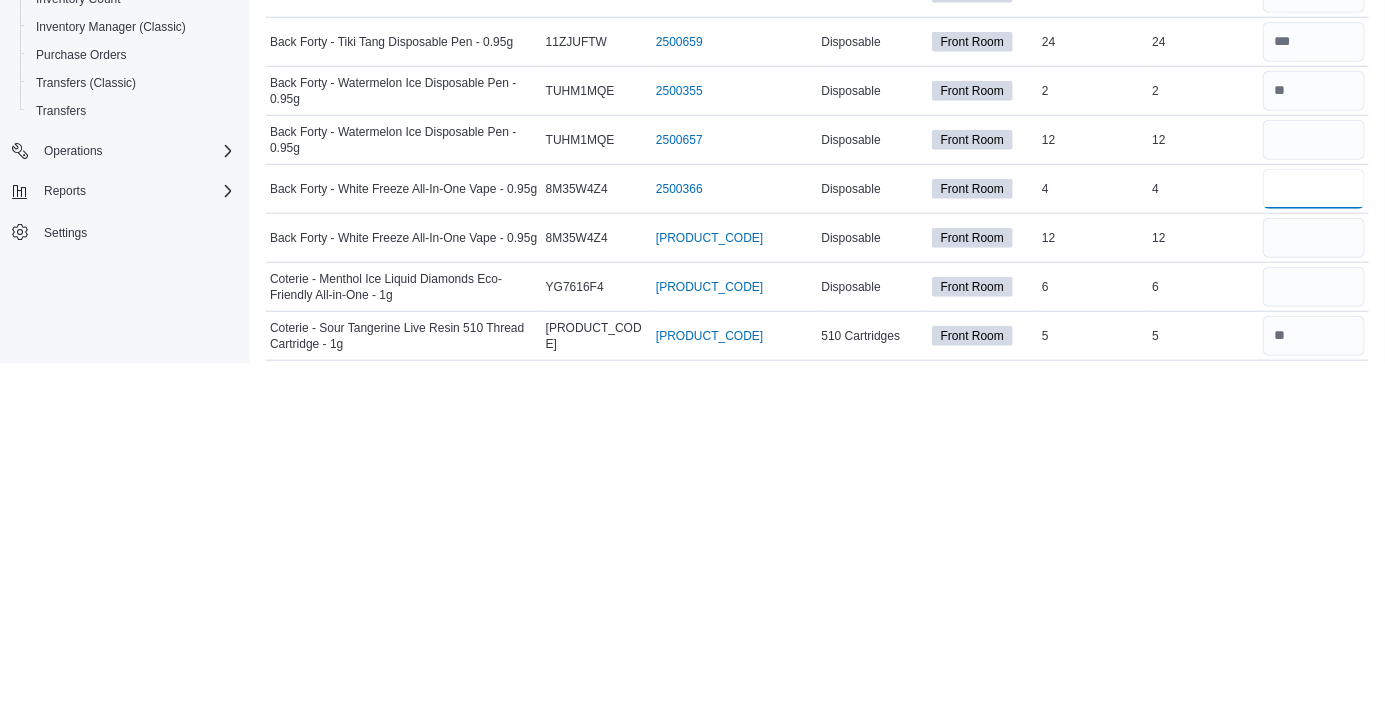 click at bounding box center (1314, 542) 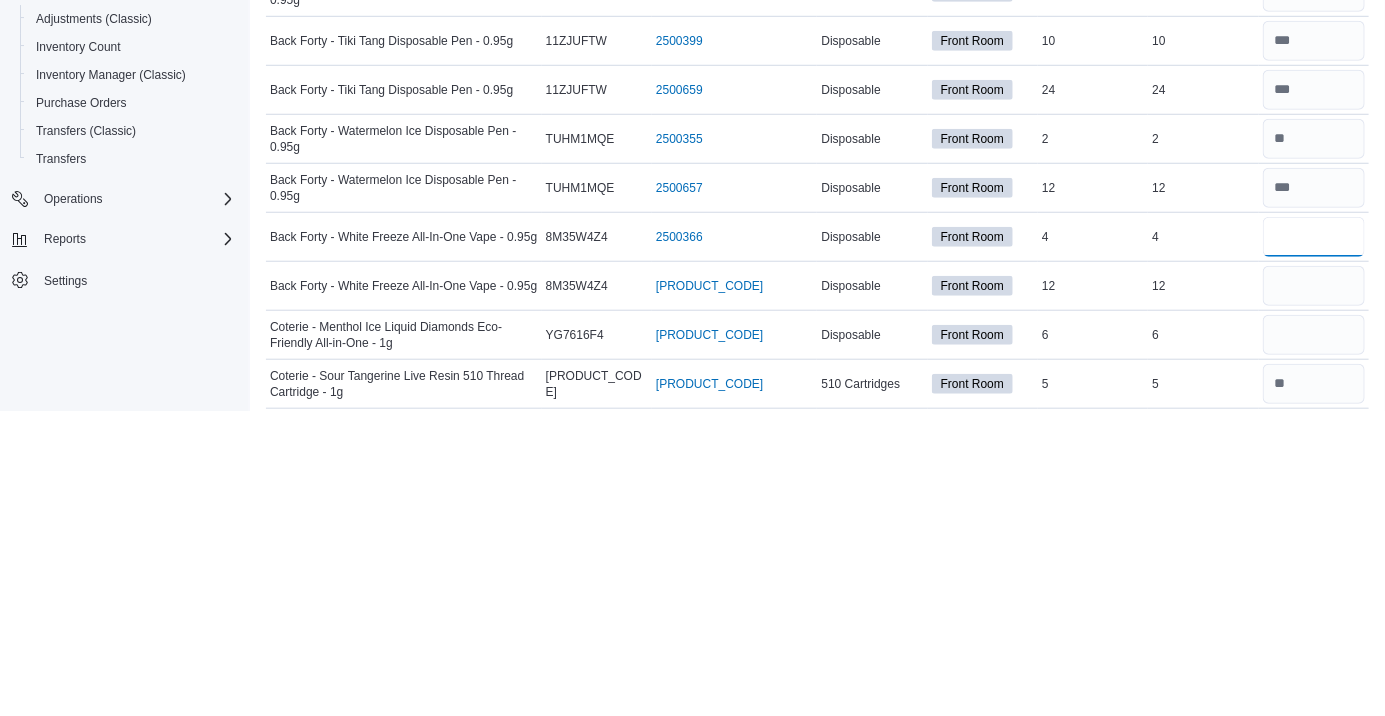 type on "*" 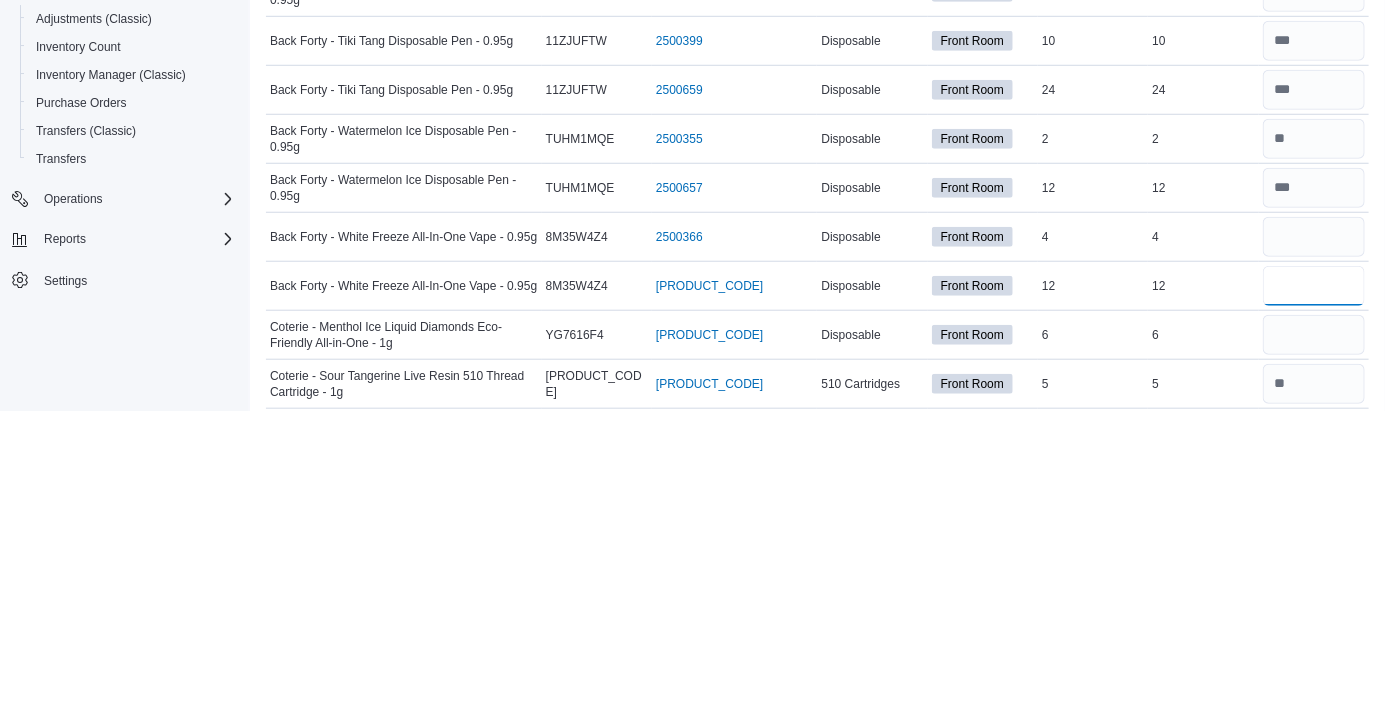 click at bounding box center [1314, 591] 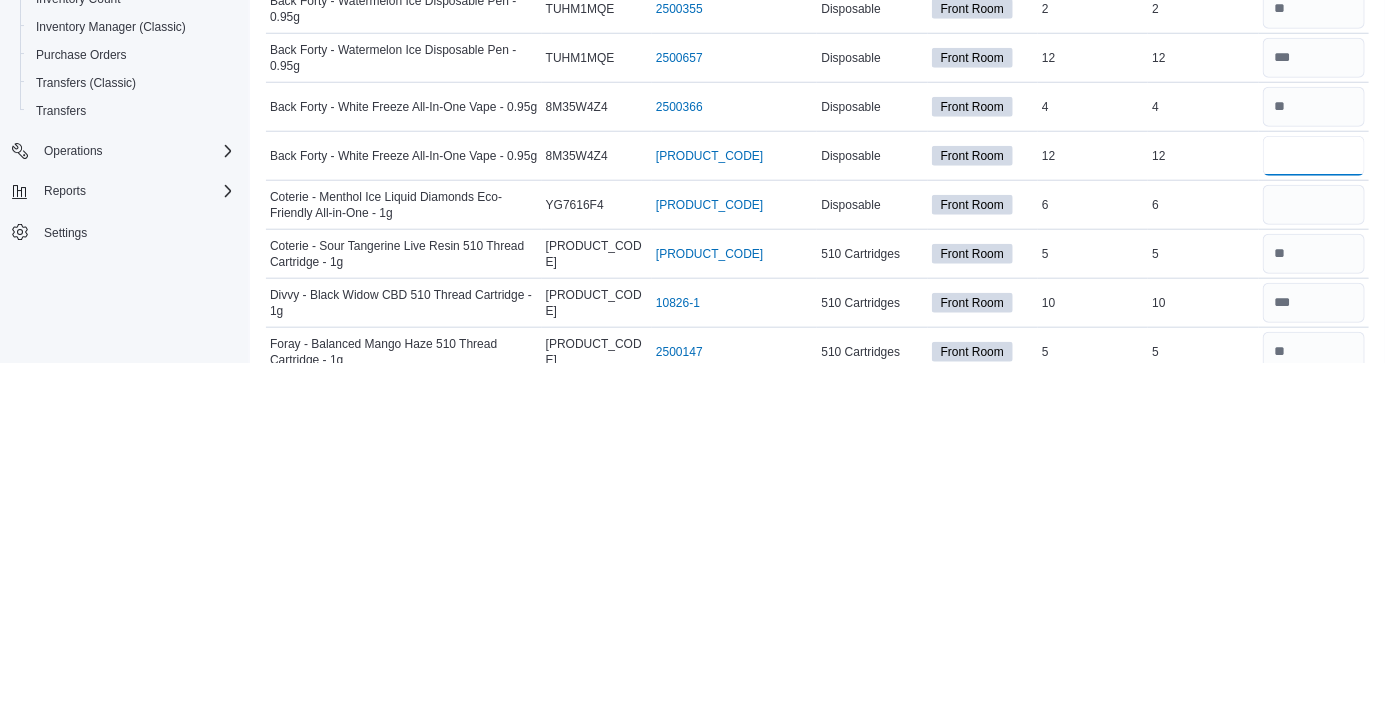 scroll, scrollTop: 451, scrollLeft: 0, axis: vertical 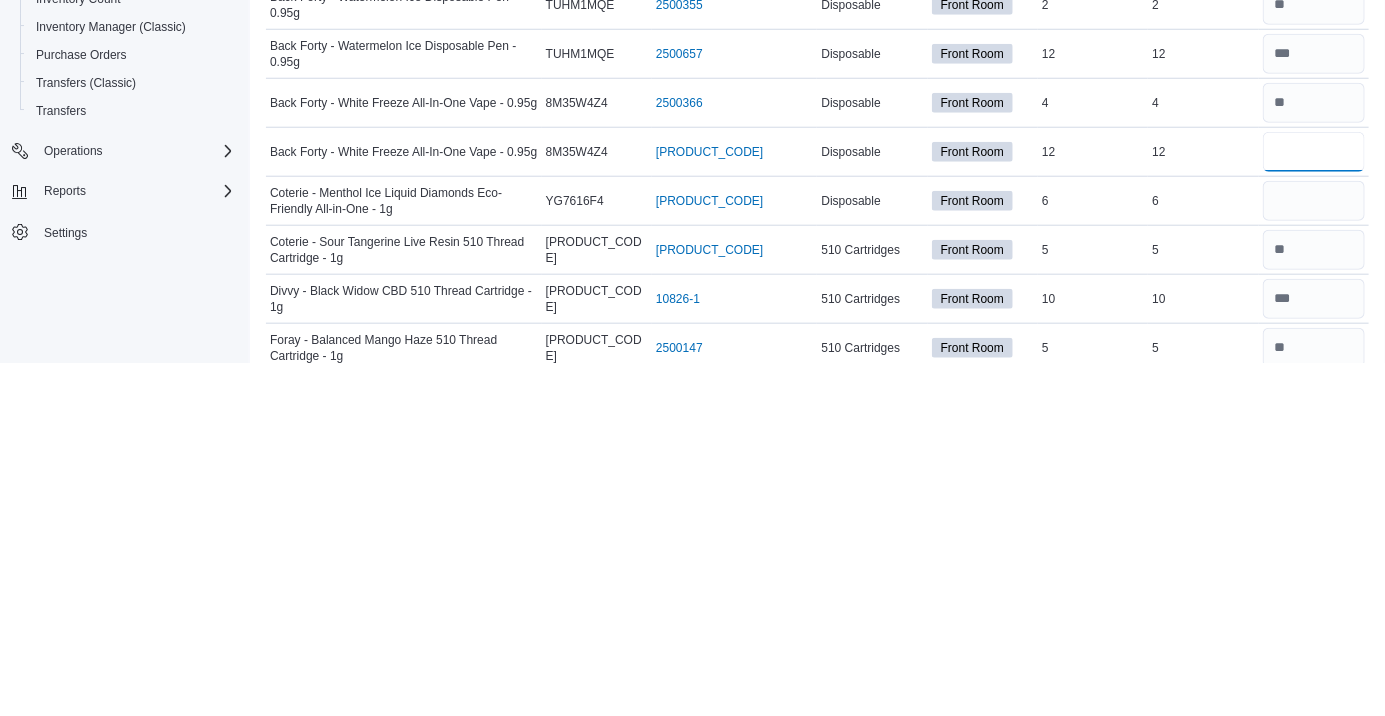 type on "**" 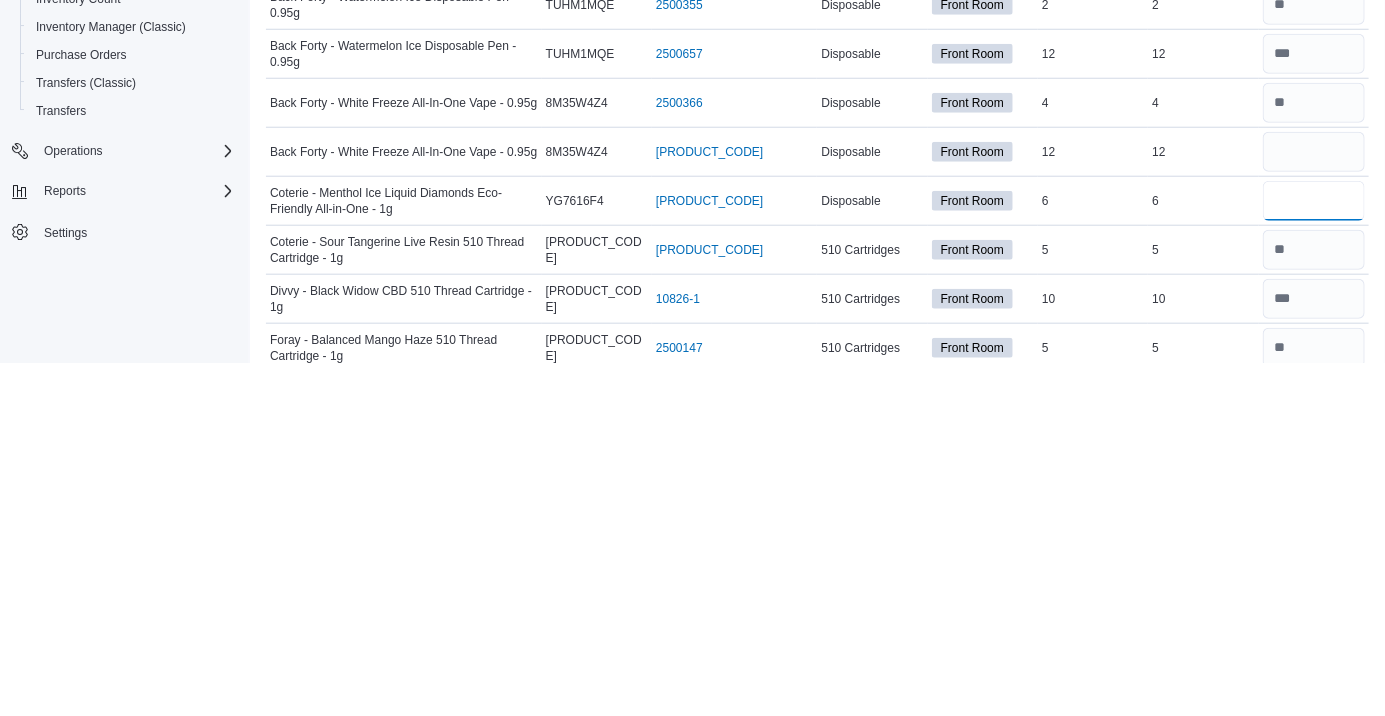 click at bounding box center [1314, 554] 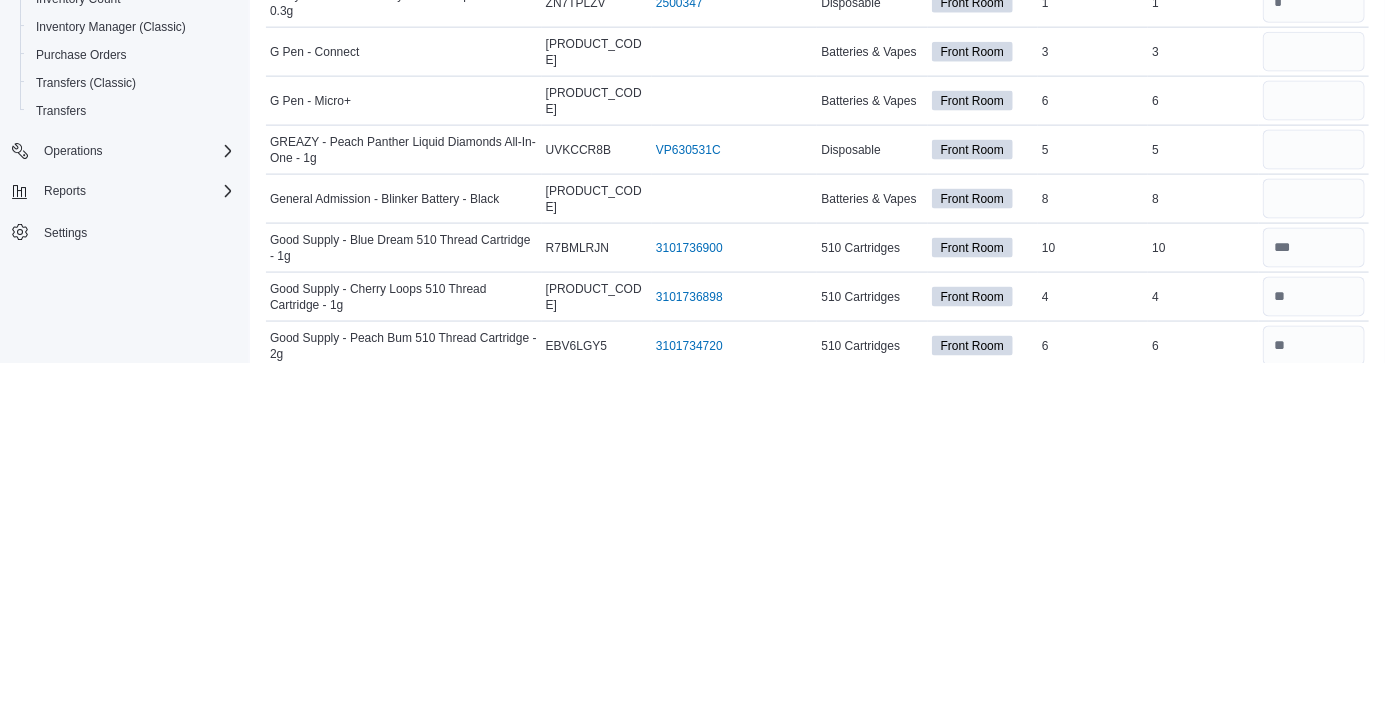 scroll, scrollTop: 860, scrollLeft: 0, axis: vertical 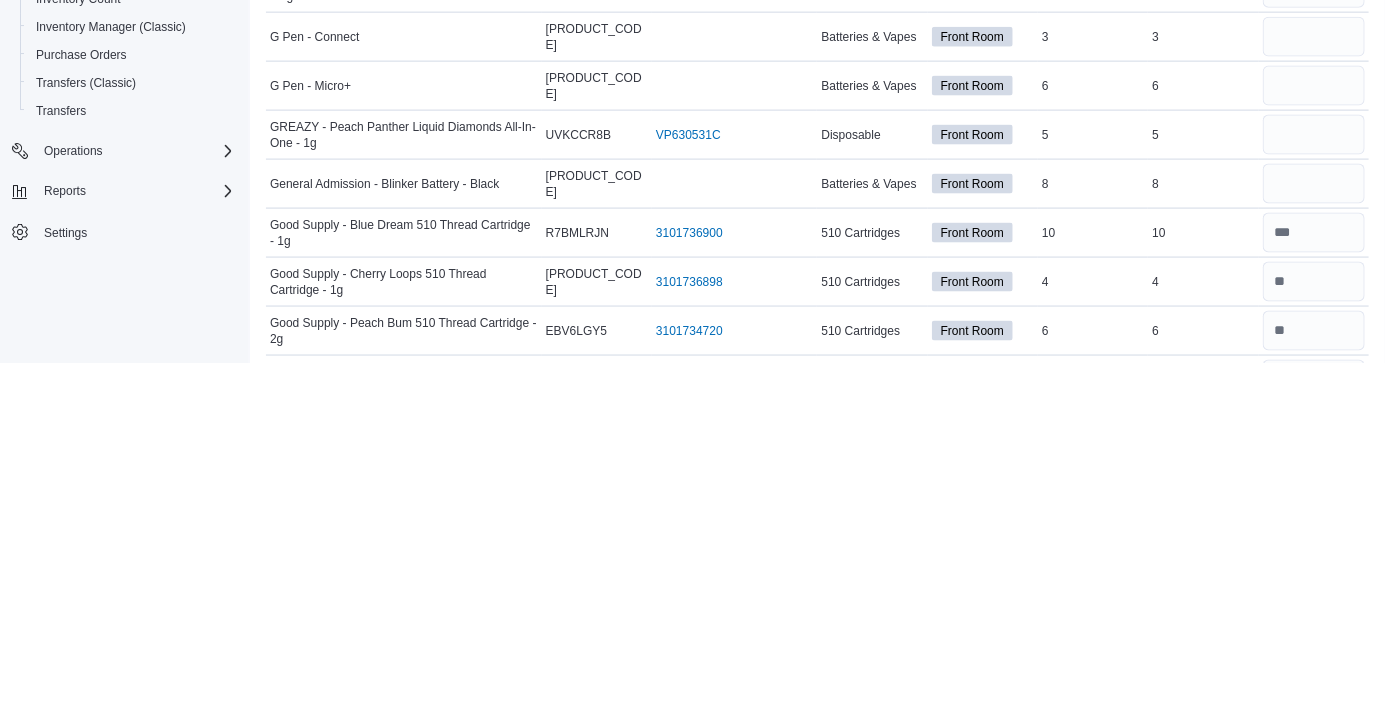 type on "*" 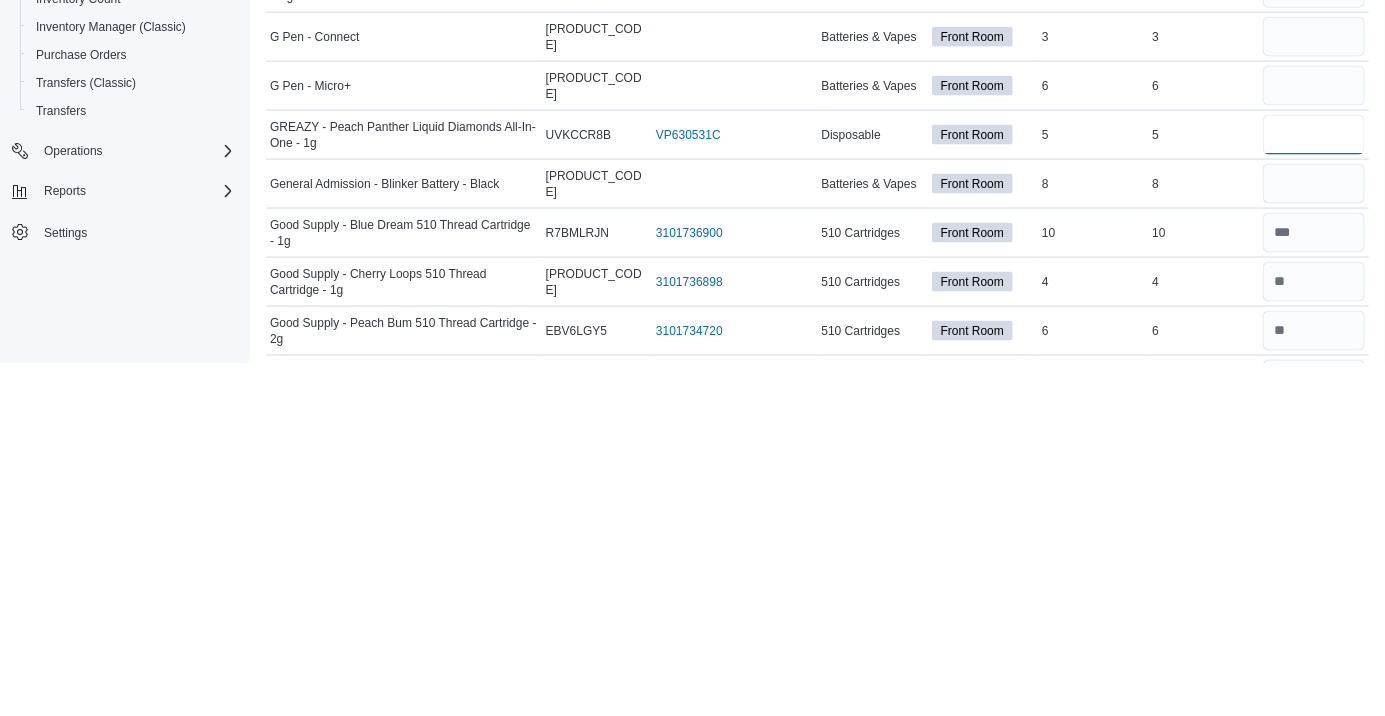 click at bounding box center (1314, 488) 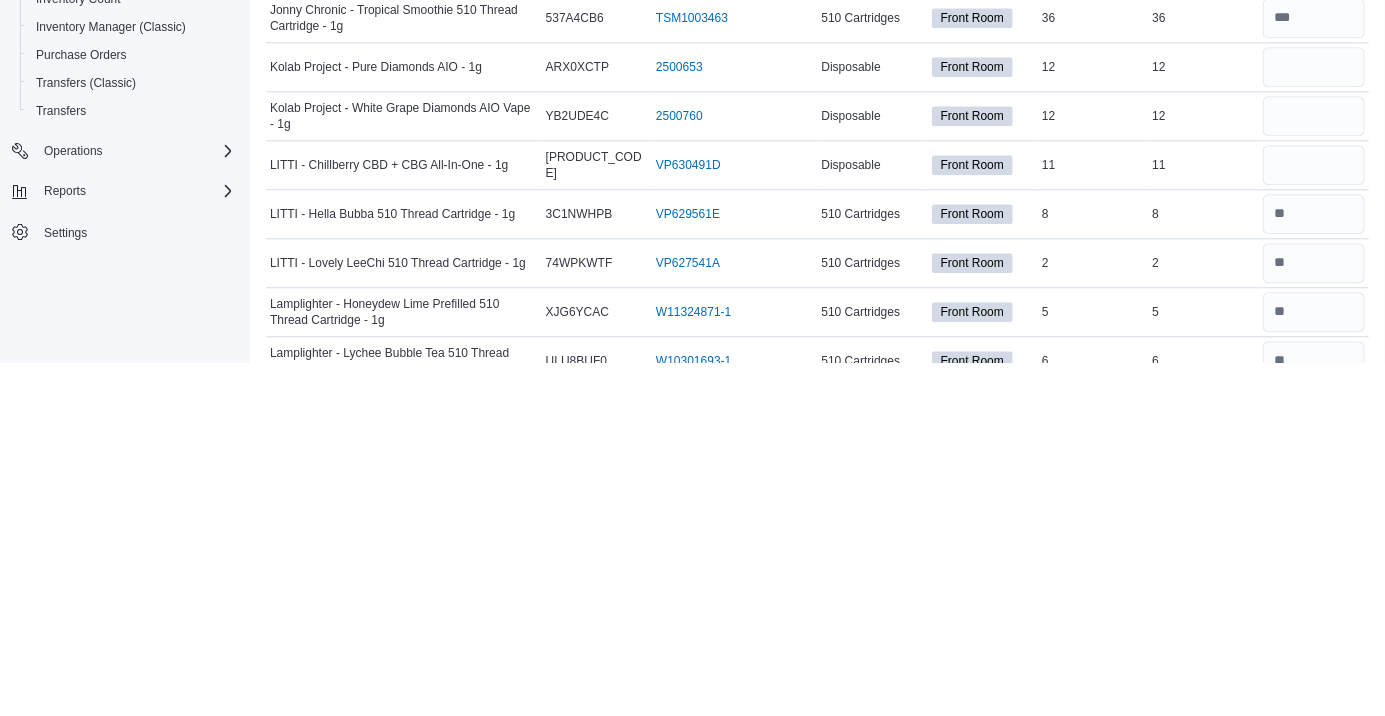 scroll, scrollTop: 1825, scrollLeft: 0, axis: vertical 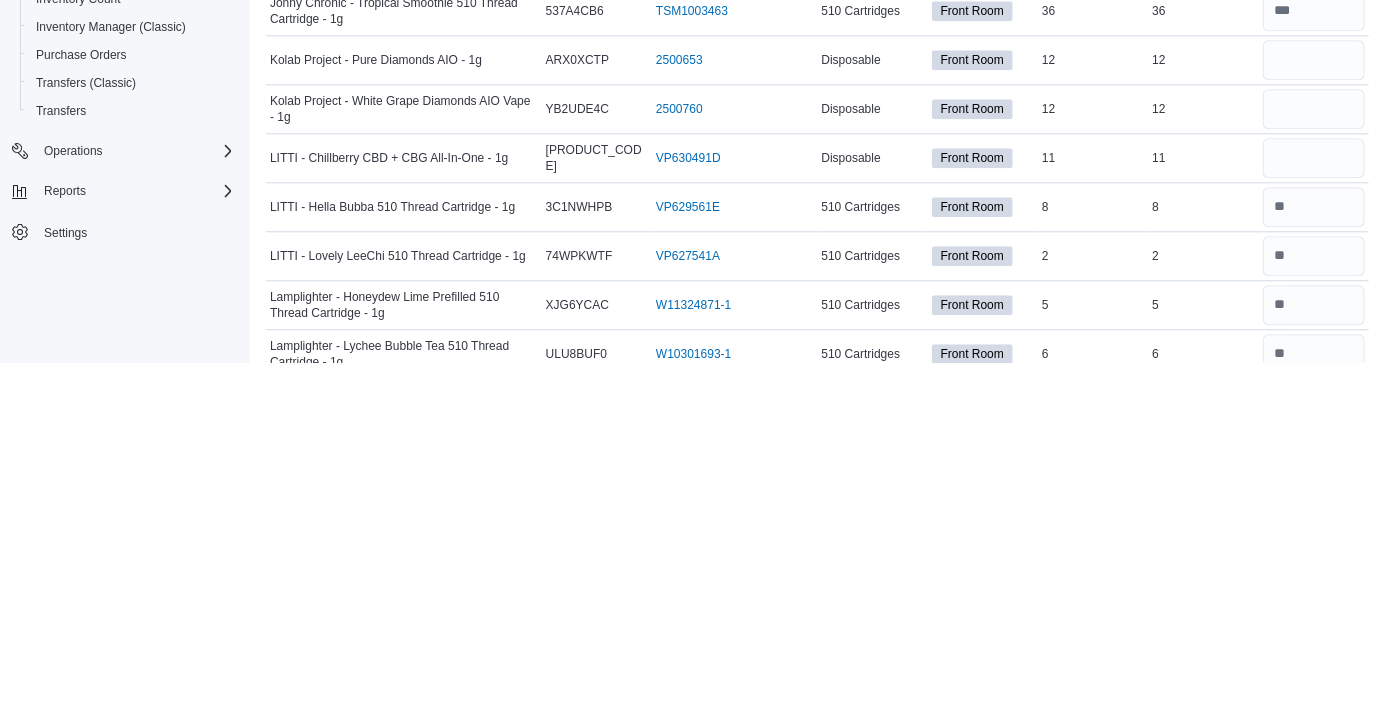 type on "*" 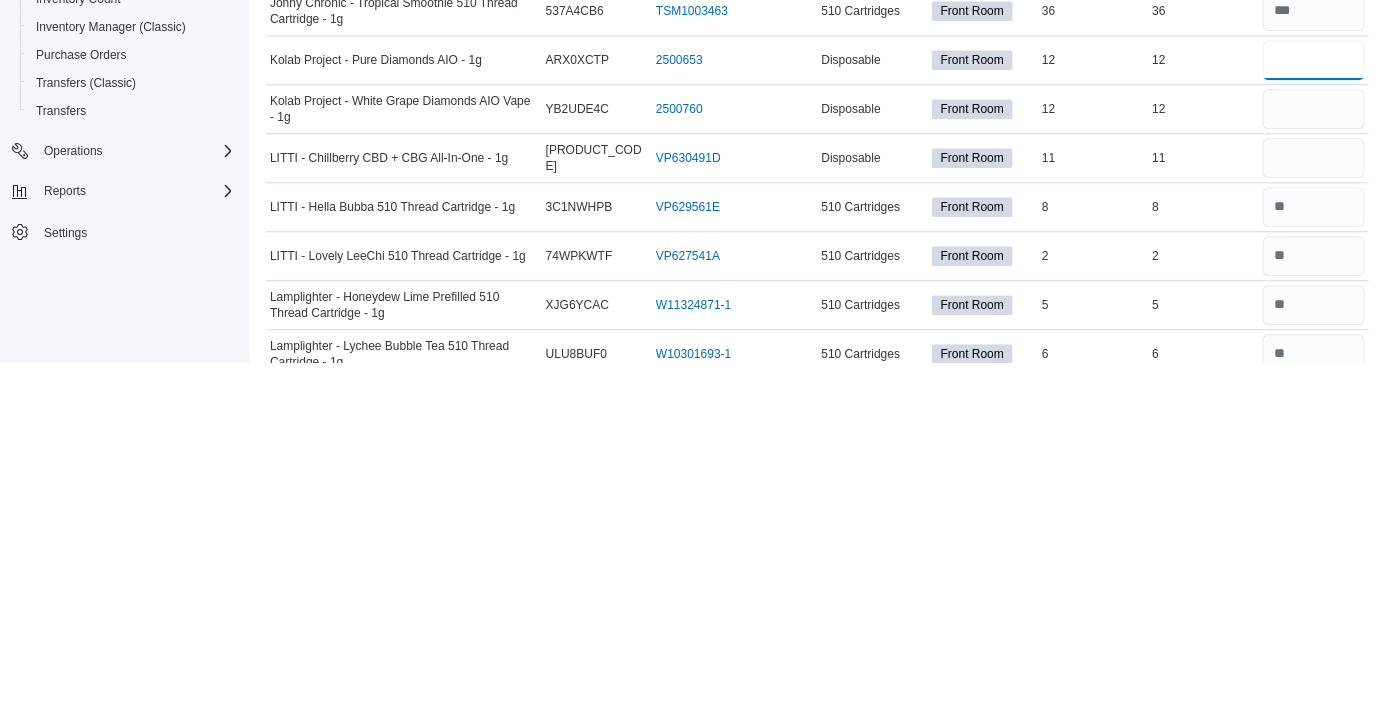 click at bounding box center (1314, 413) 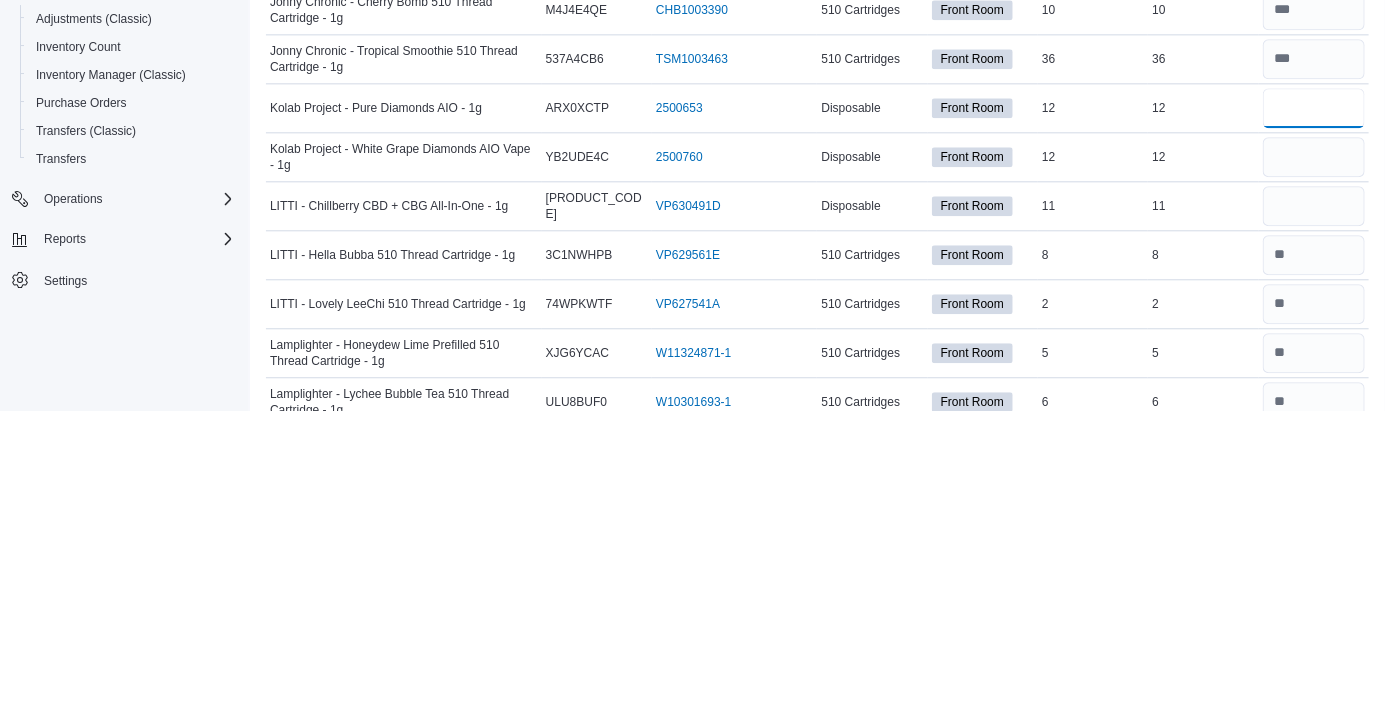 type on "**" 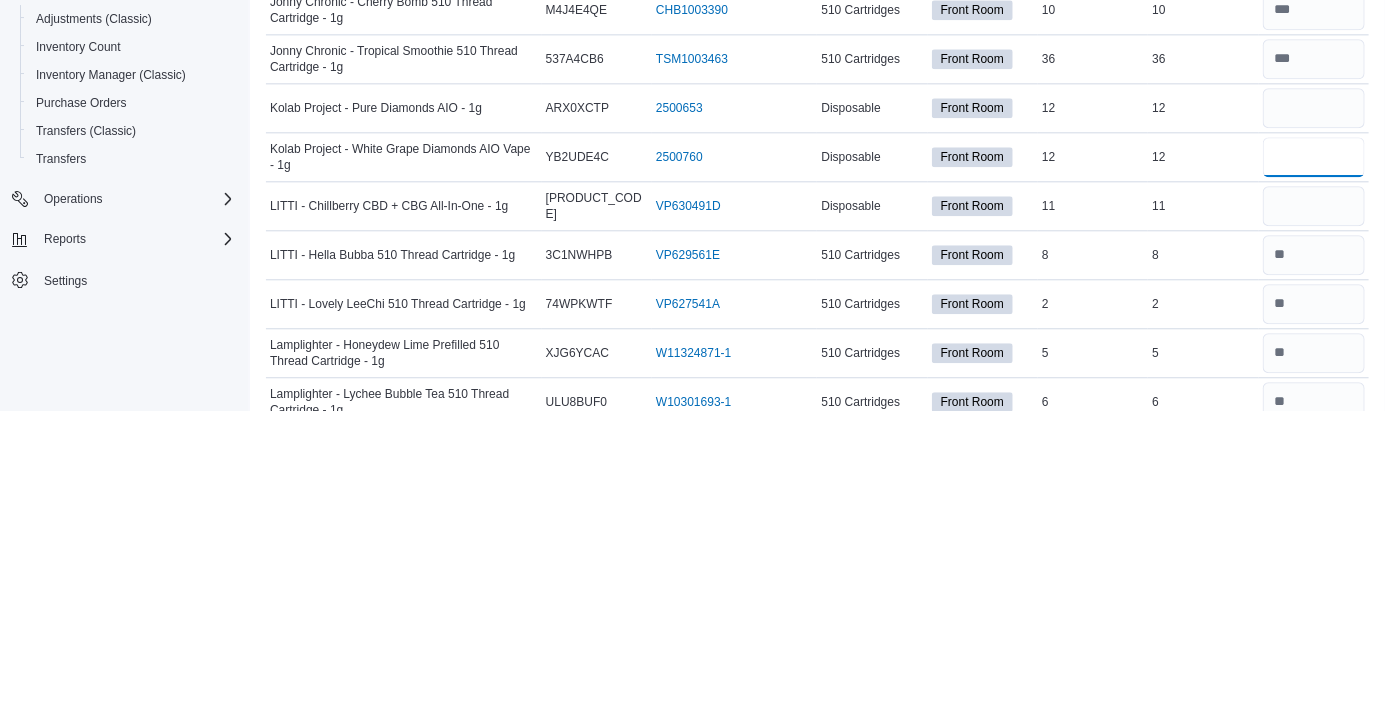 click at bounding box center (1314, 462) 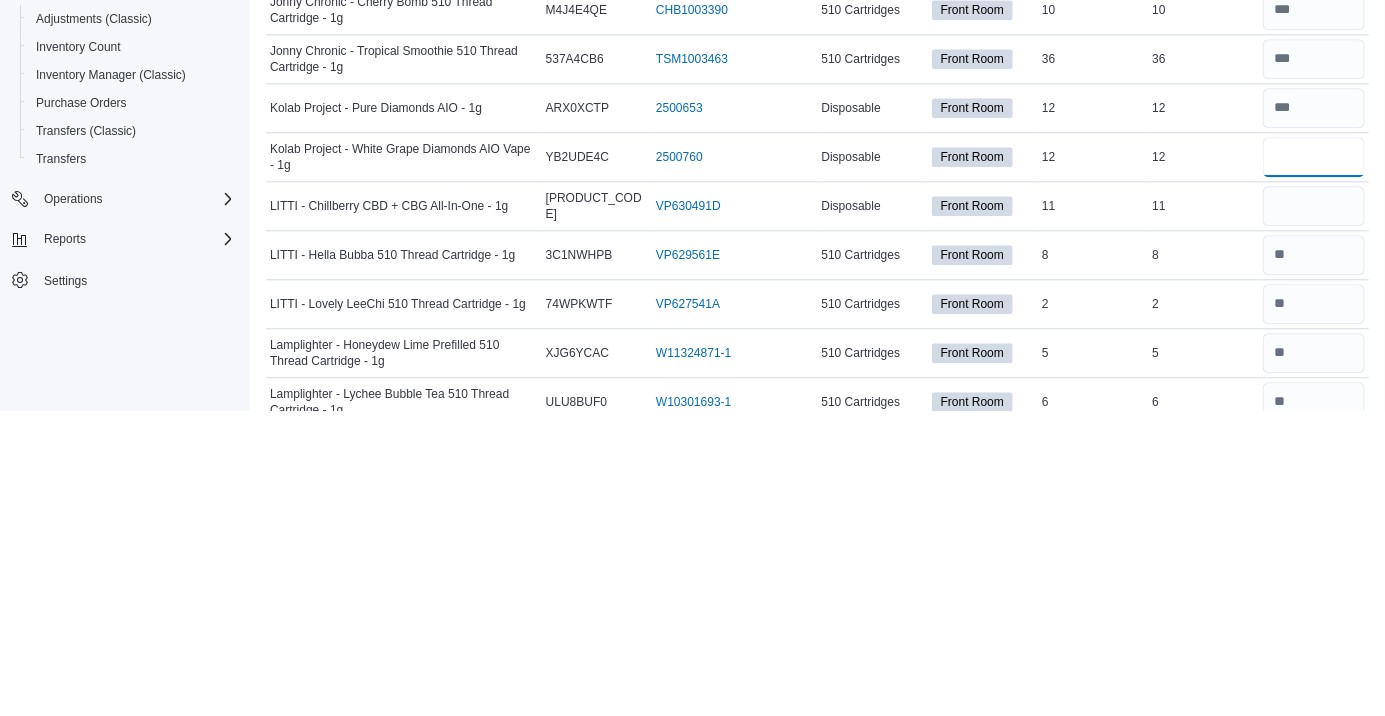 type on "**" 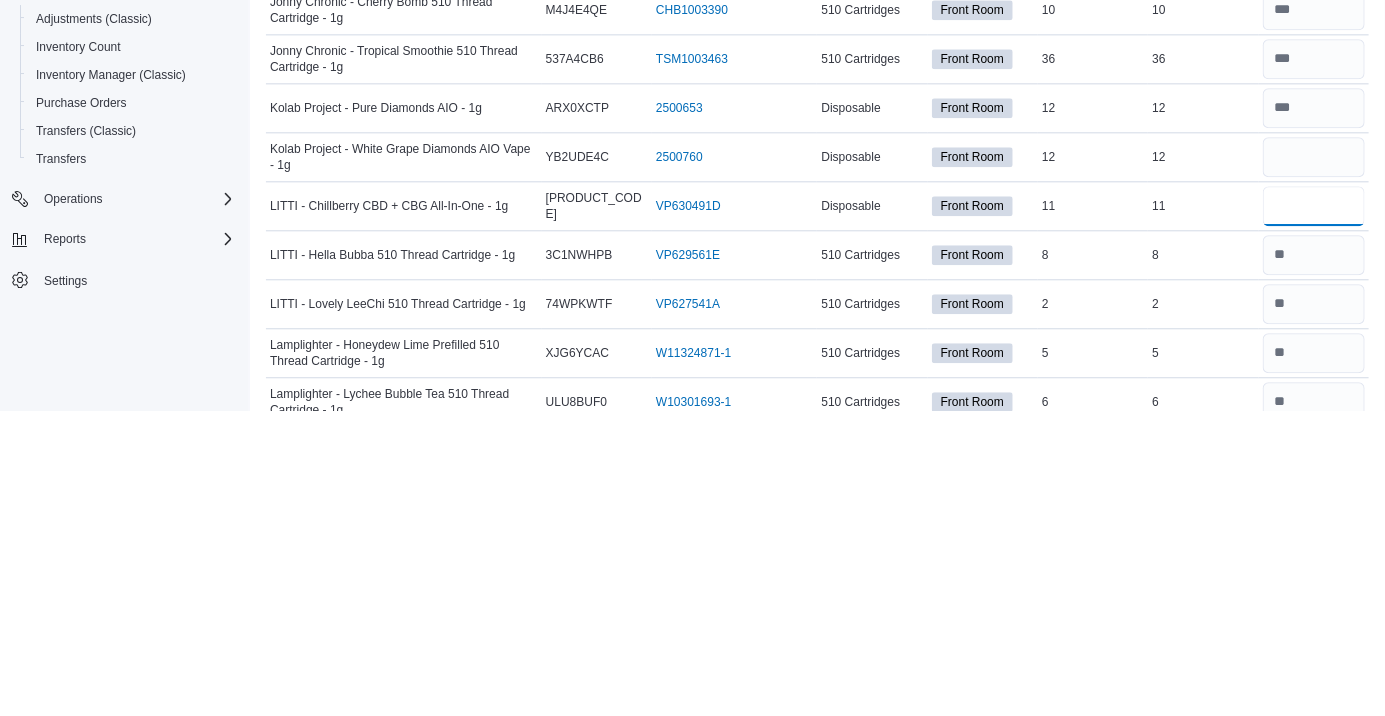 click at bounding box center (1314, 511) 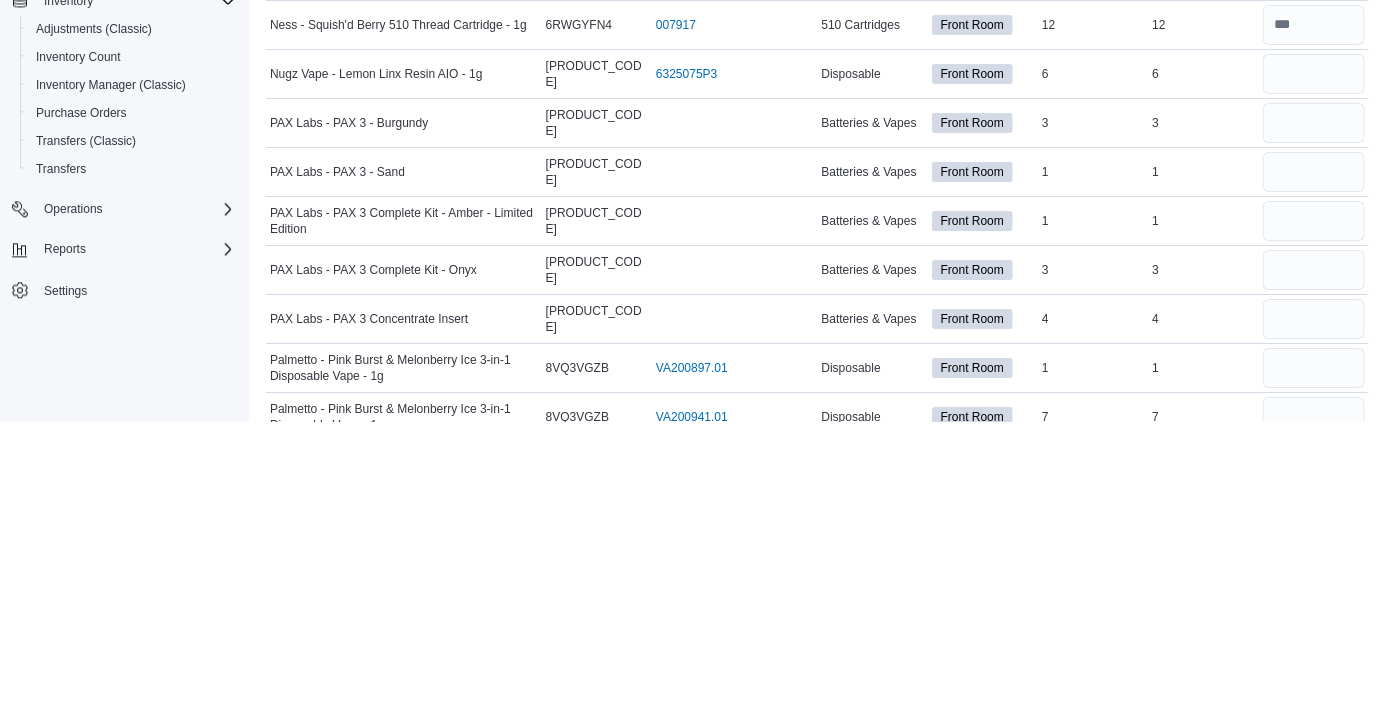 scroll, scrollTop: 2800, scrollLeft: 0, axis: vertical 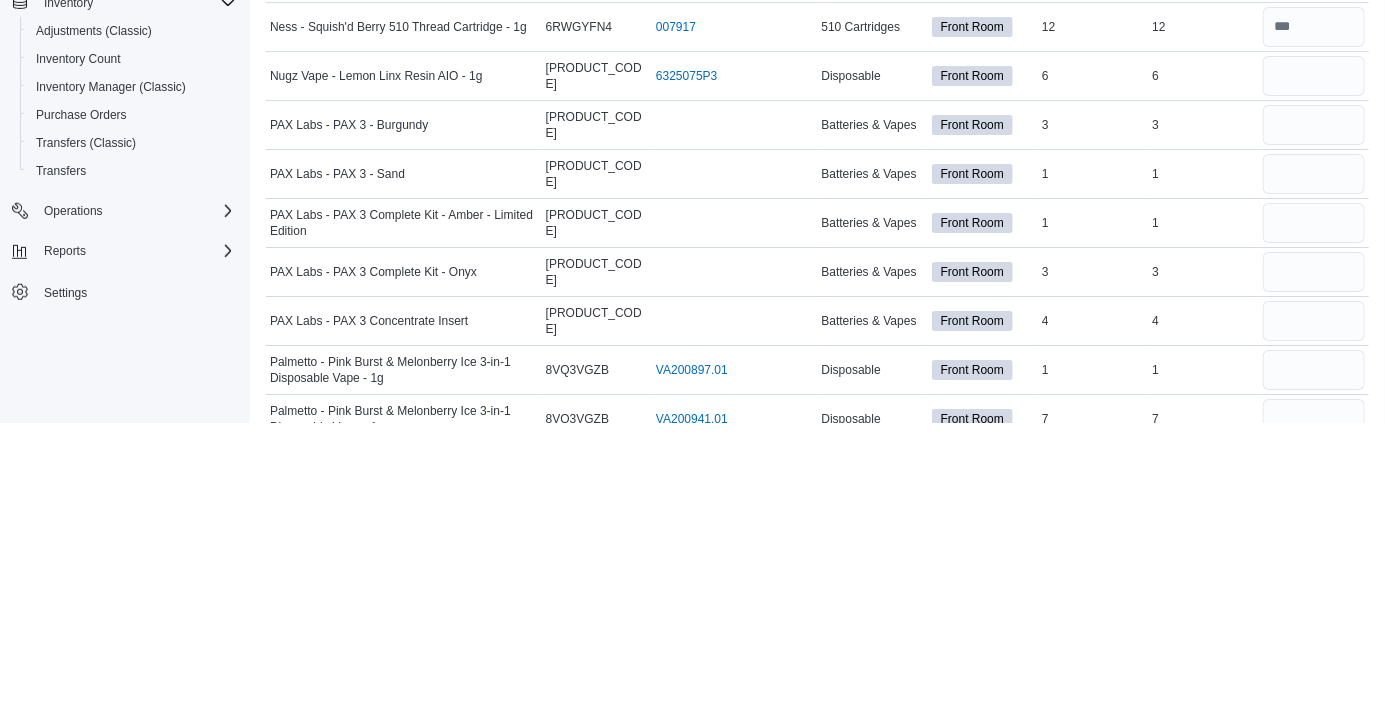 type on "**" 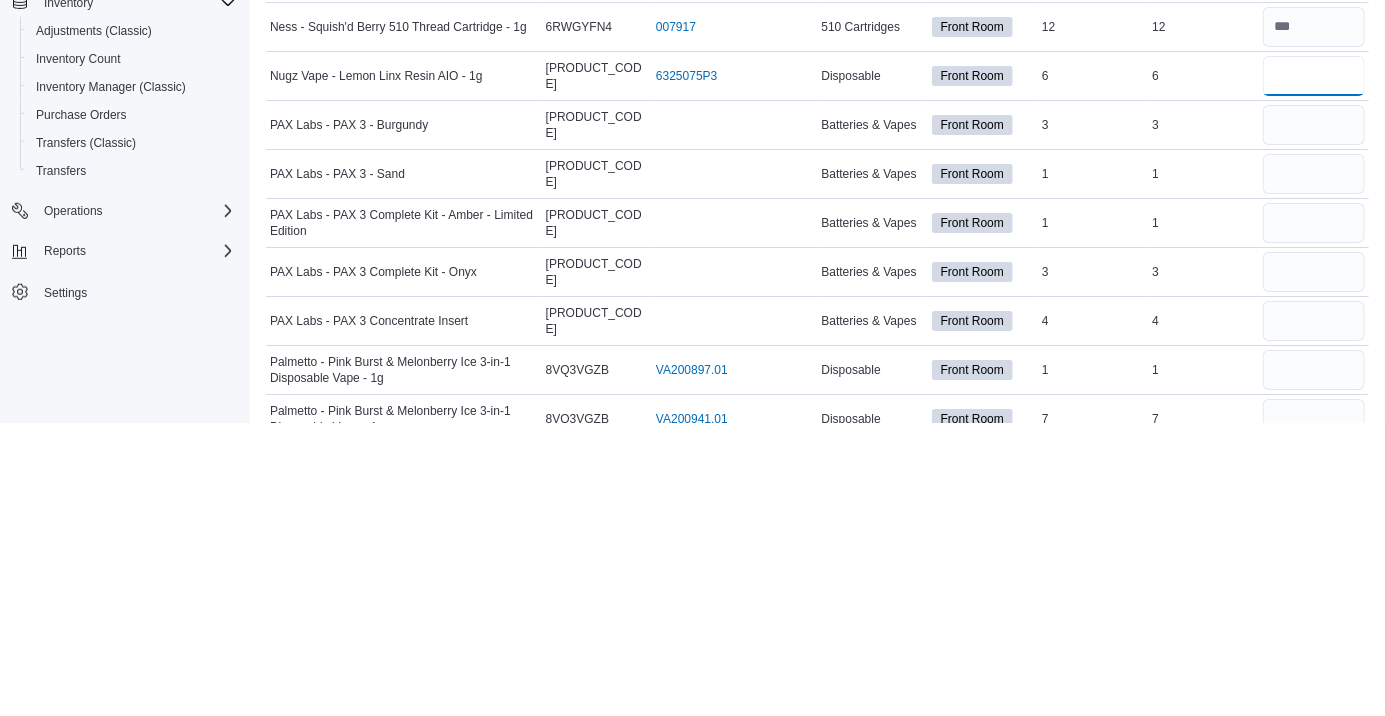 click at bounding box center (1314, 369) 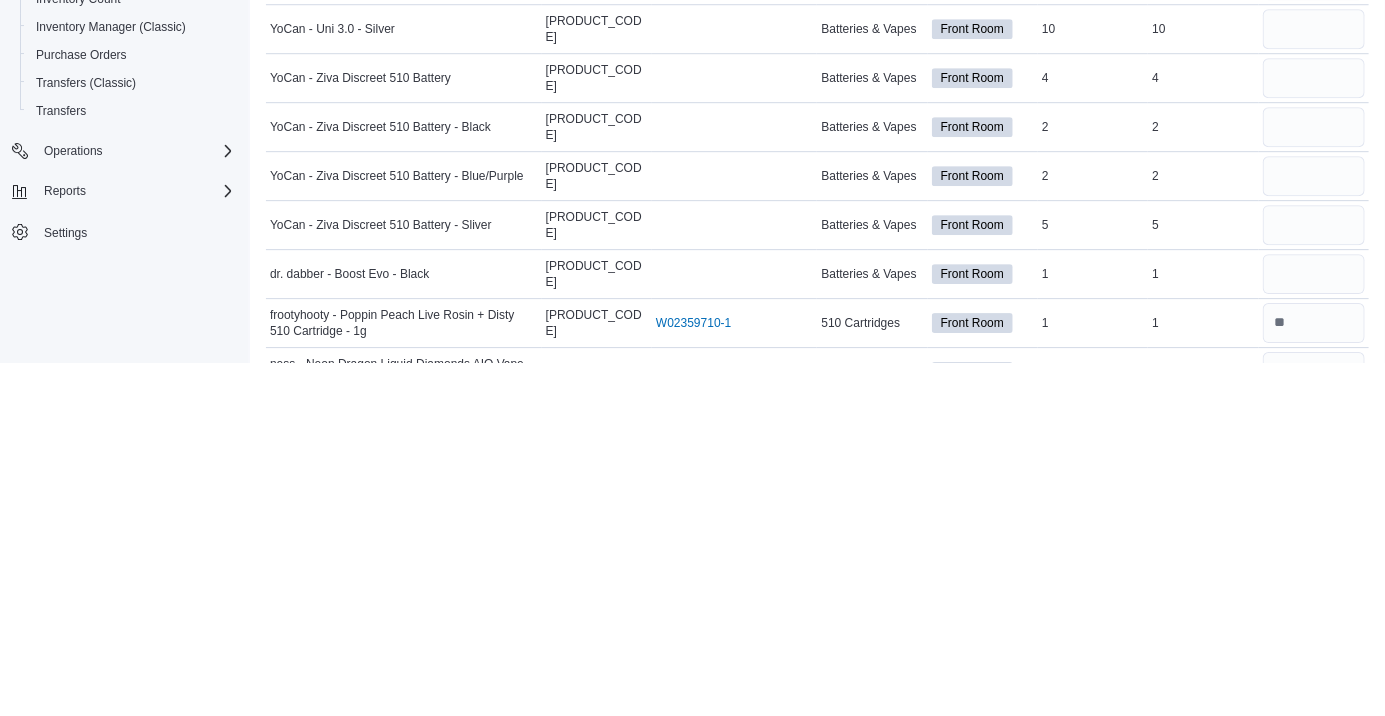 scroll, scrollTop: 5774, scrollLeft: 0, axis: vertical 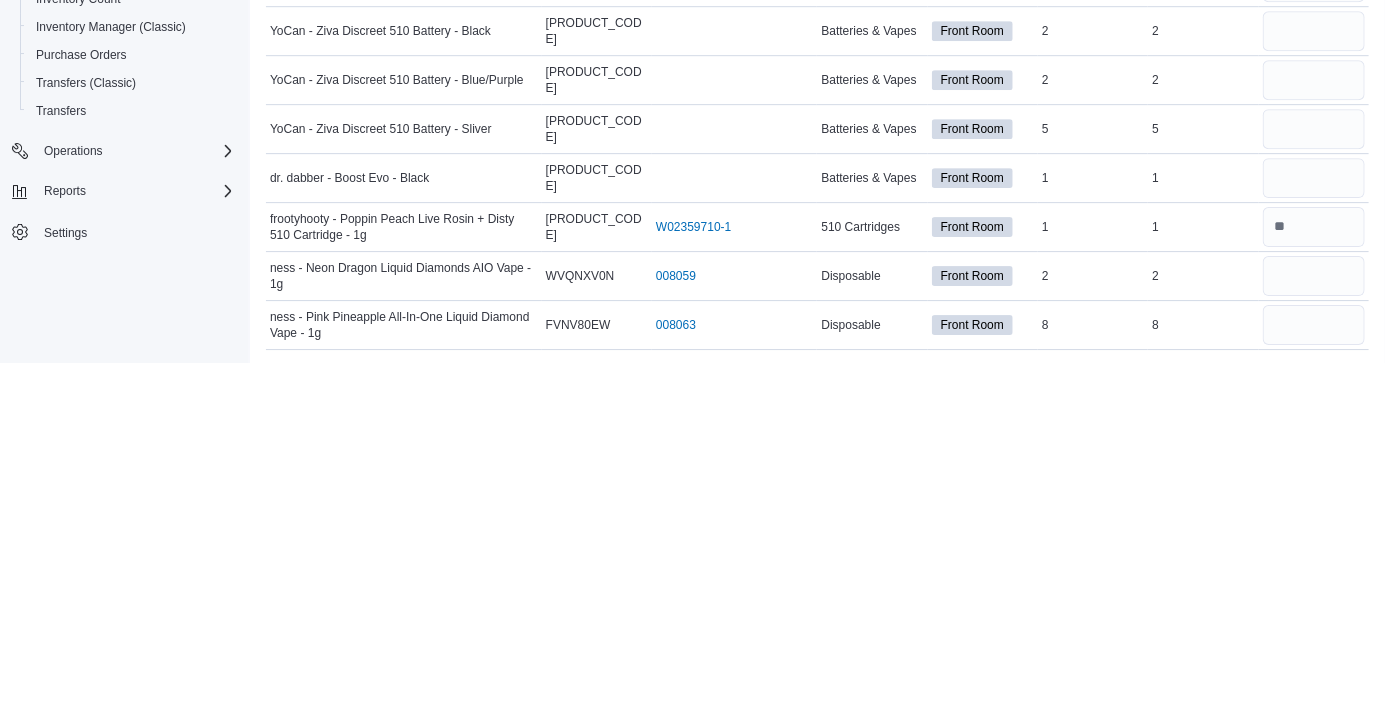 type on "*" 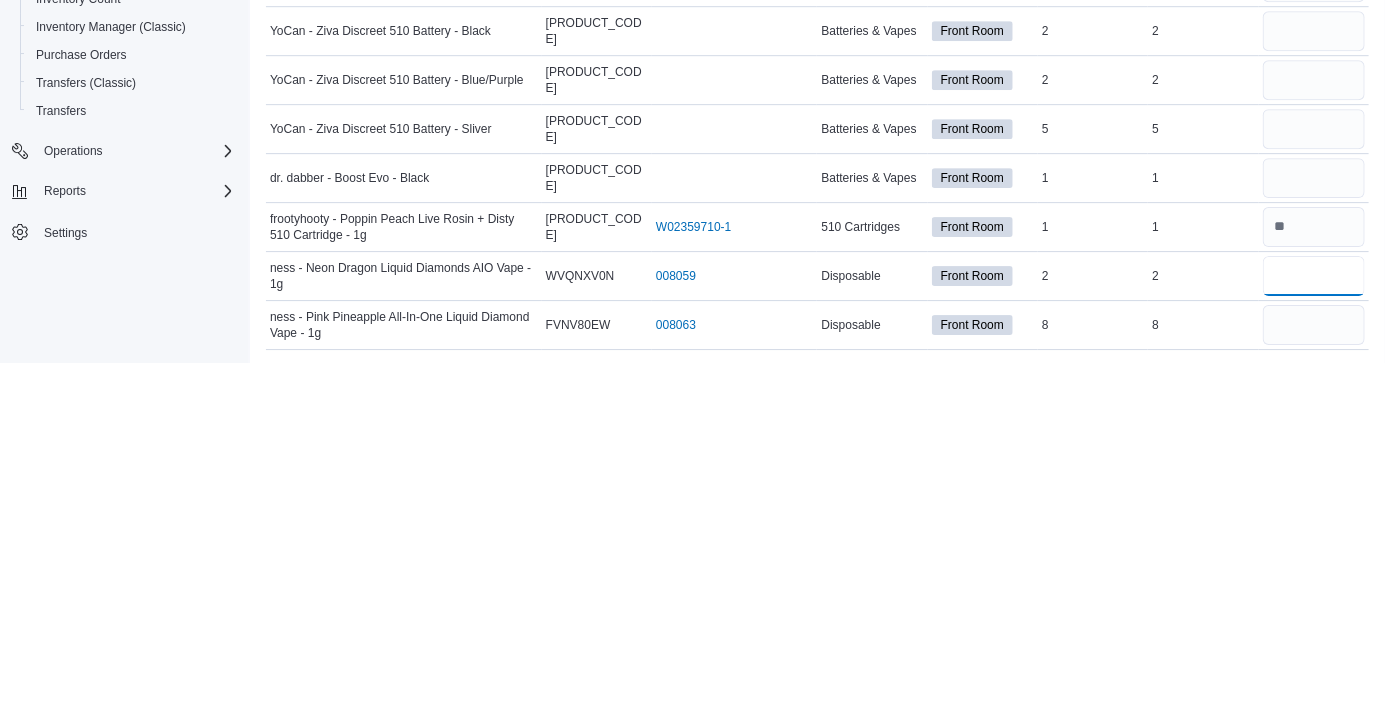 click at bounding box center [1314, 629] 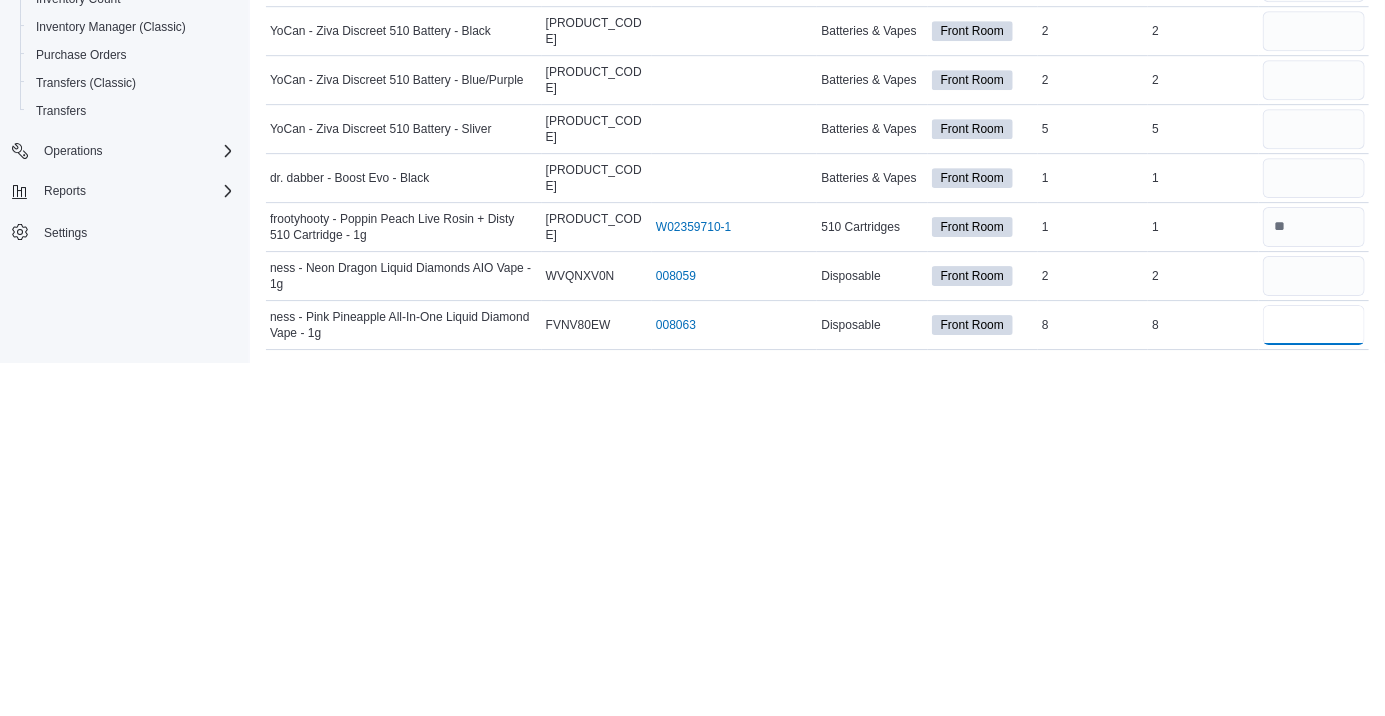 click at bounding box center [1314, 678] 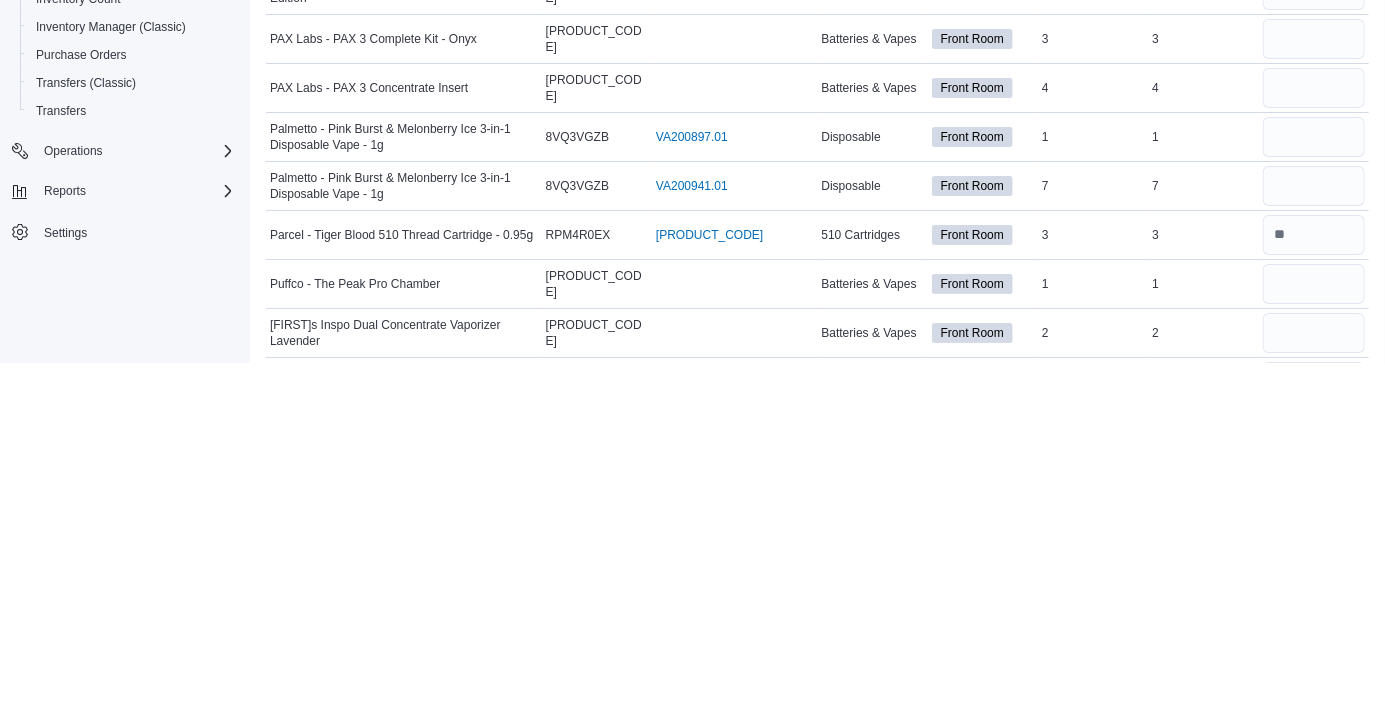scroll, scrollTop: 2975, scrollLeft: 0, axis: vertical 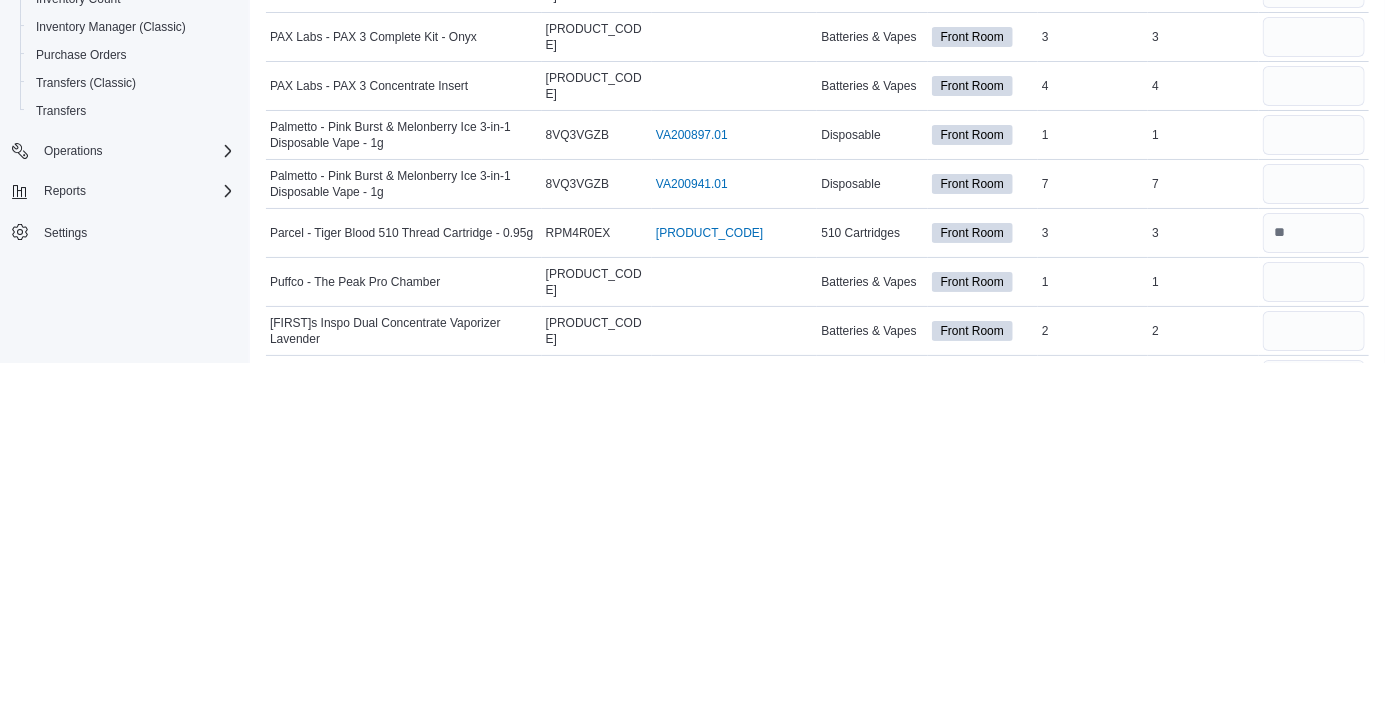 type on "*" 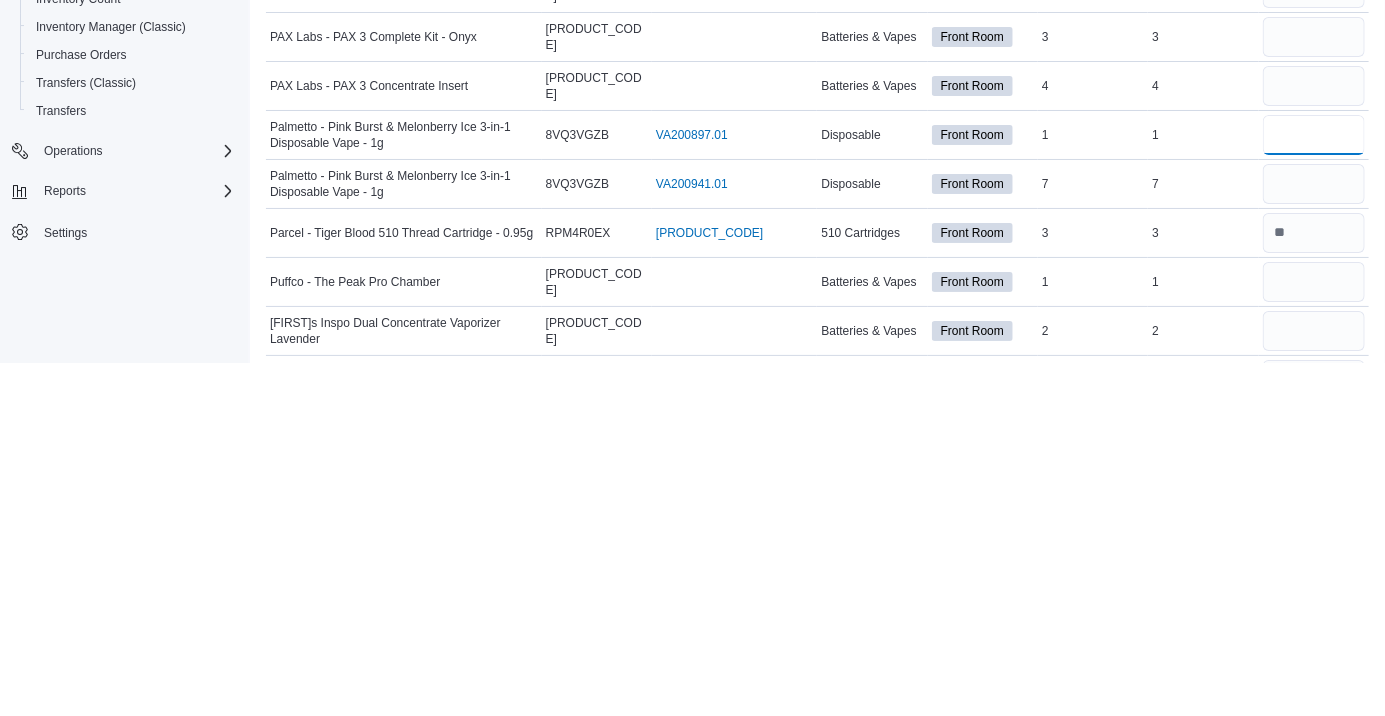 click at bounding box center [1314, 488] 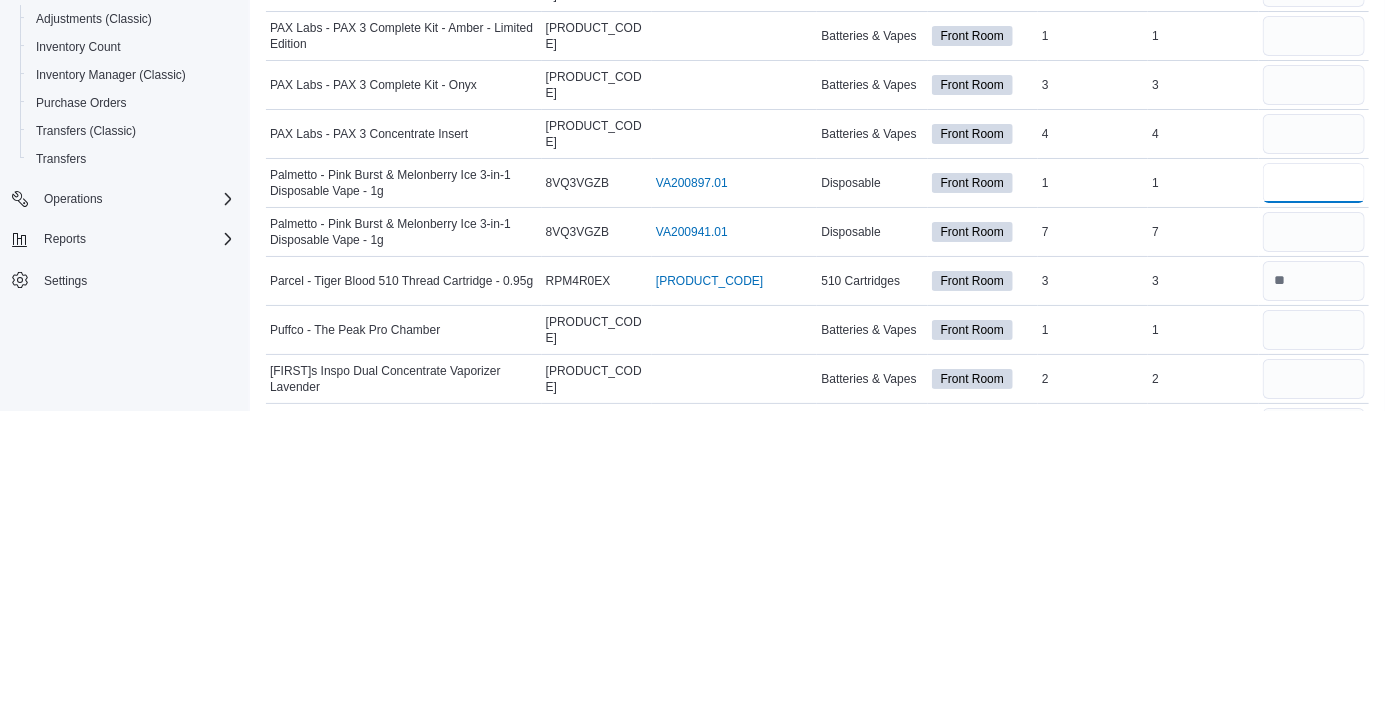 type on "*" 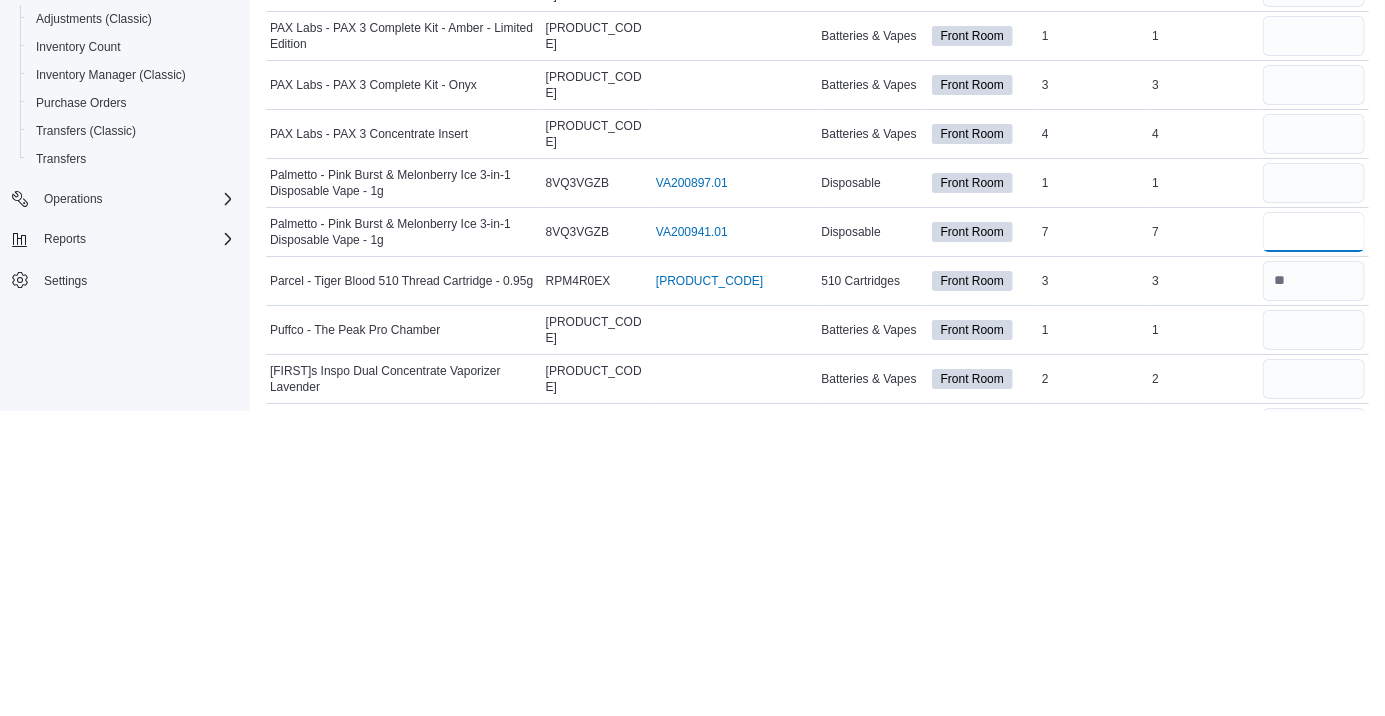 click at bounding box center [1314, 537] 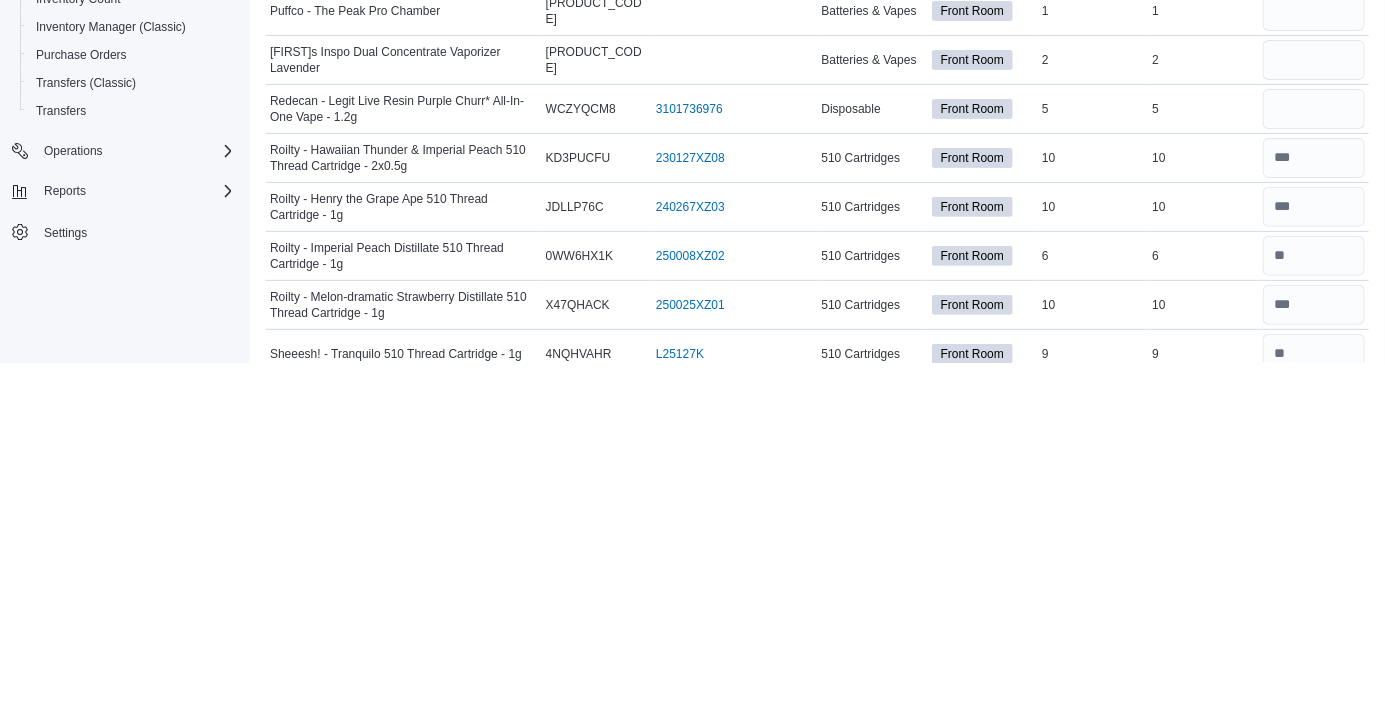 scroll, scrollTop: 3247, scrollLeft: 0, axis: vertical 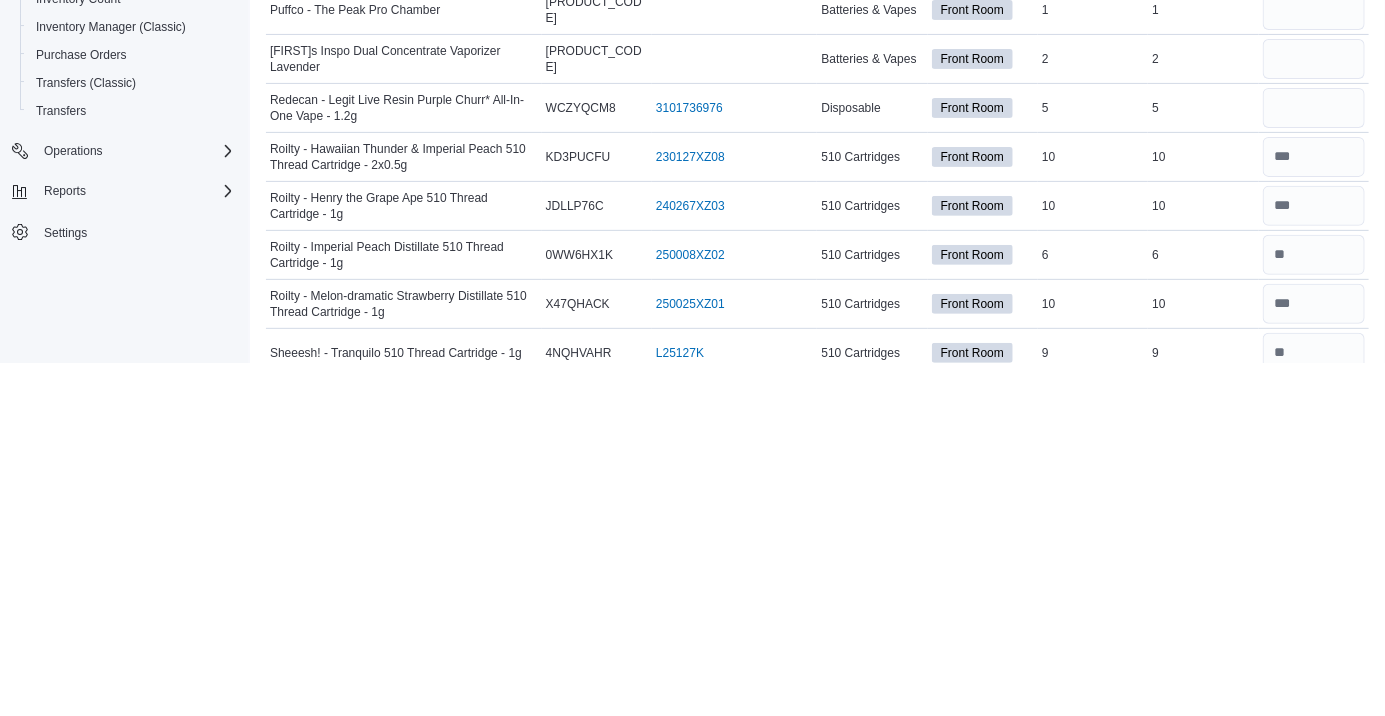 type on "*" 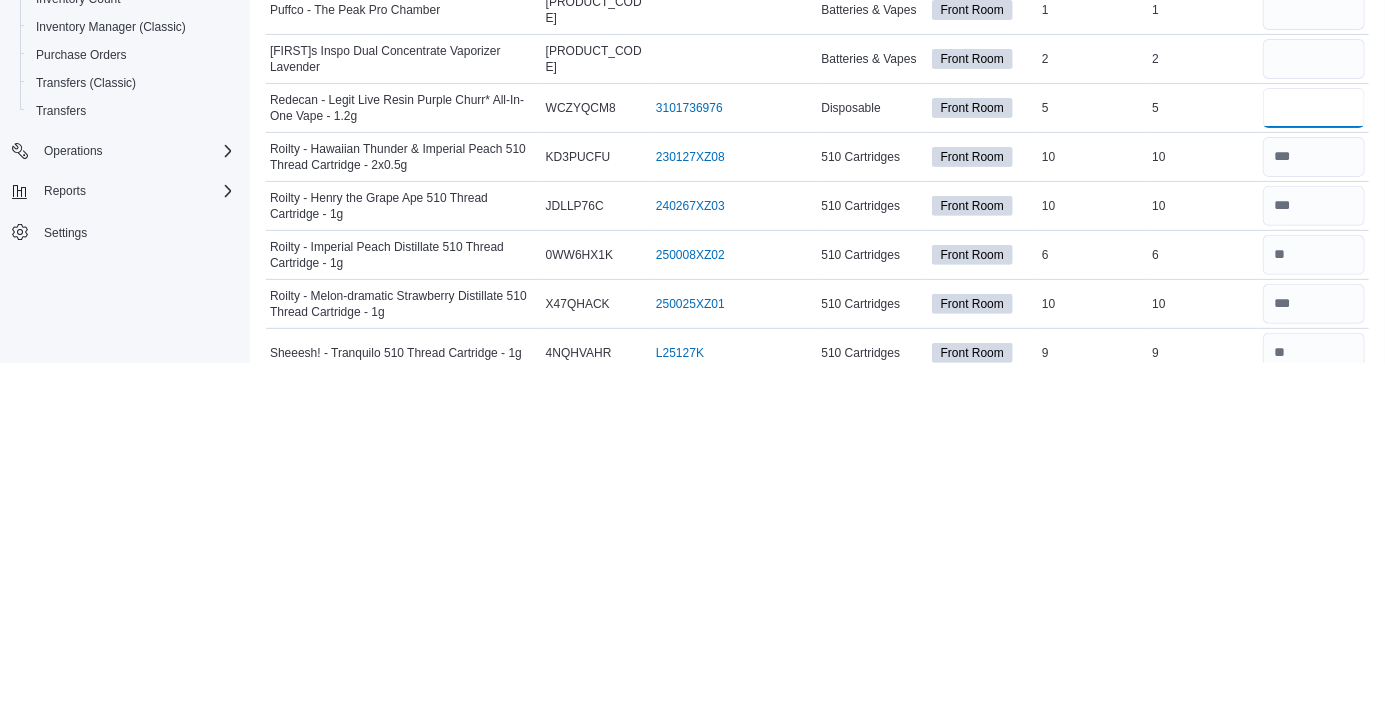 click at bounding box center (1314, 461) 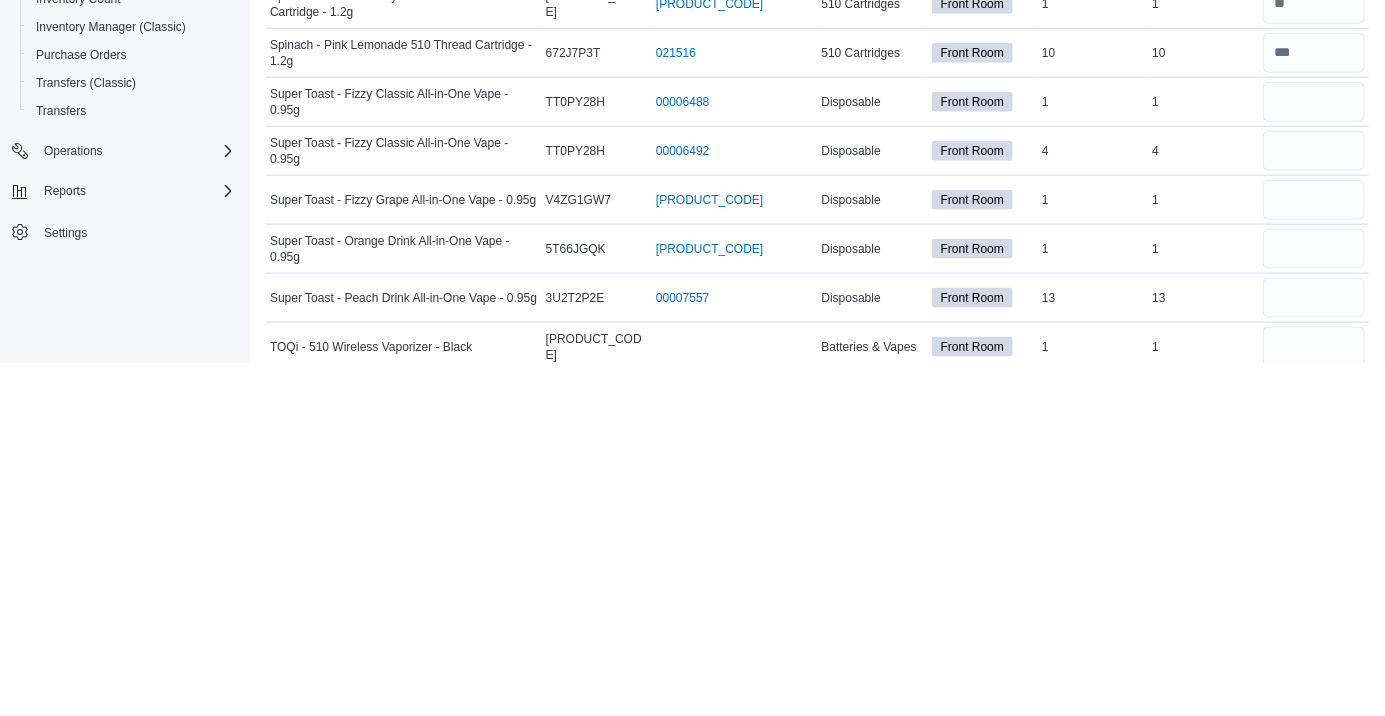 scroll, scrollTop: 4043, scrollLeft: 0, axis: vertical 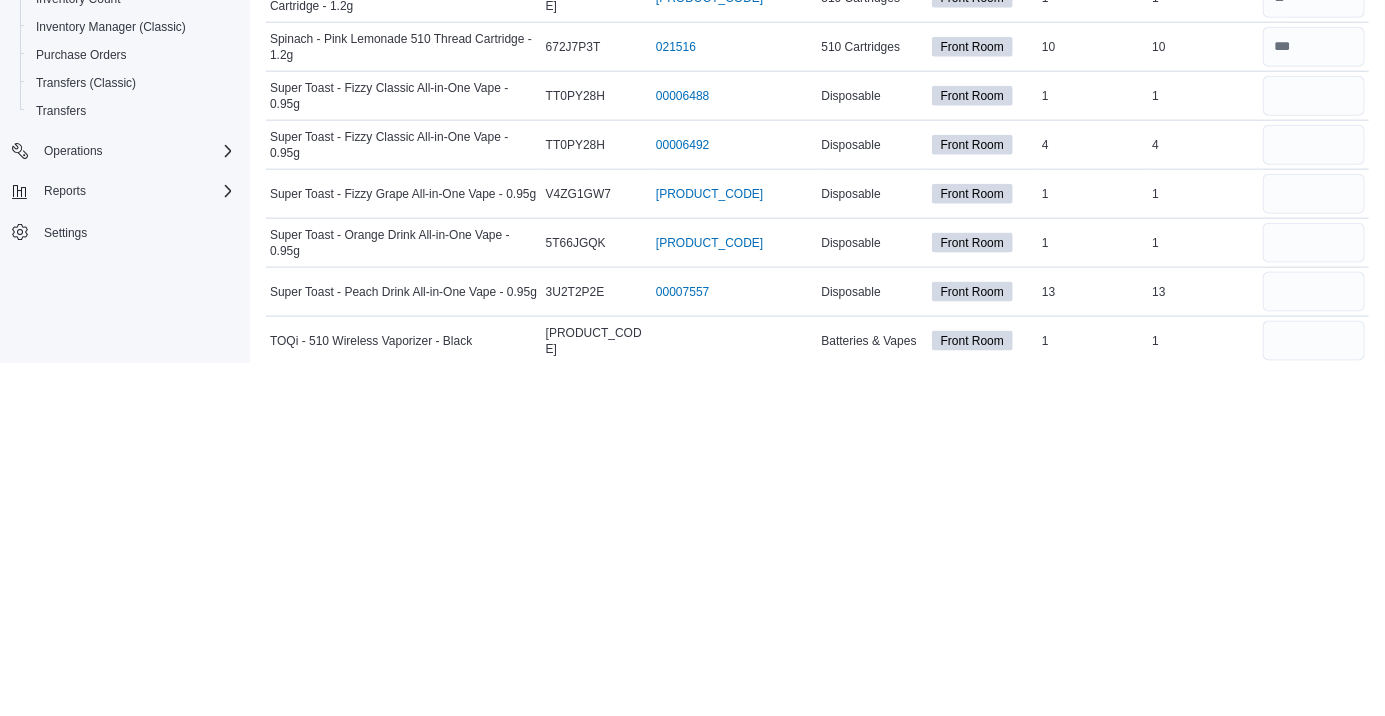 type on "*" 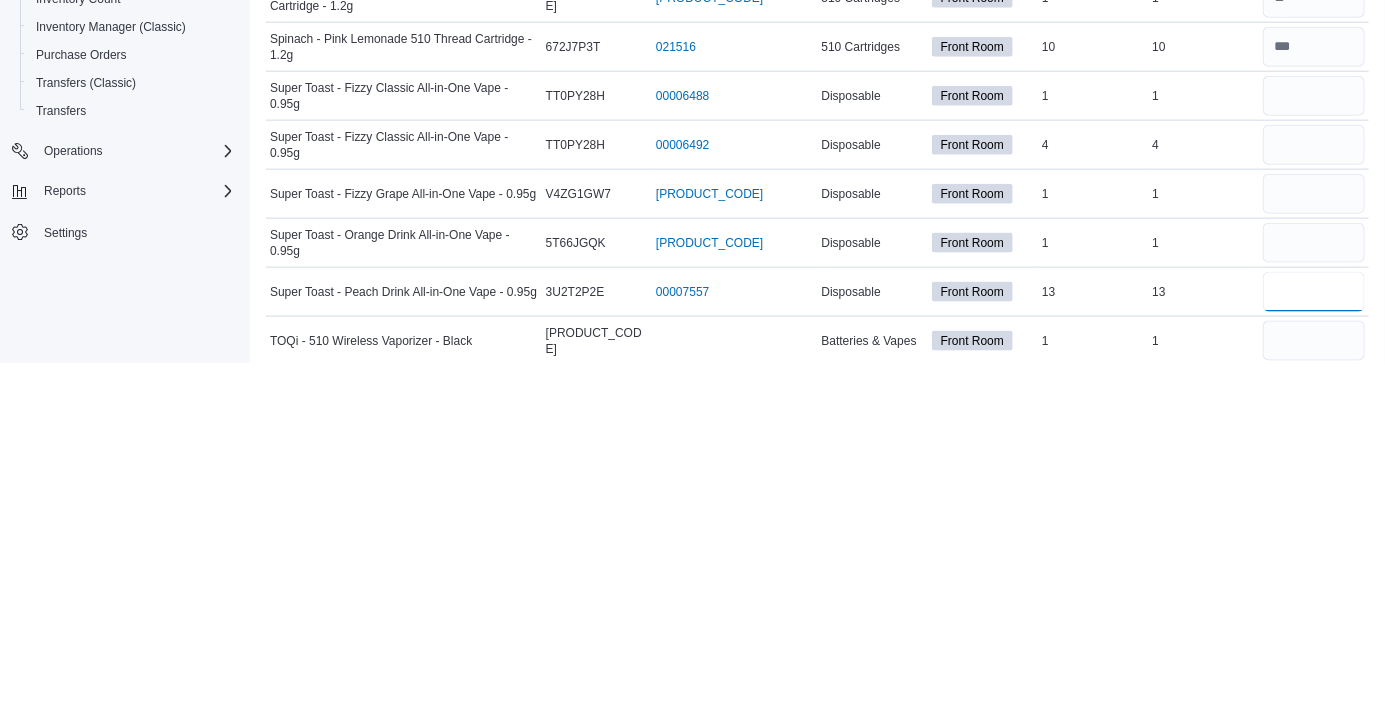 click at bounding box center (1314, 645) 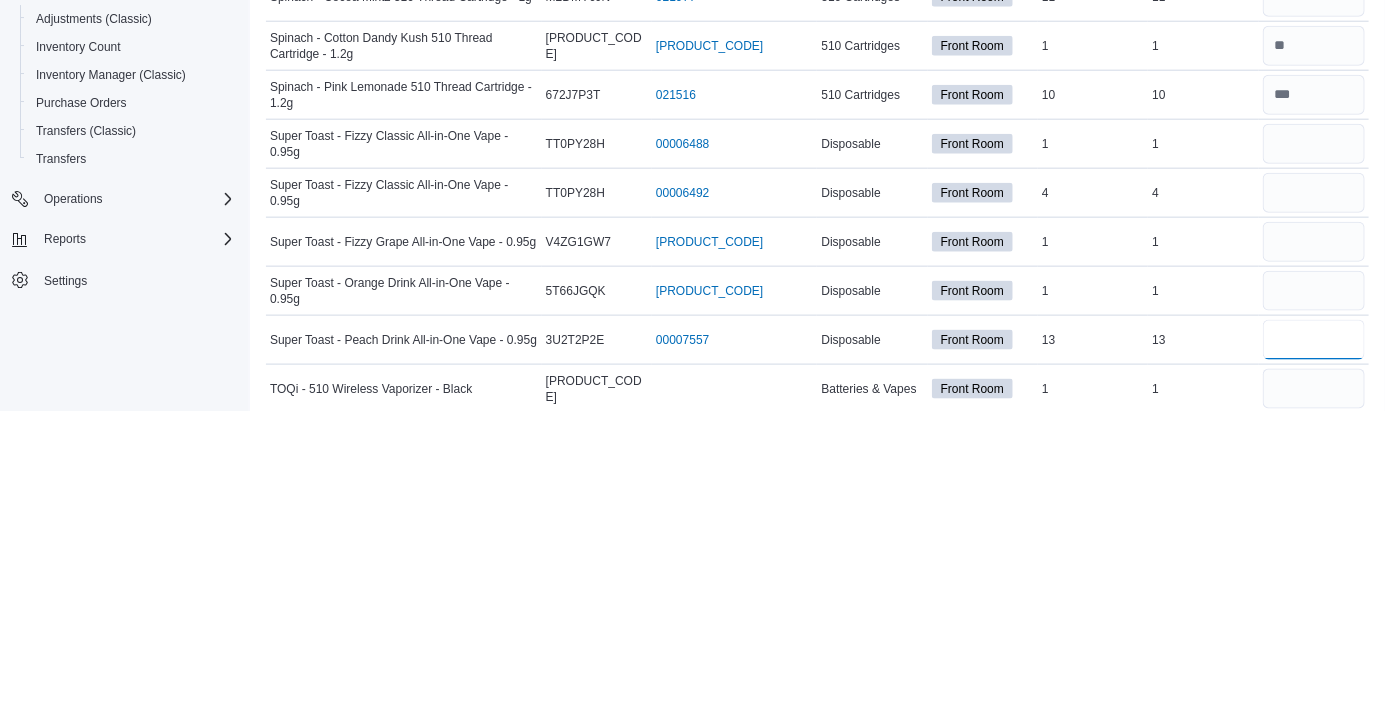 type on "**" 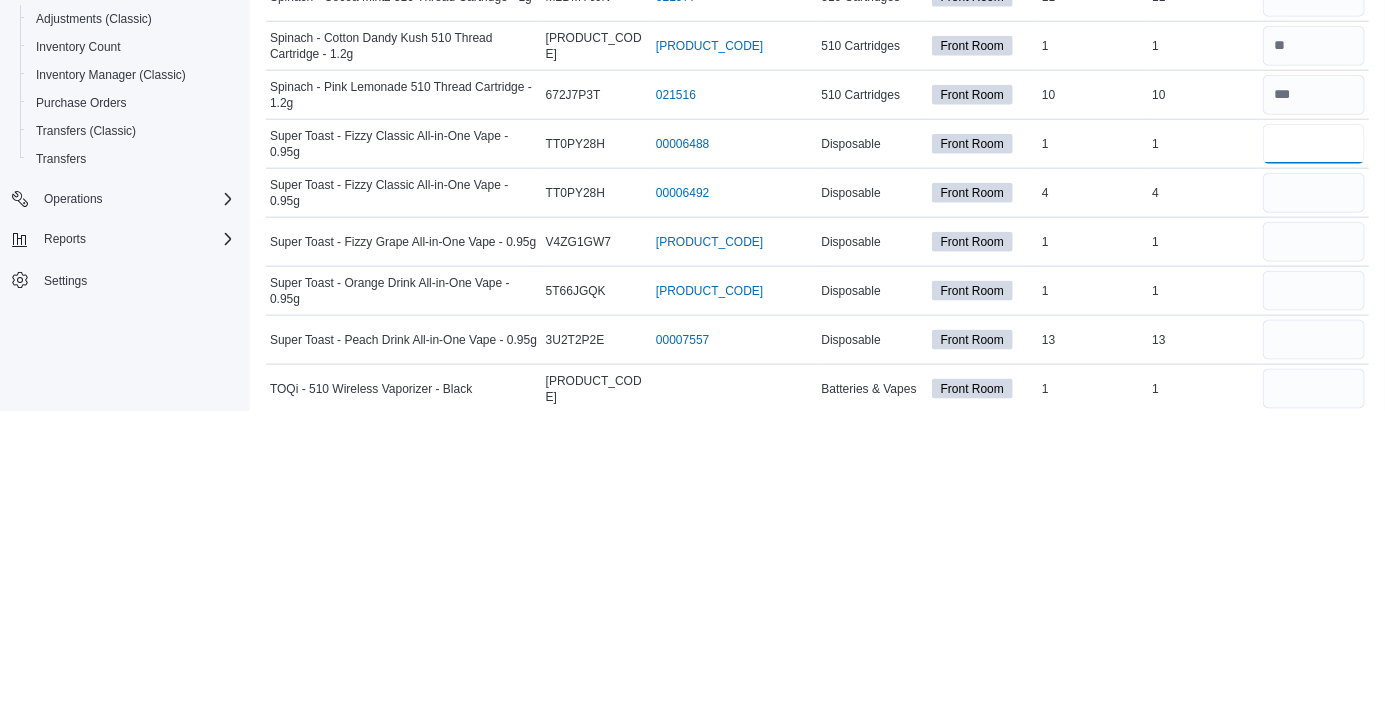 click at bounding box center [1314, 449] 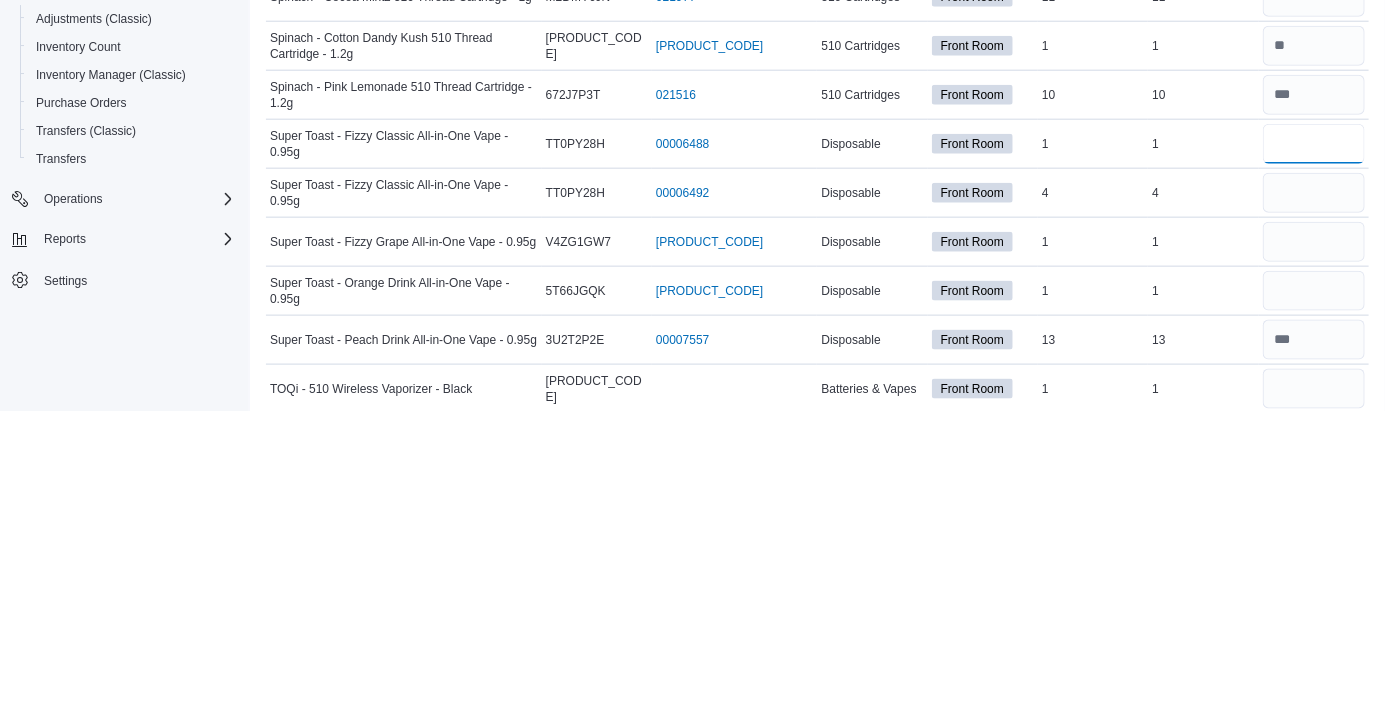 type on "*" 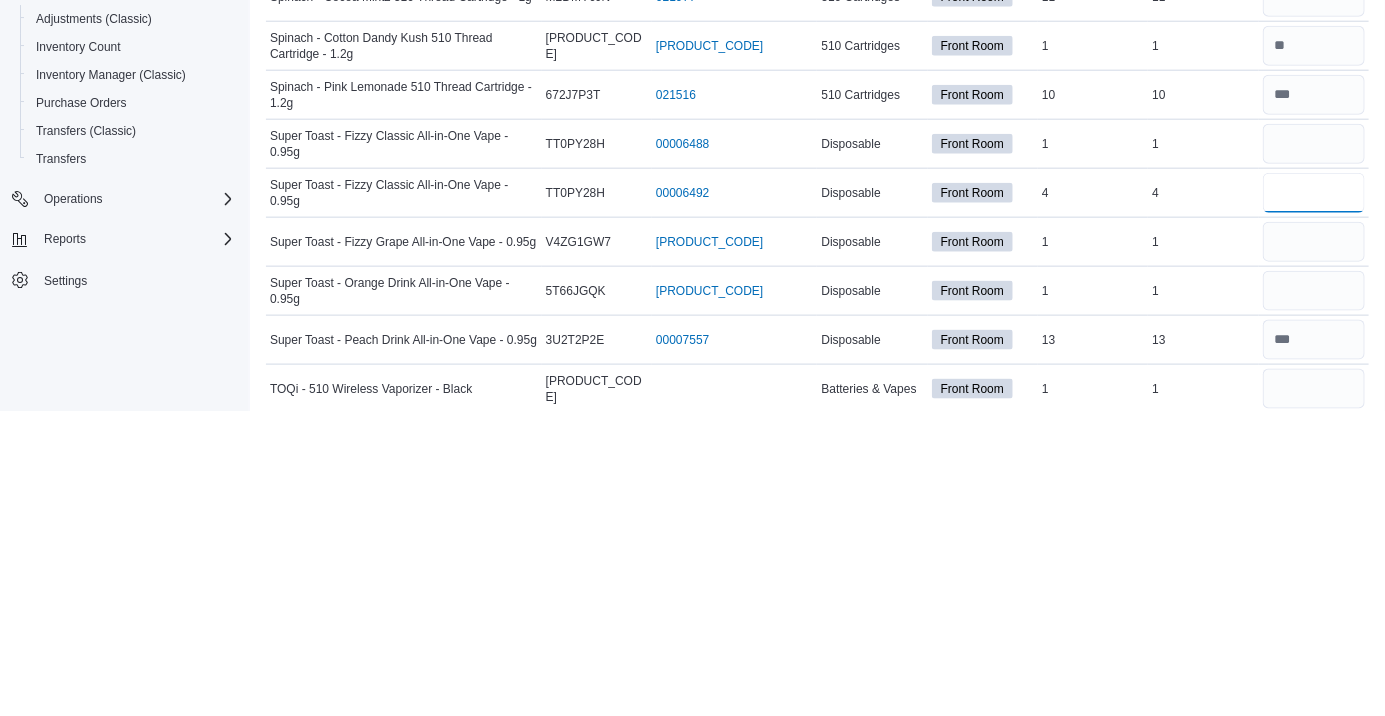 click at bounding box center (1314, 498) 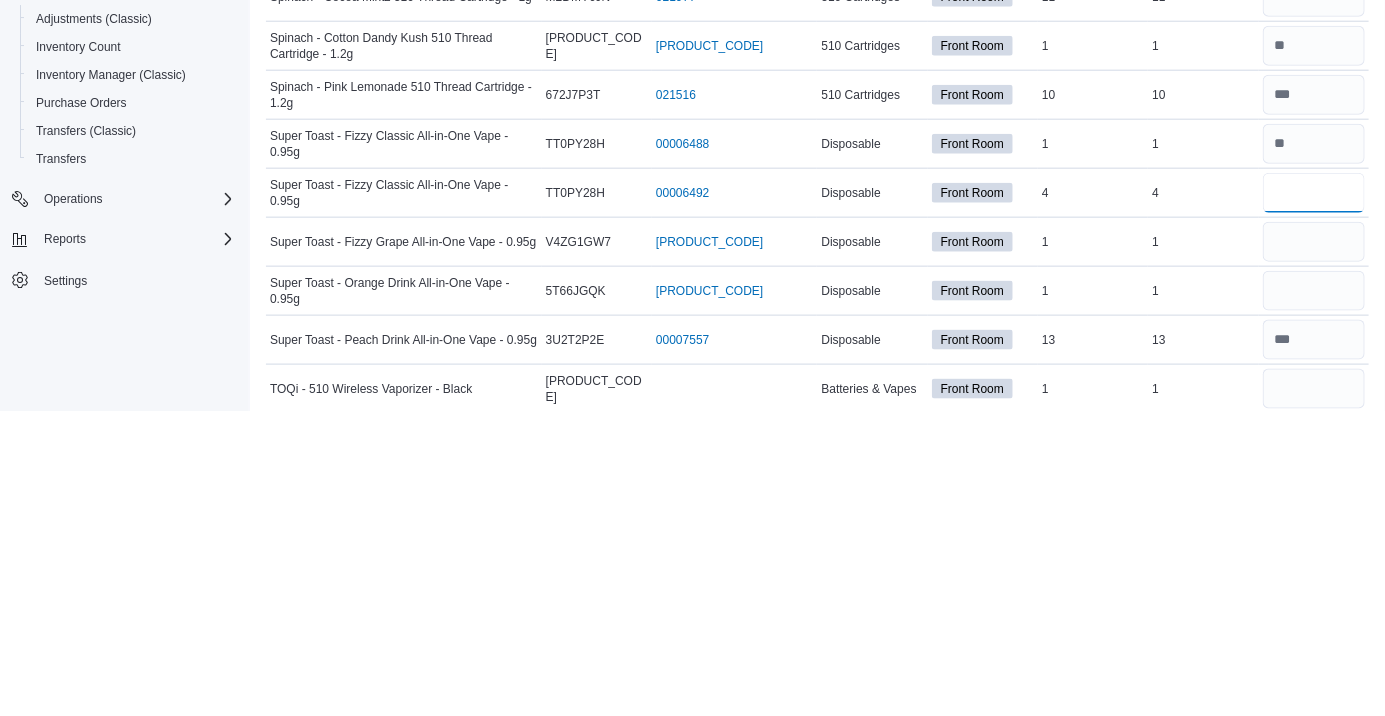 type on "*" 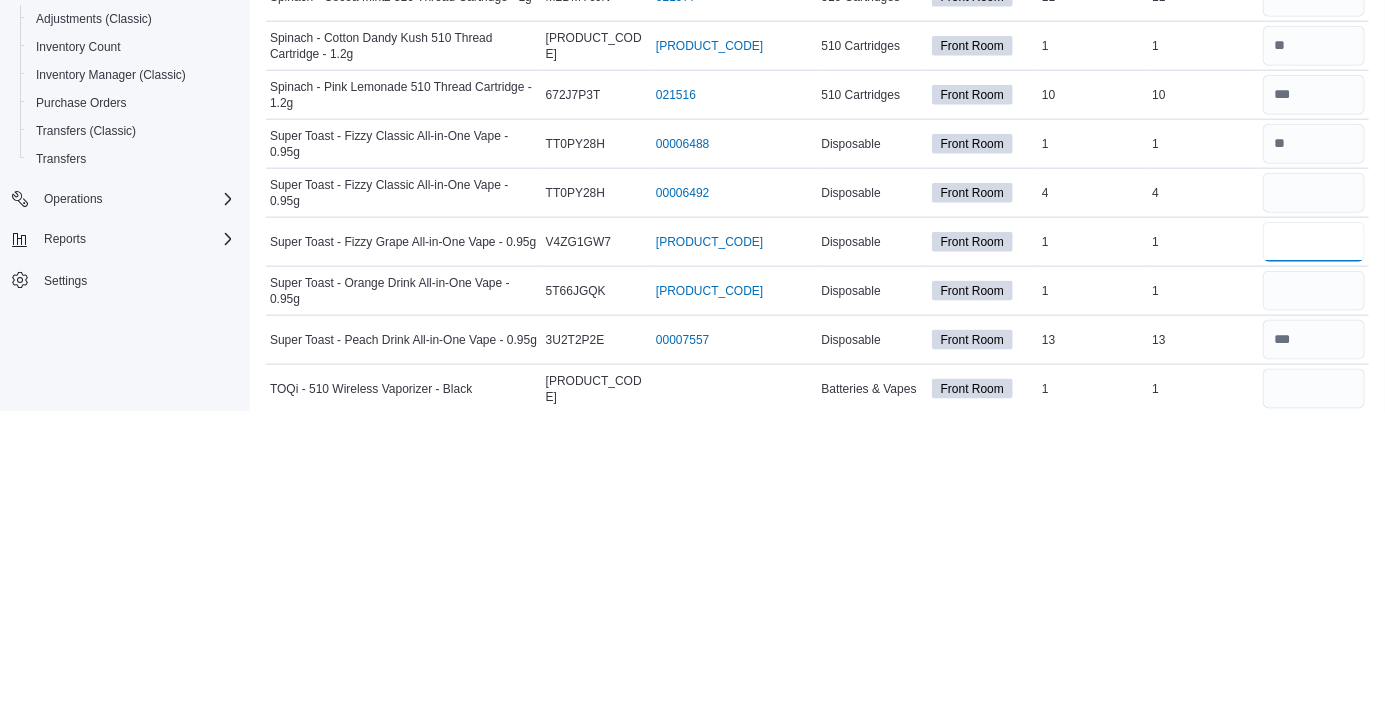 click at bounding box center (1314, 547) 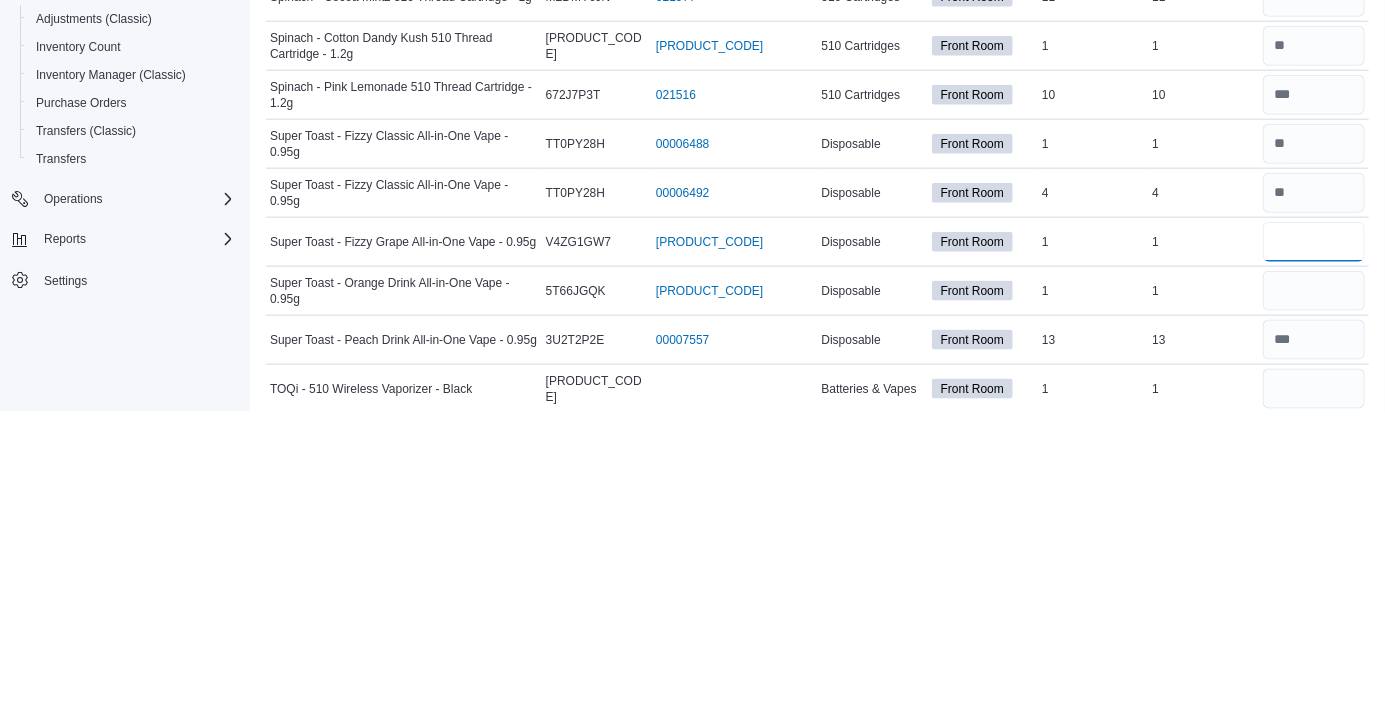 type on "*" 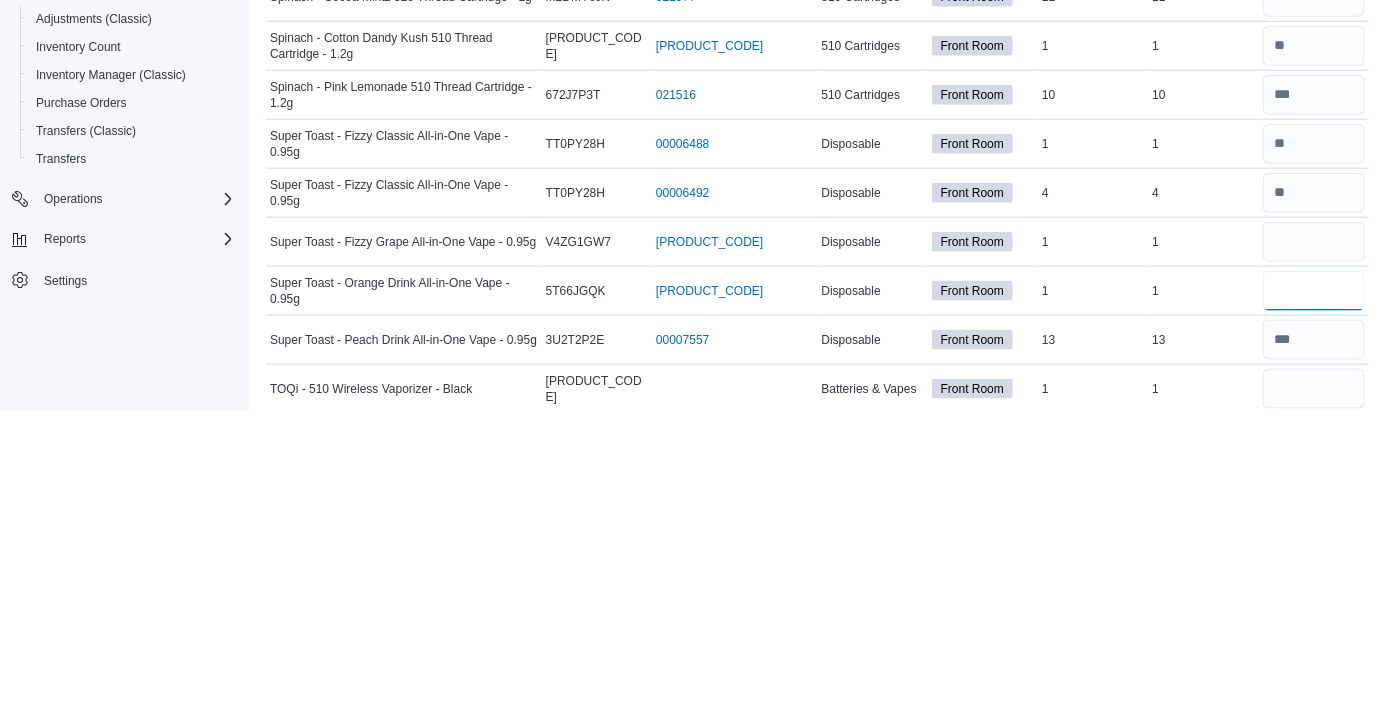 click at bounding box center [1314, 596] 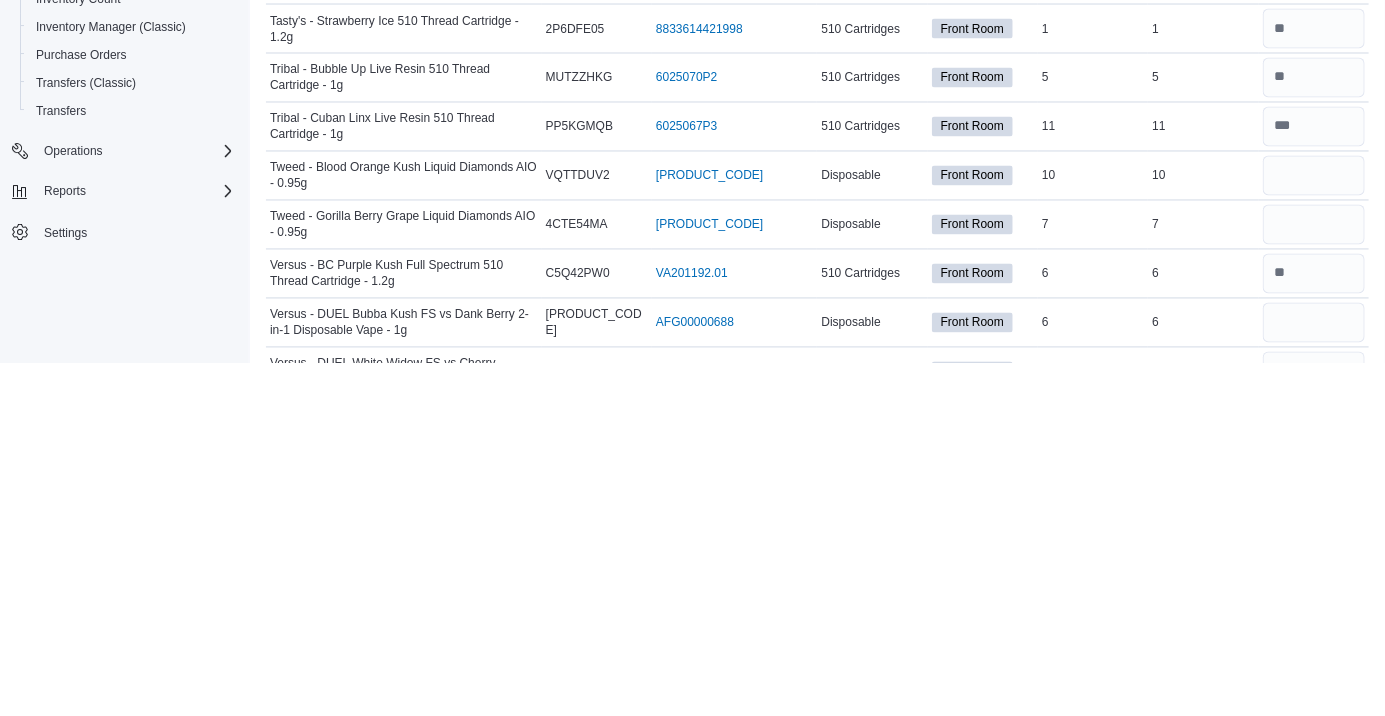 scroll, scrollTop: 4670, scrollLeft: 0, axis: vertical 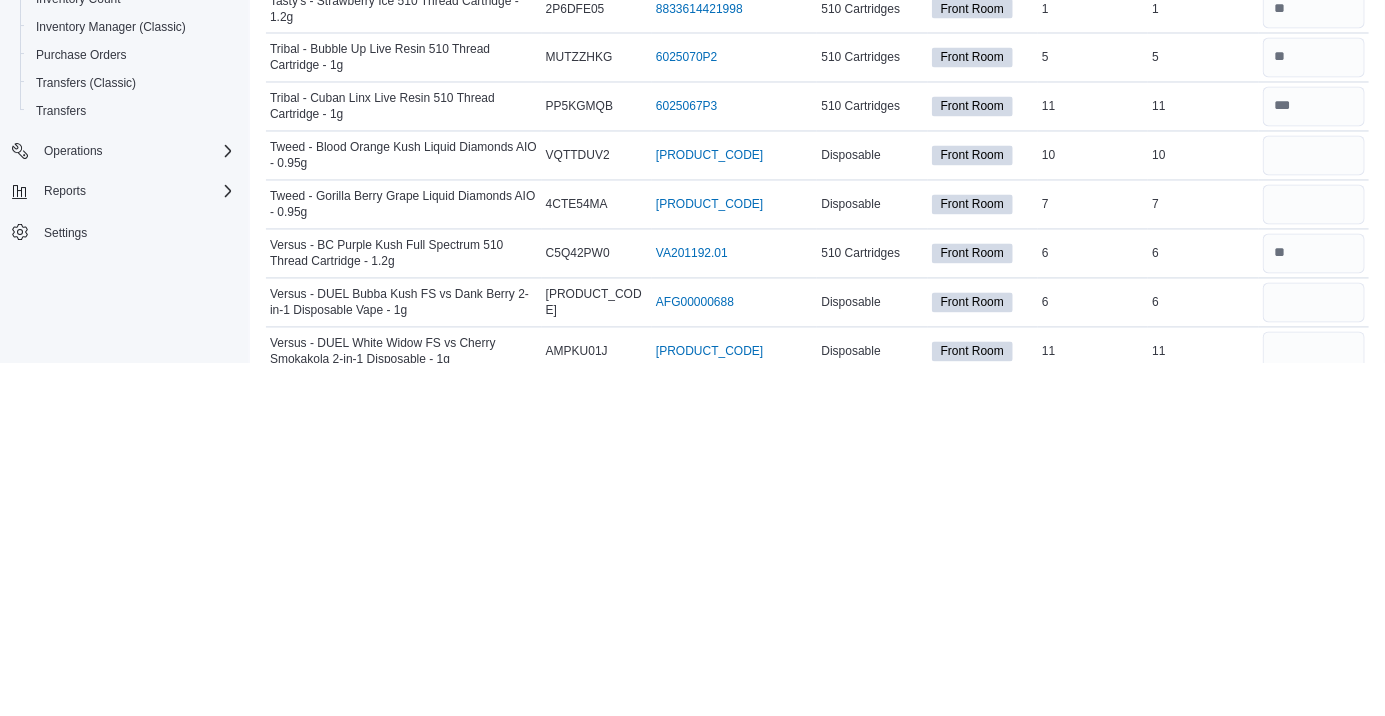 type on "*" 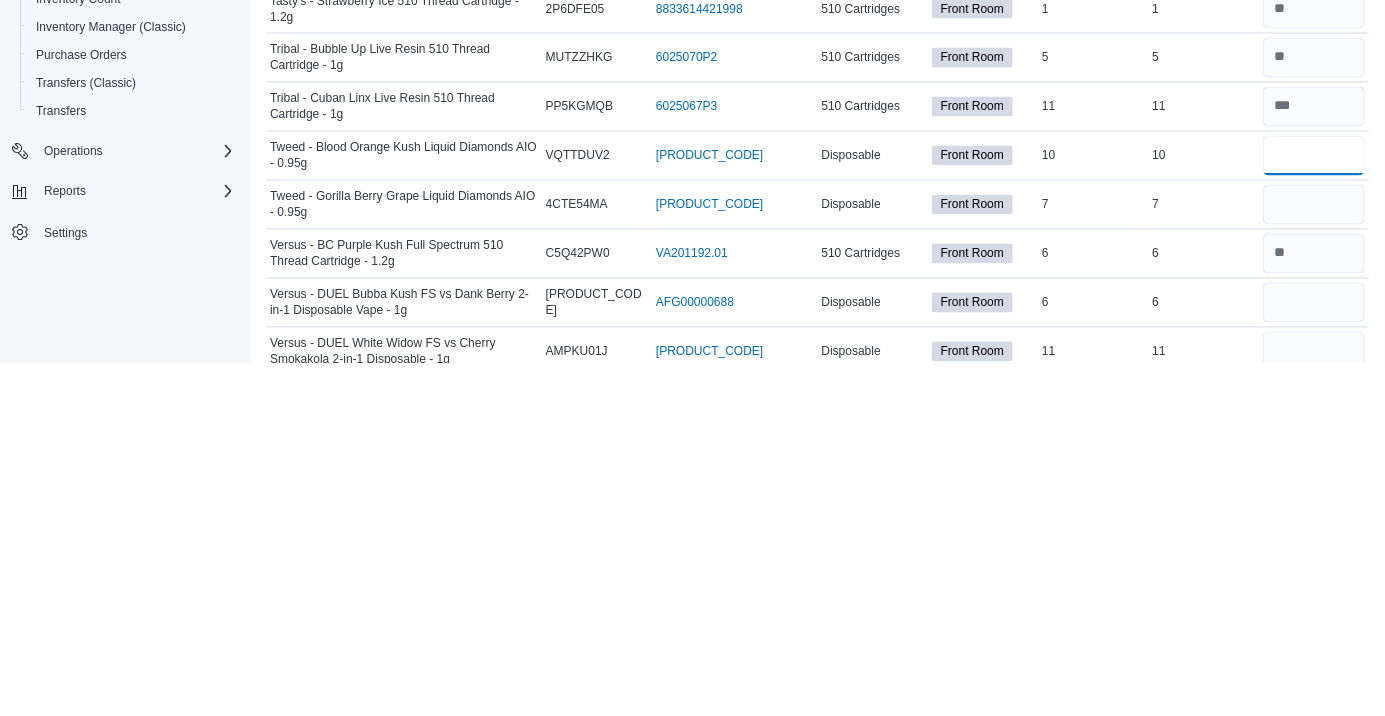 click at bounding box center (1314, 508) 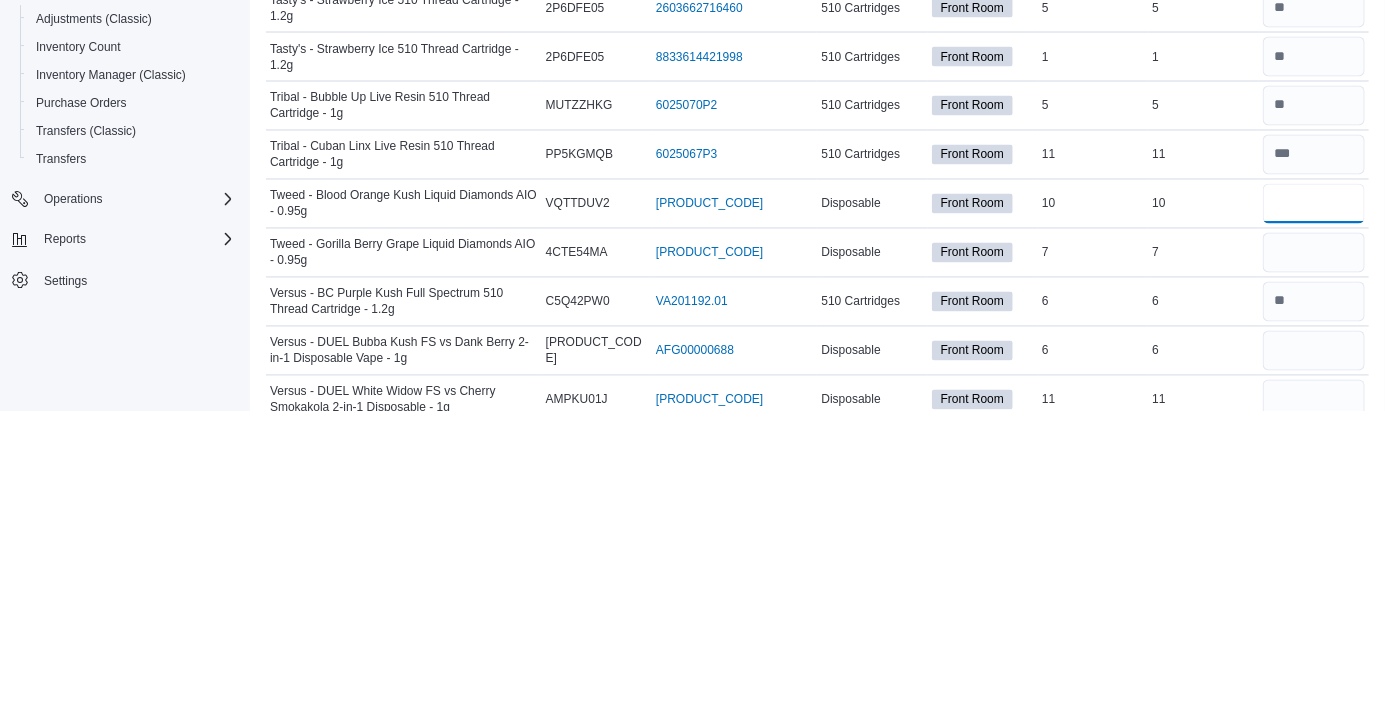 type on "**" 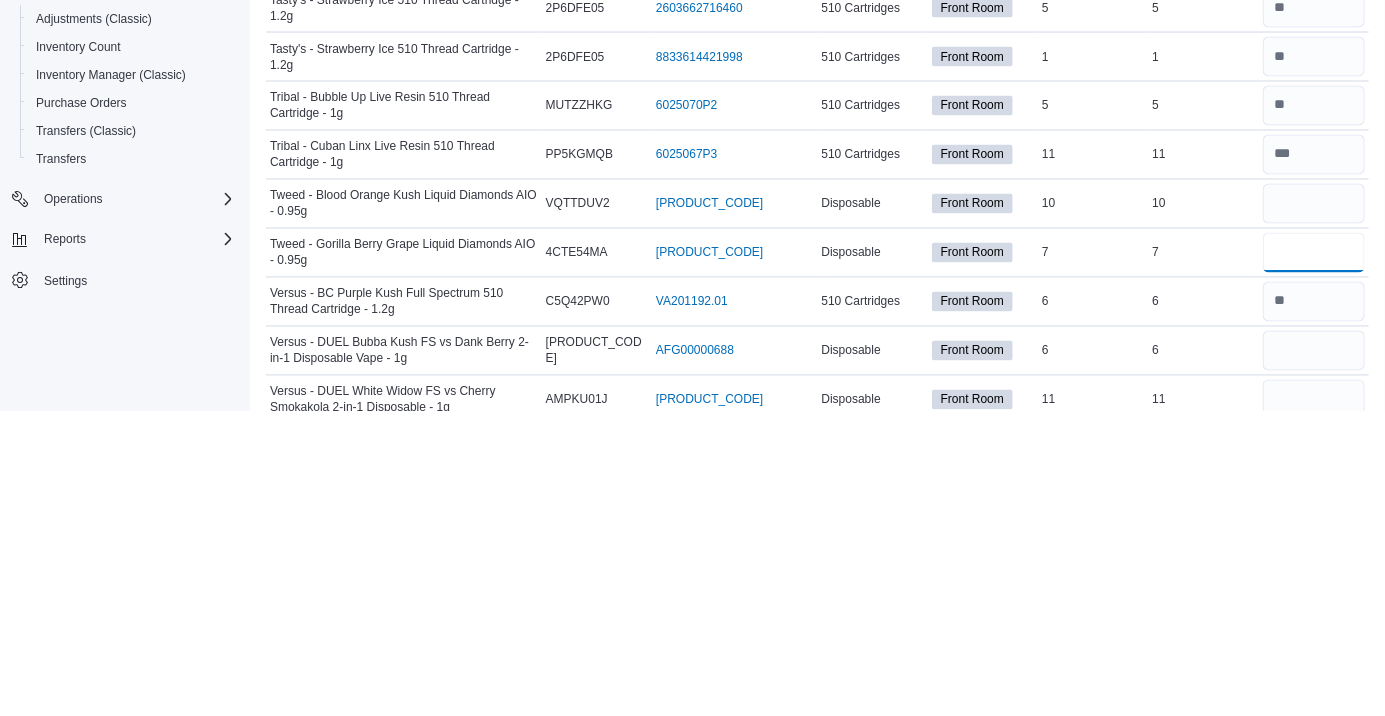 click at bounding box center [1314, 557] 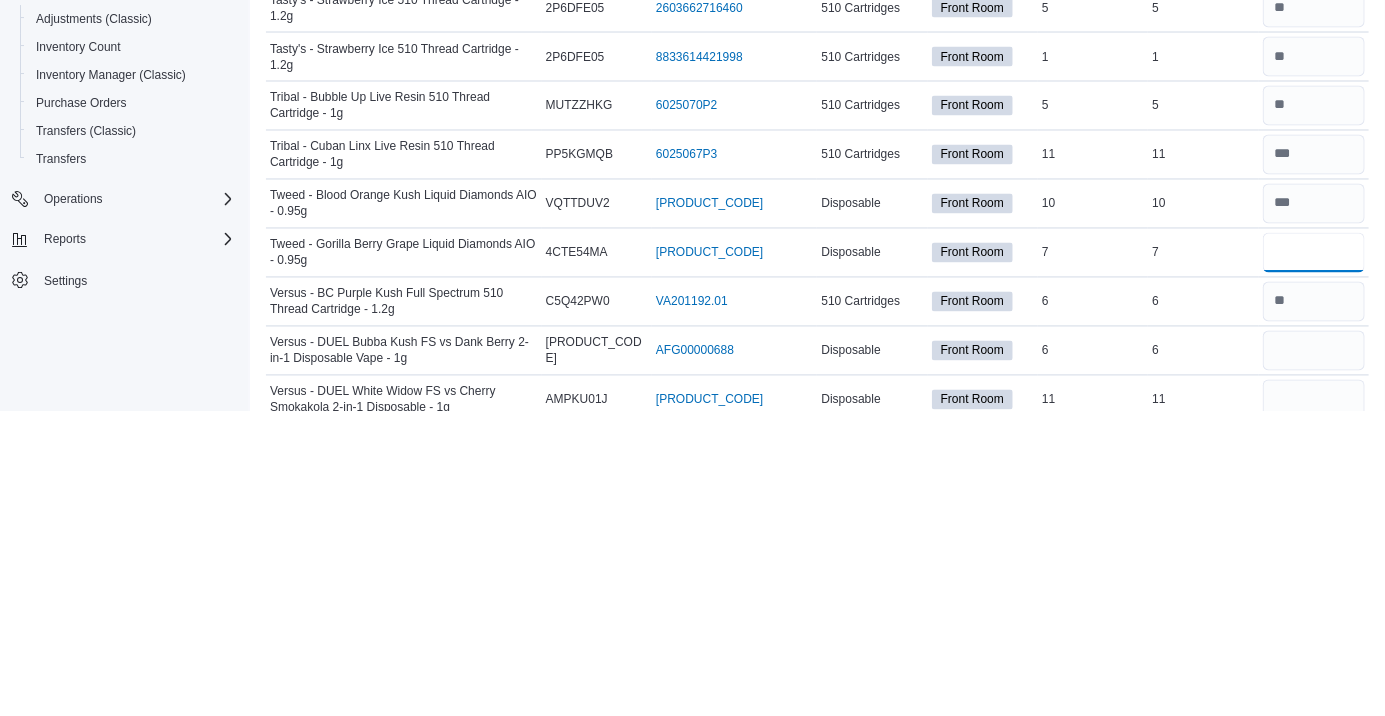type 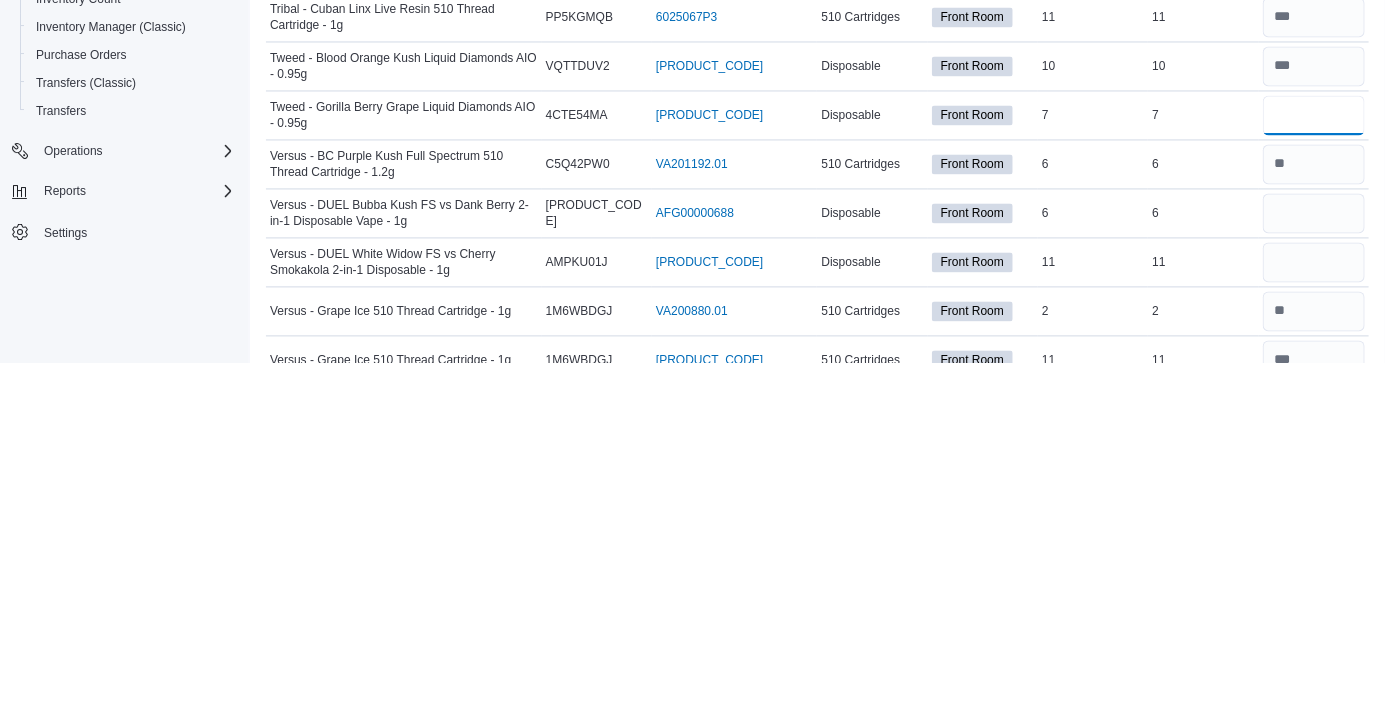 scroll, scrollTop: 4769, scrollLeft: 0, axis: vertical 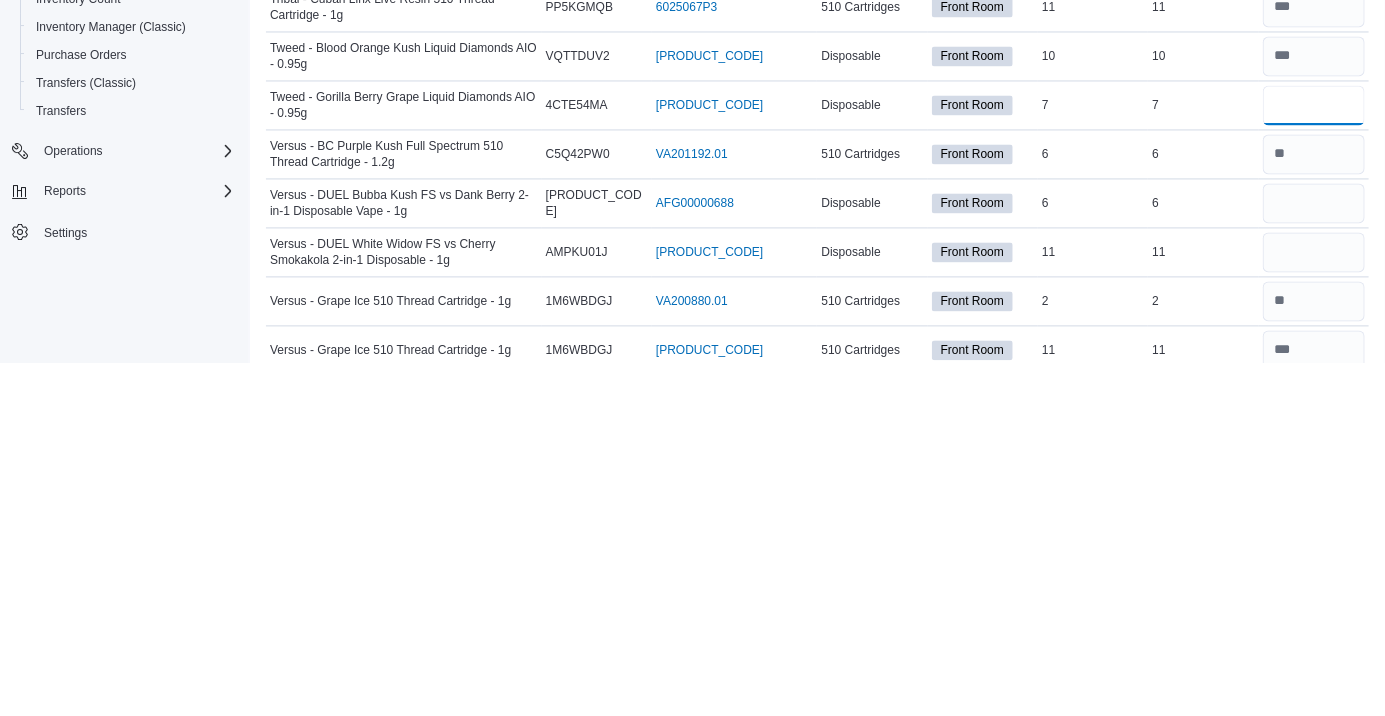 type on "*" 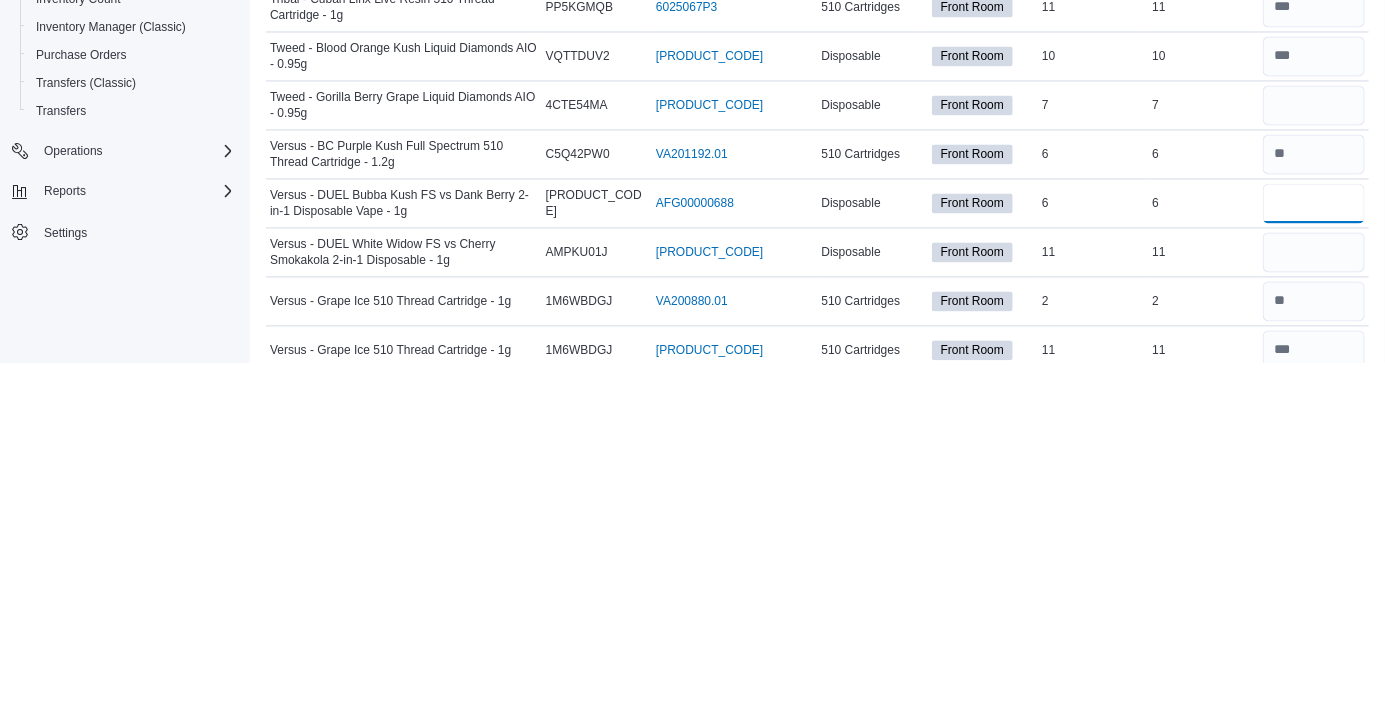 click at bounding box center [1314, 556] 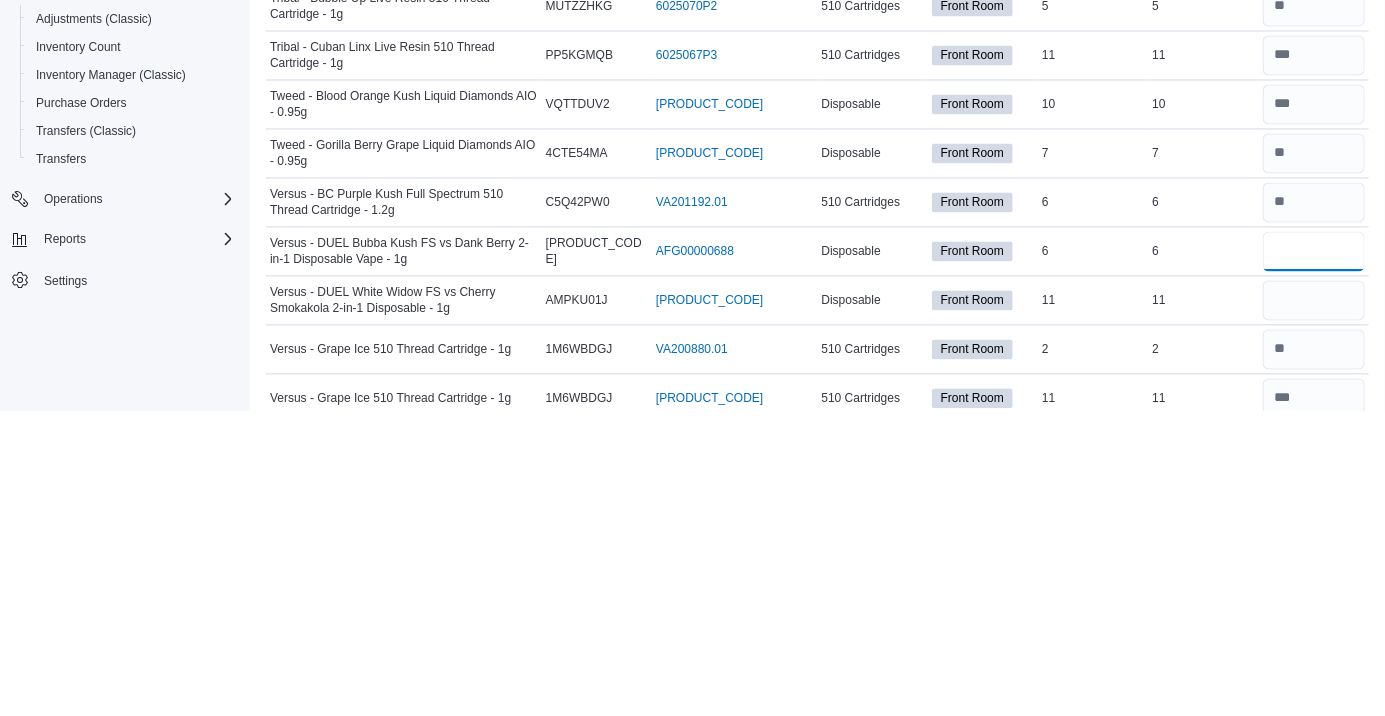 type on "*" 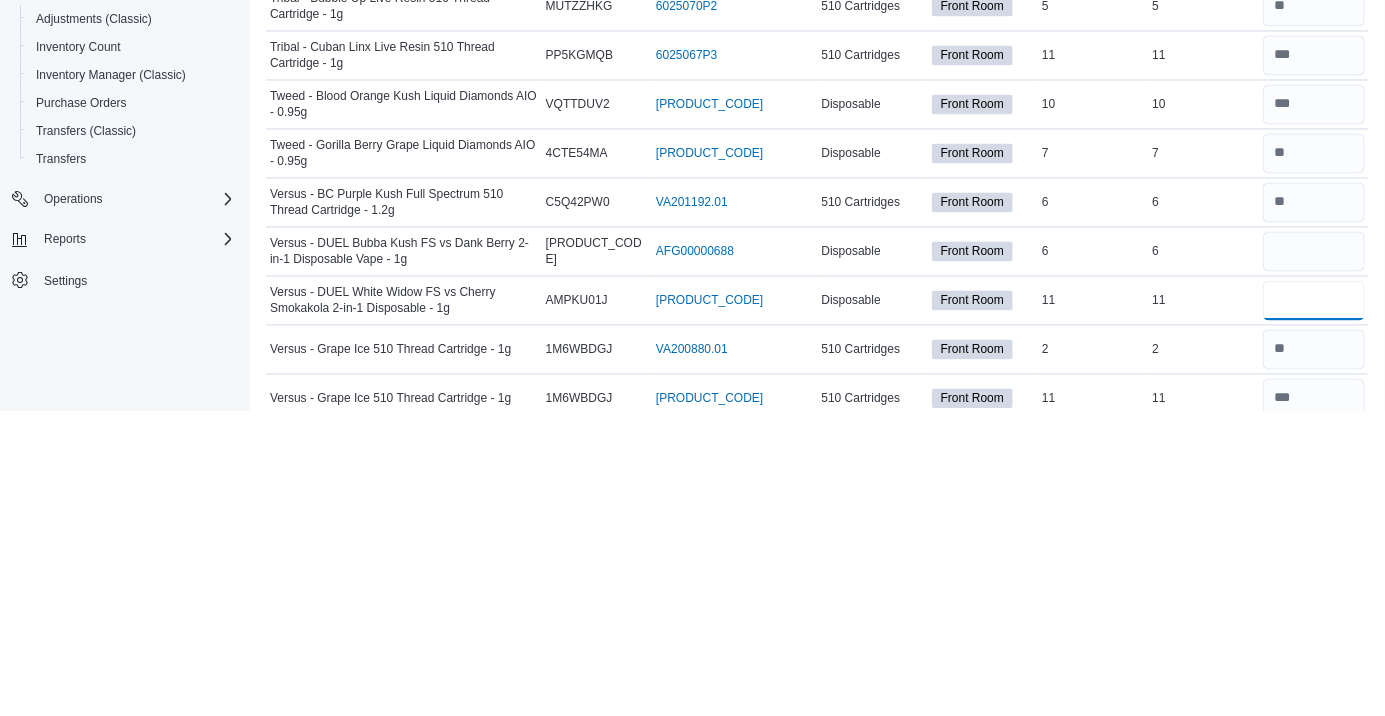 click at bounding box center [1314, 605] 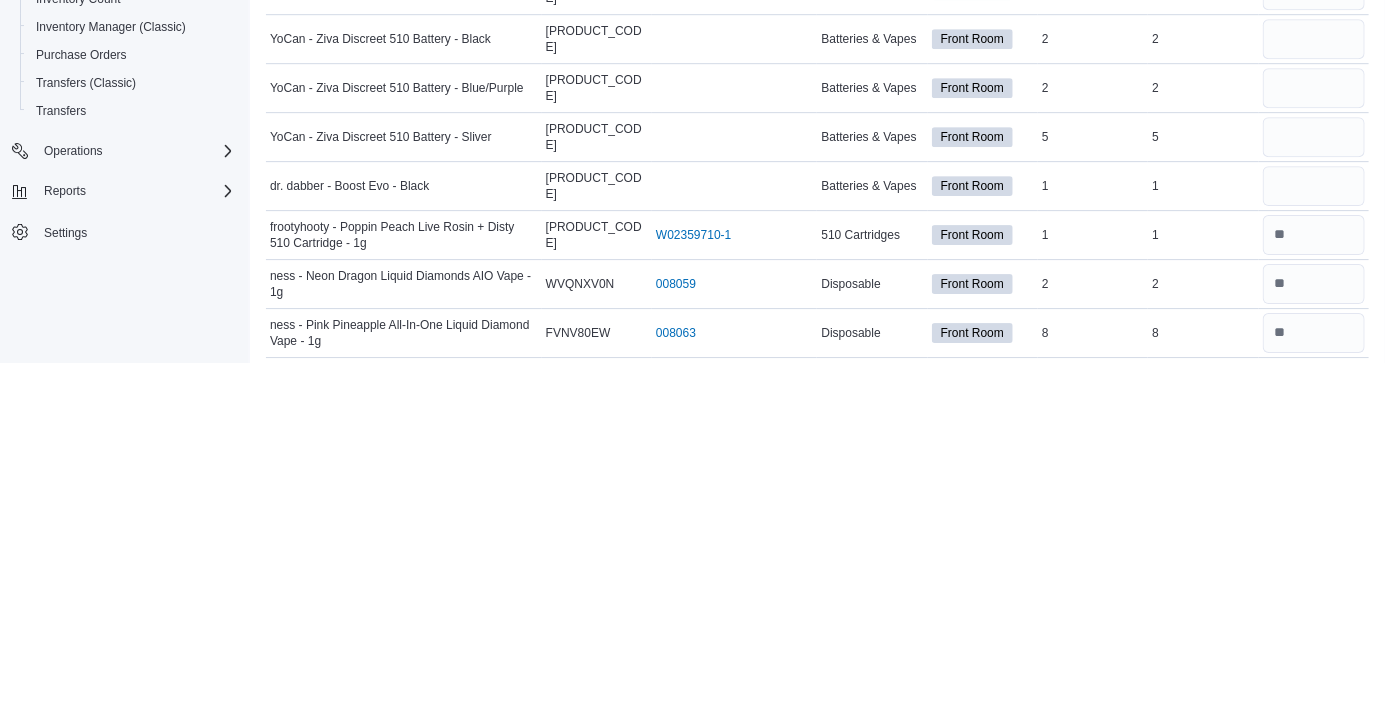 scroll, scrollTop: 5774, scrollLeft: 0, axis: vertical 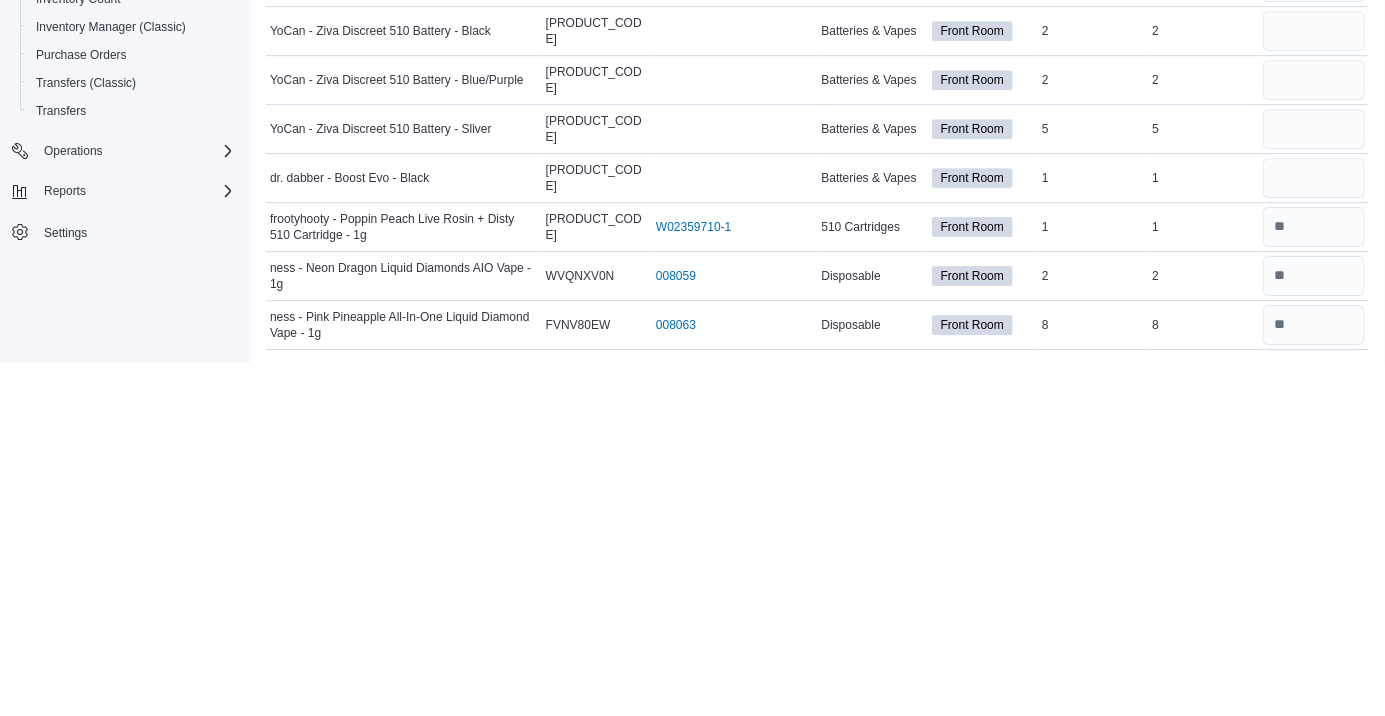 type on "**" 